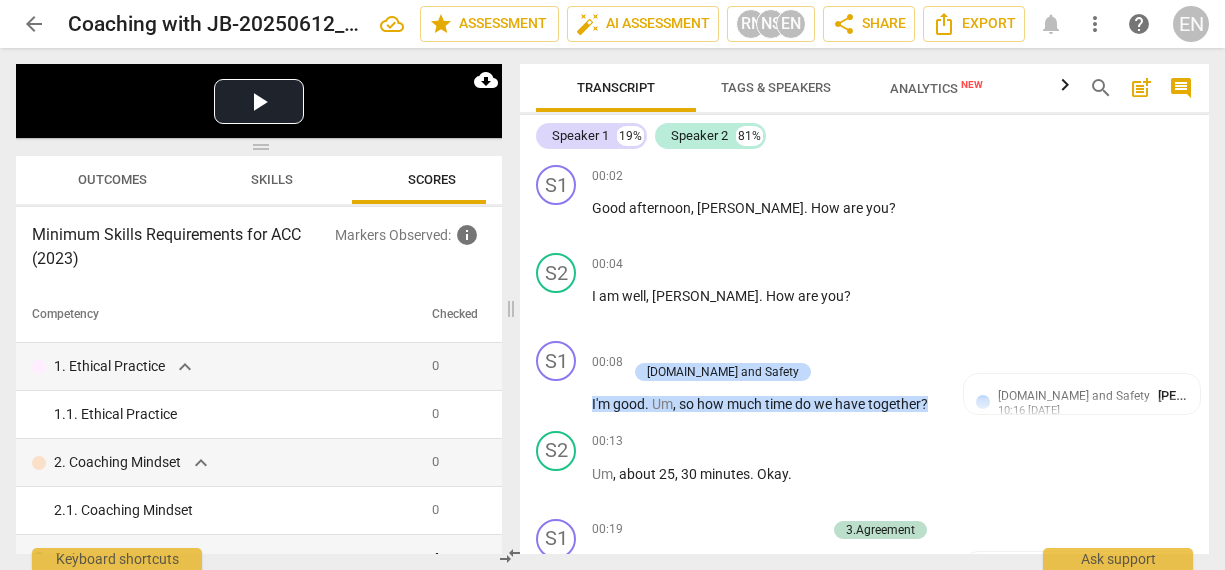 scroll, scrollTop: 0, scrollLeft: 0, axis: both 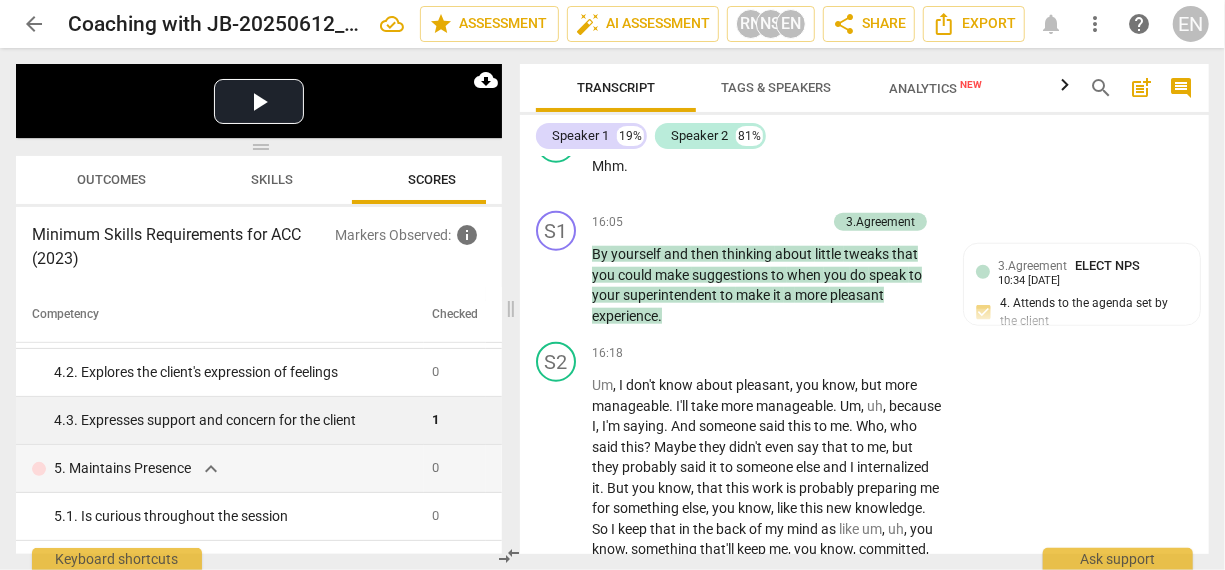 click on "4. 3. Expresses support and concern for the client" at bounding box center (220, 421) 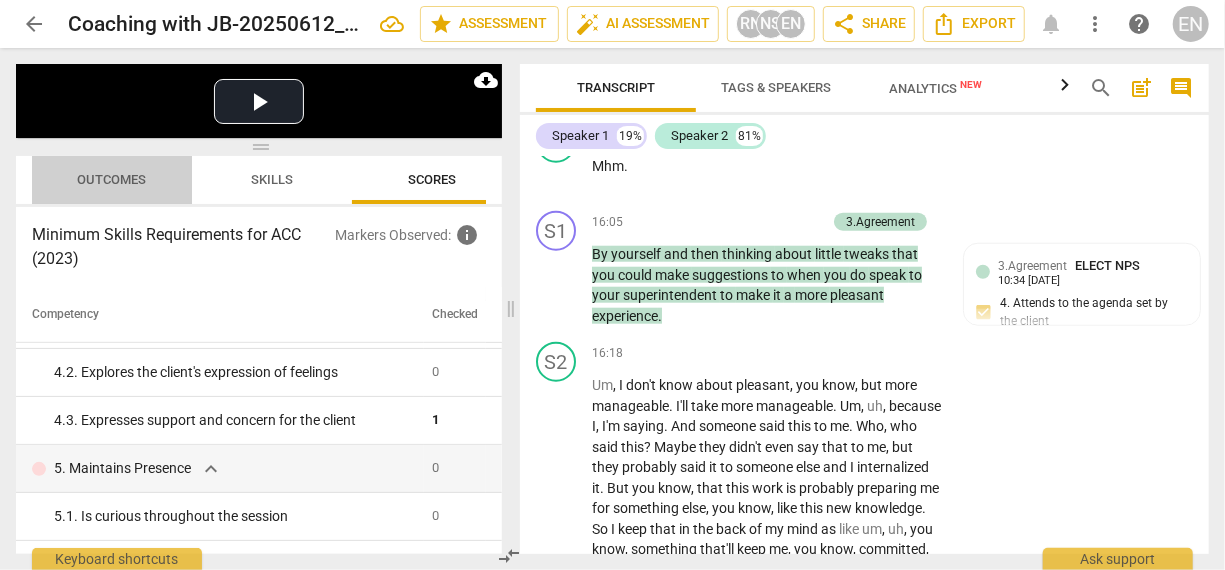 click on "Outcomes" at bounding box center [112, 179] 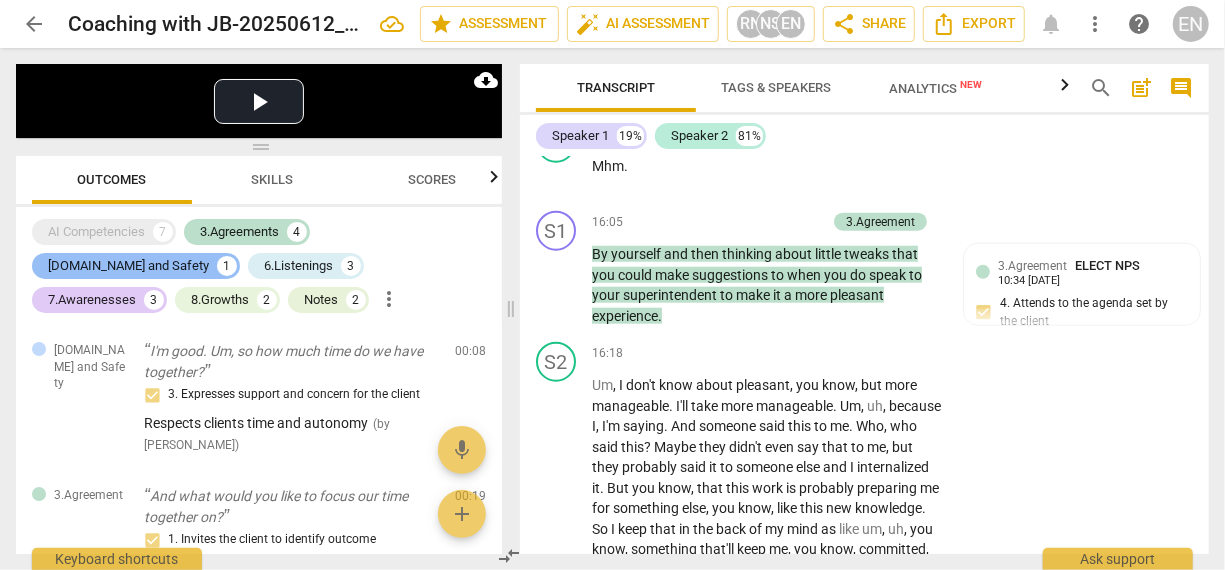 click on "[DOMAIN_NAME] and Safety" at bounding box center (128, 266) 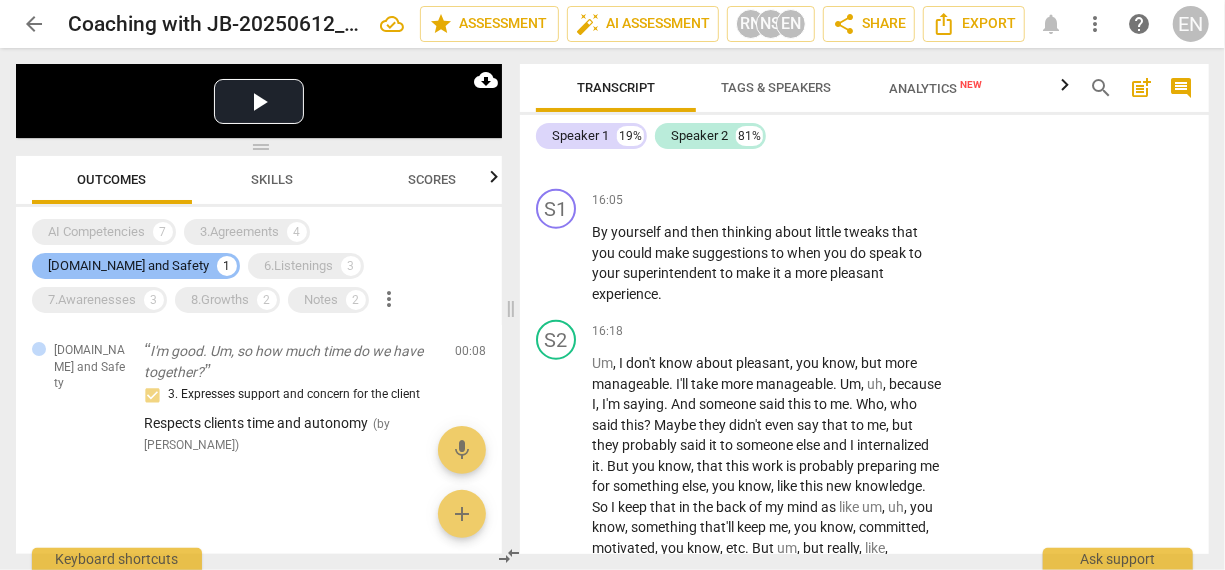 scroll, scrollTop: 4638, scrollLeft: 0, axis: vertical 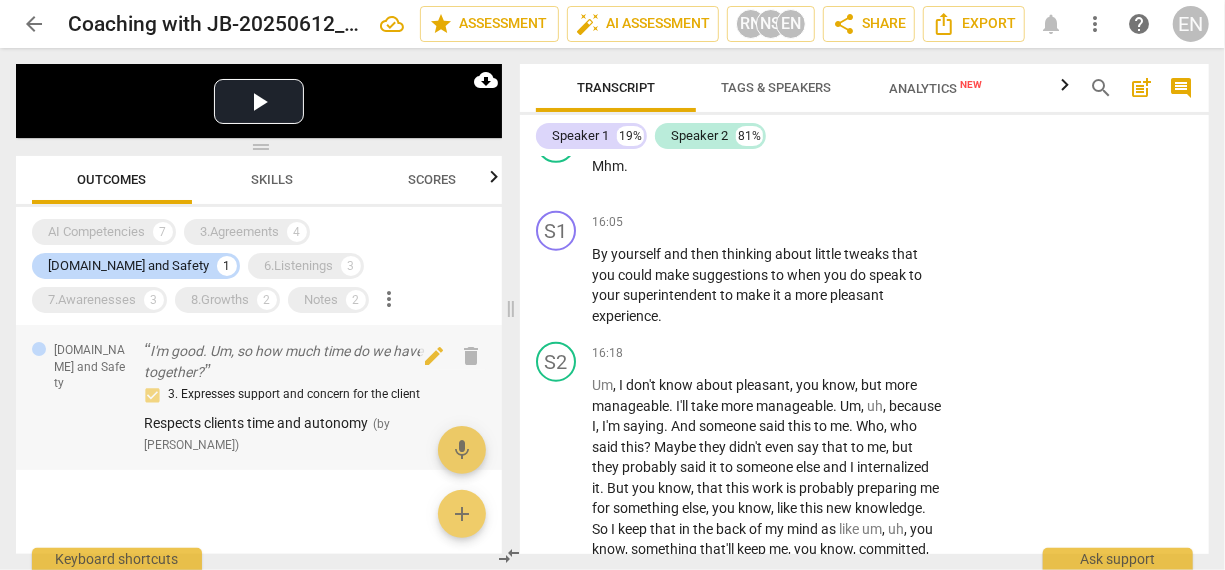 click on "3. Expresses support and concern for the client" at bounding box center [291, 395] 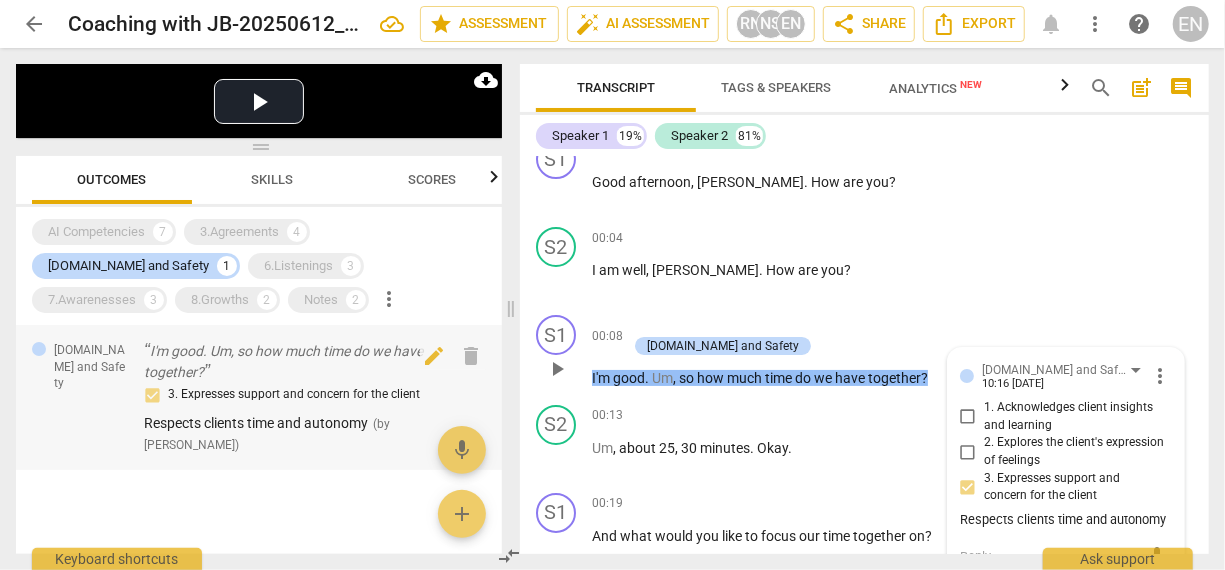 scroll, scrollTop: 21, scrollLeft: 0, axis: vertical 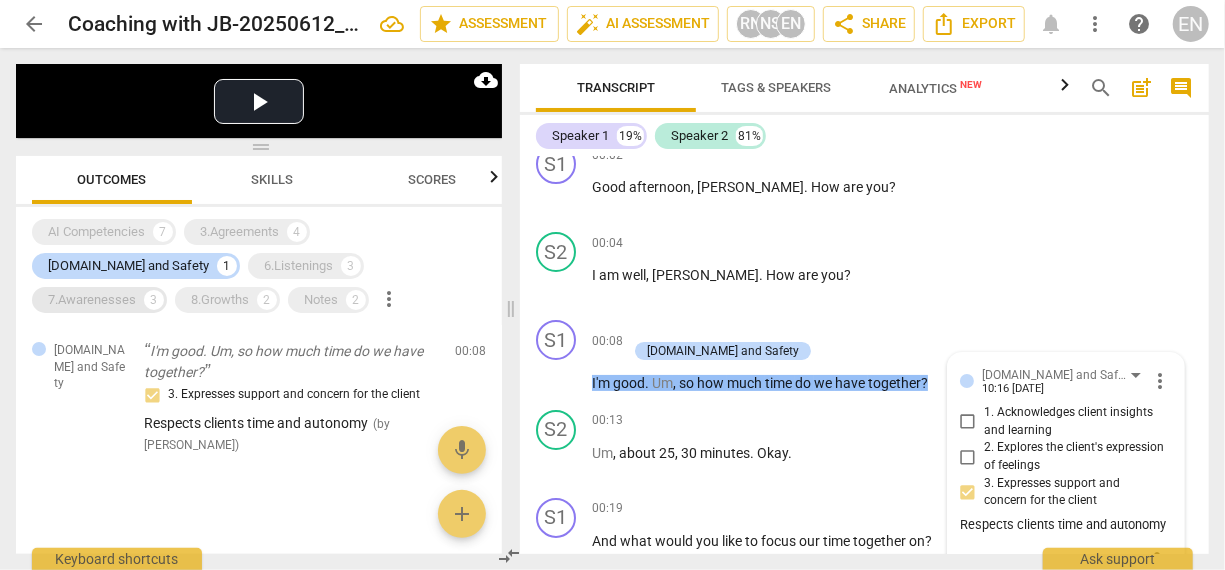click on "7.Awarenesses" at bounding box center [92, 300] 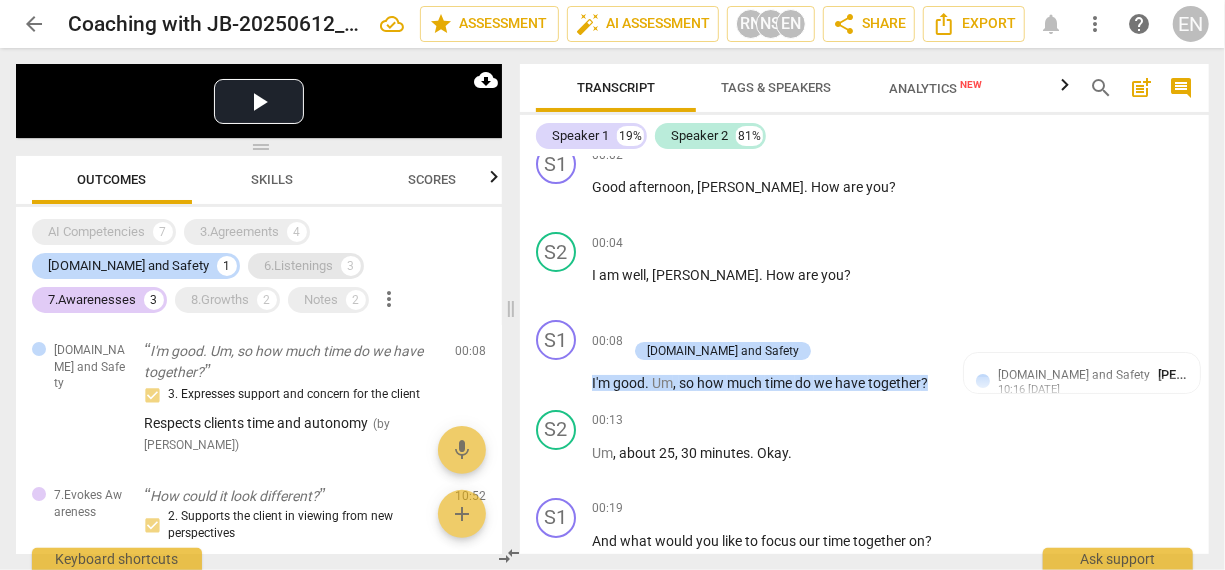 click on "6.Listenings" at bounding box center [298, 266] 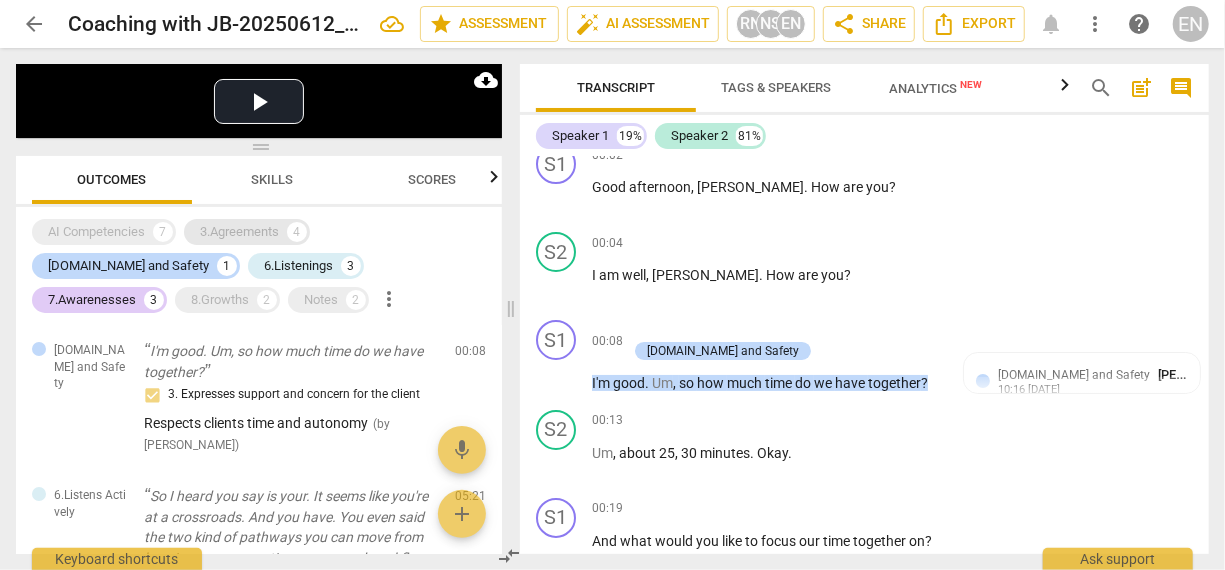 click on "3.Agreements" at bounding box center (239, 232) 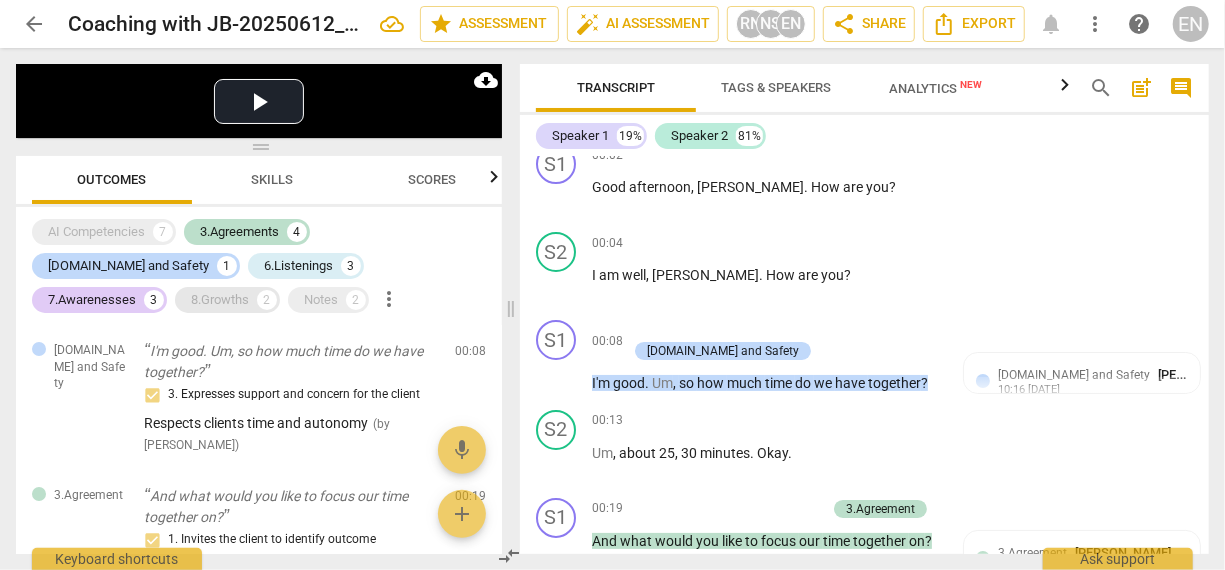 click on "8.Growths" at bounding box center [220, 300] 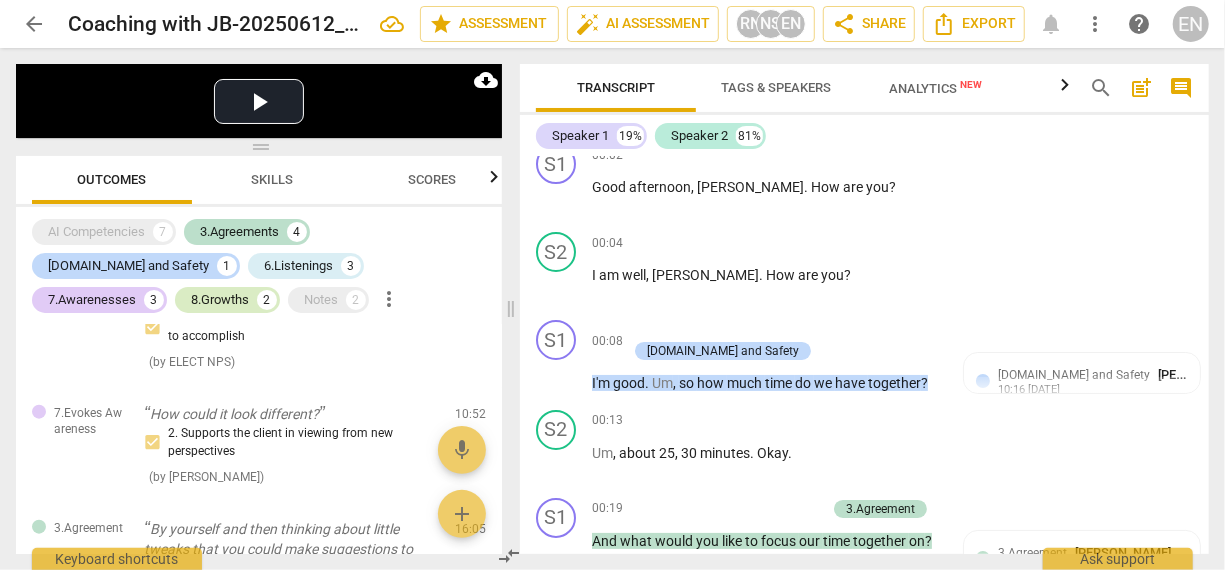 scroll, scrollTop: 1141, scrollLeft: 0, axis: vertical 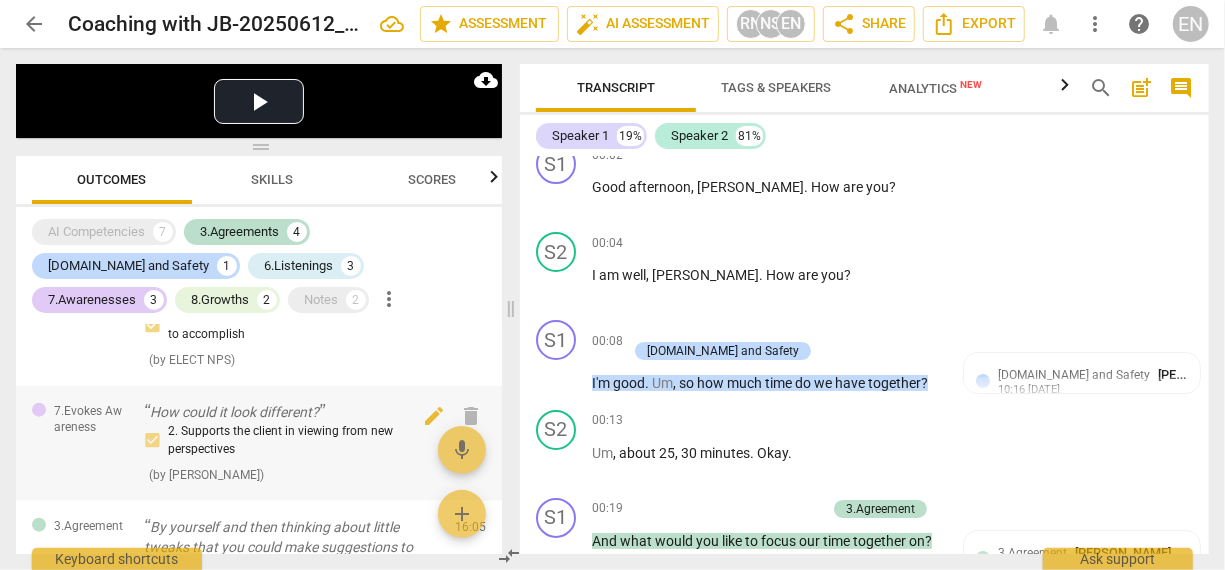 click on "How could it look different?" at bounding box center [291, 412] 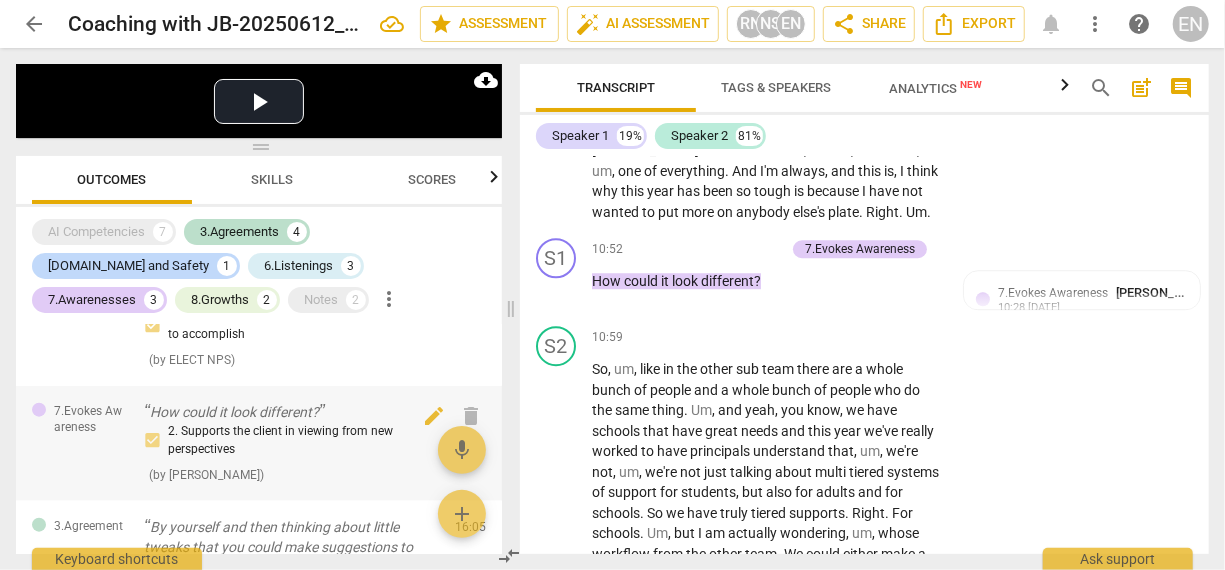 scroll, scrollTop: 2681, scrollLeft: 0, axis: vertical 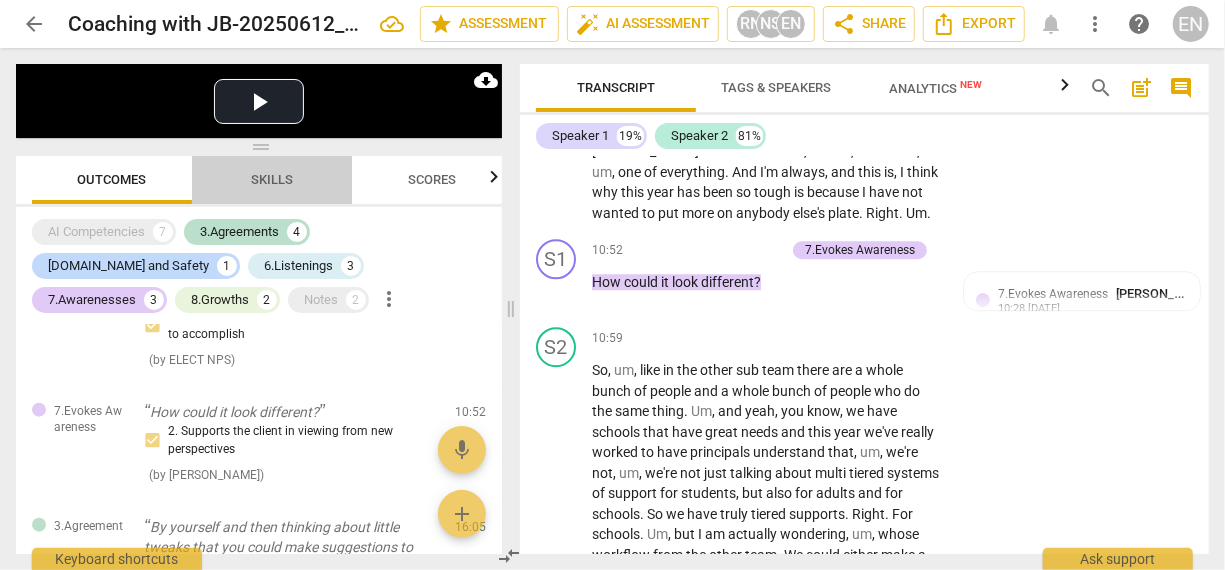 click on "Skills" at bounding box center (272, 180) 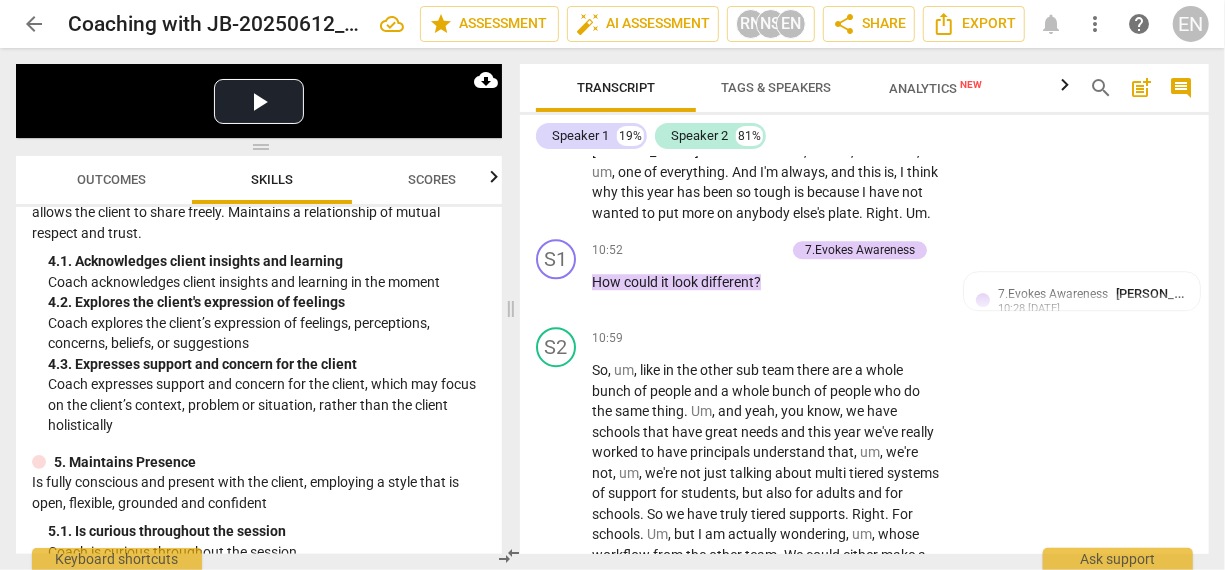 scroll, scrollTop: 677, scrollLeft: 0, axis: vertical 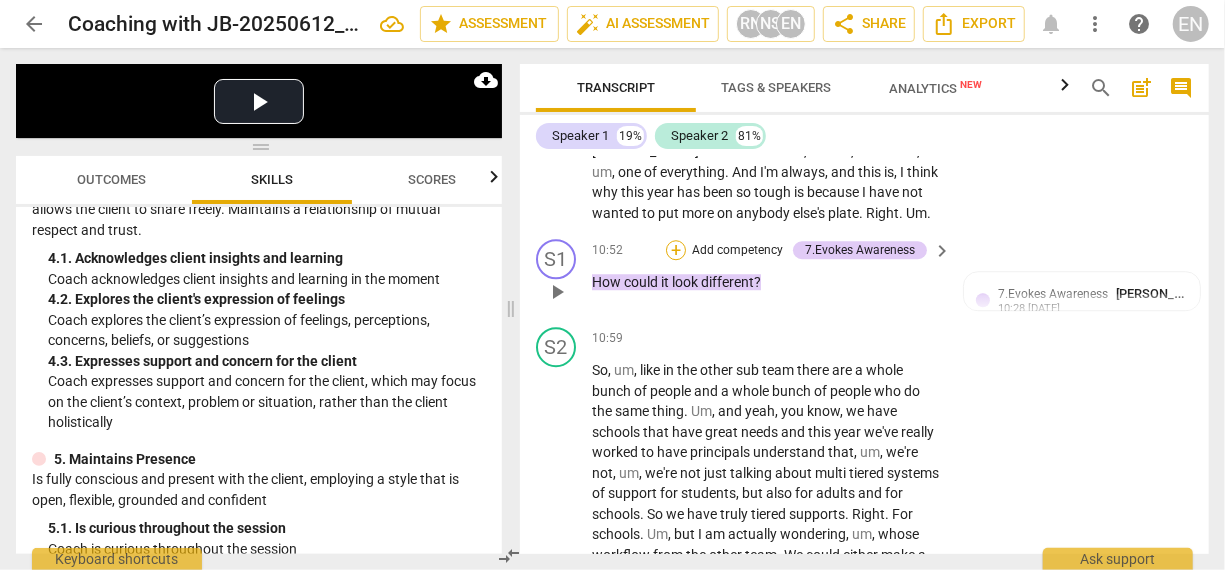 click on "+" at bounding box center (676, 250) 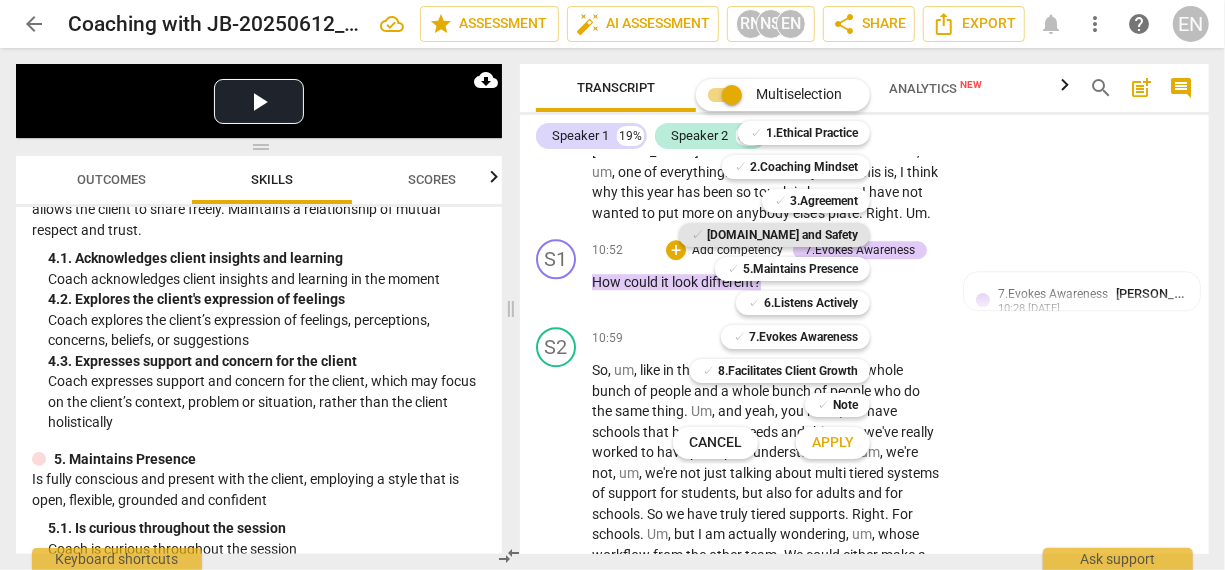 click on "[DOMAIN_NAME] and Safety" at bounding box center [782, 235] 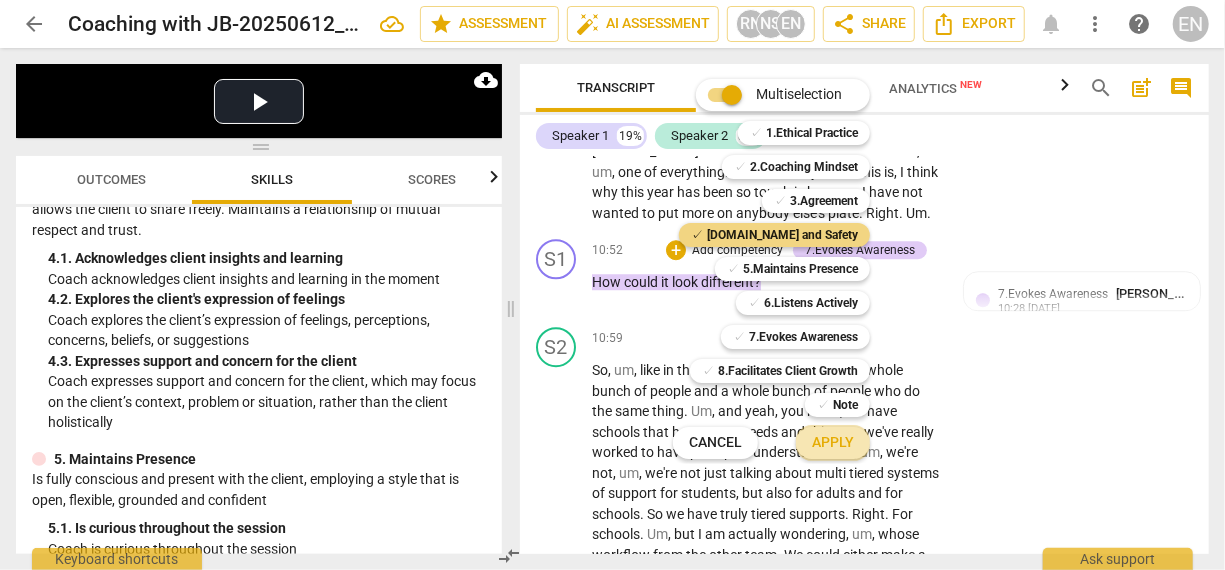 click on "Apply" at bounding box center [833, 443] 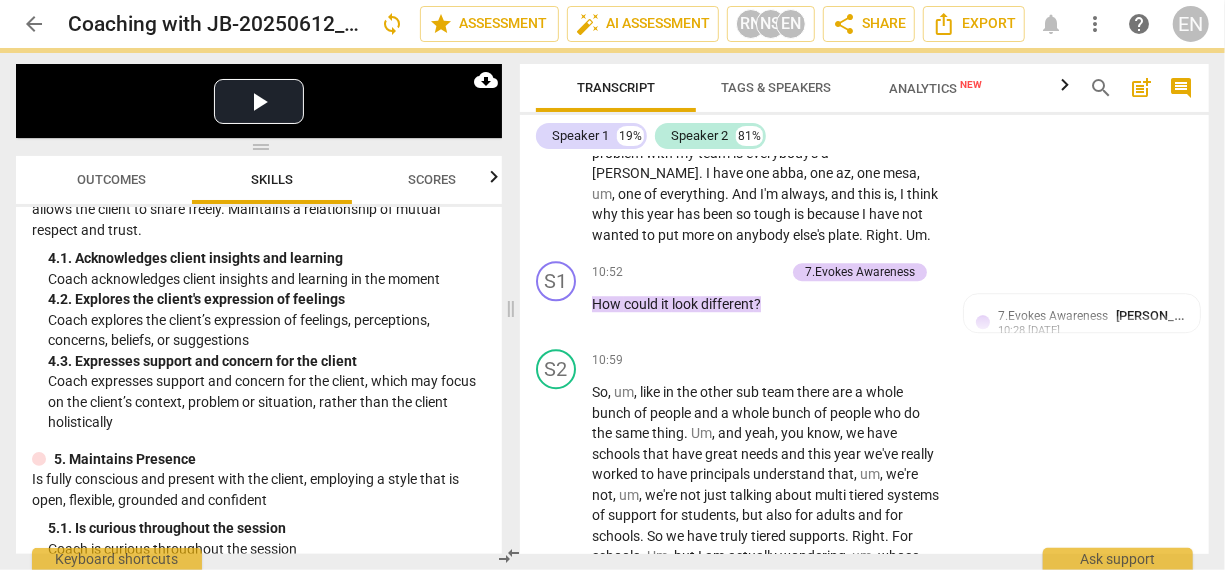 scroll, scrollTop: 2703, scrollLeft: 0, axis: vertical 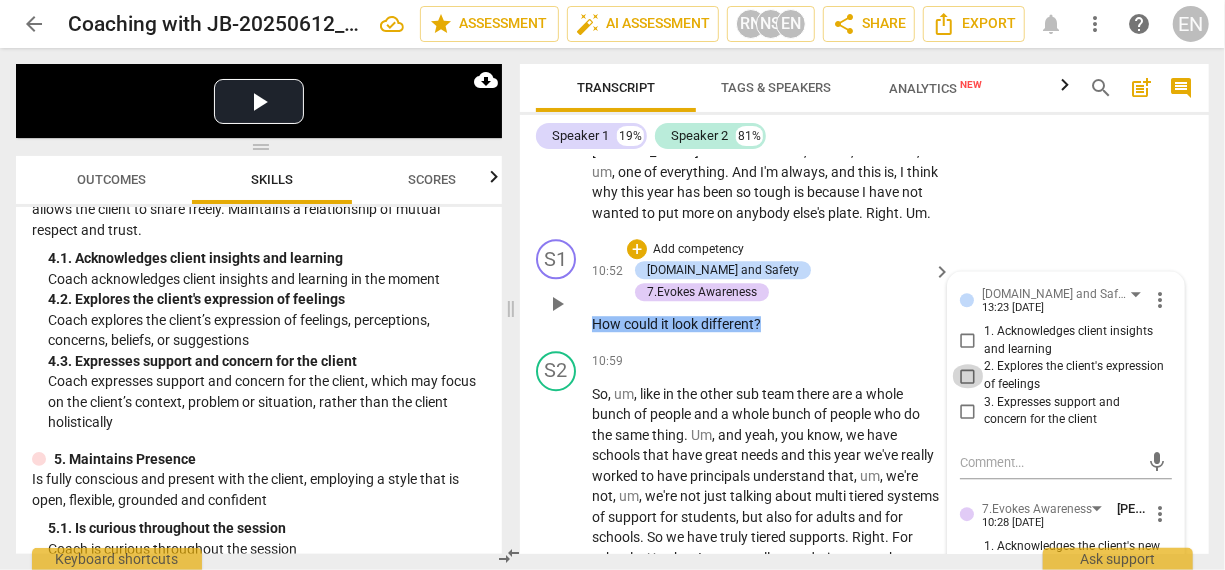 click on "2. Explores the client's expression of feelings" at bounding box center [968, 376] 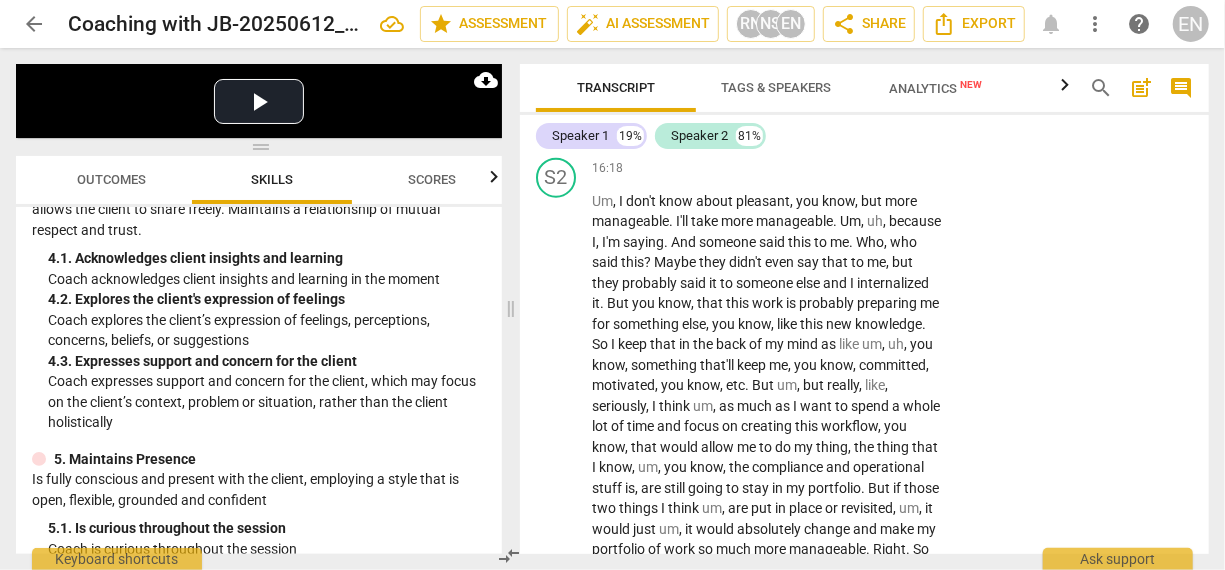 scroll, scrollTop: 4880, scrollLeft: 0, axis: vertical 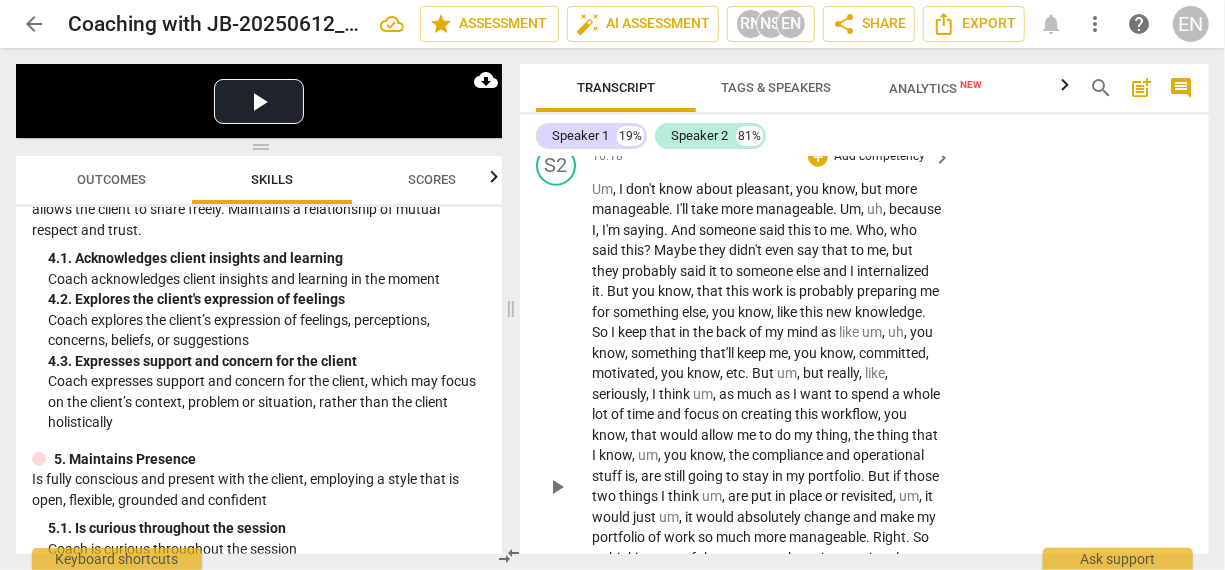 drag, startPoint x: 1183, startPoint y: 395, endPoint x: 1173, endPoint y: 202, distance: 193.2589 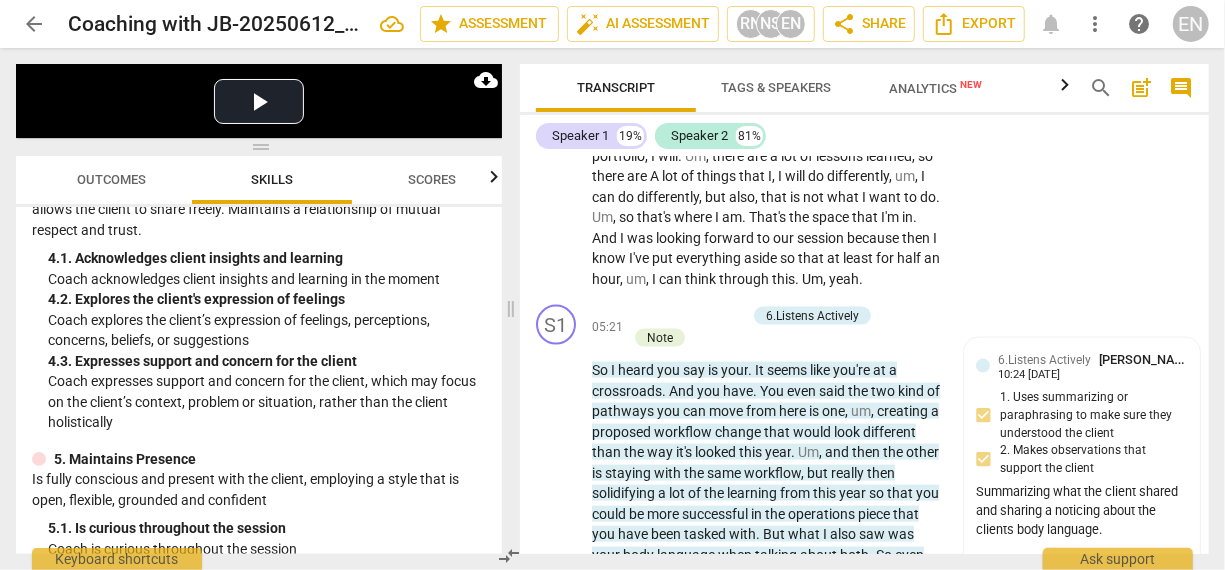scroll, scrollTop: 1246, scrollLeft: 0, axis: vertical 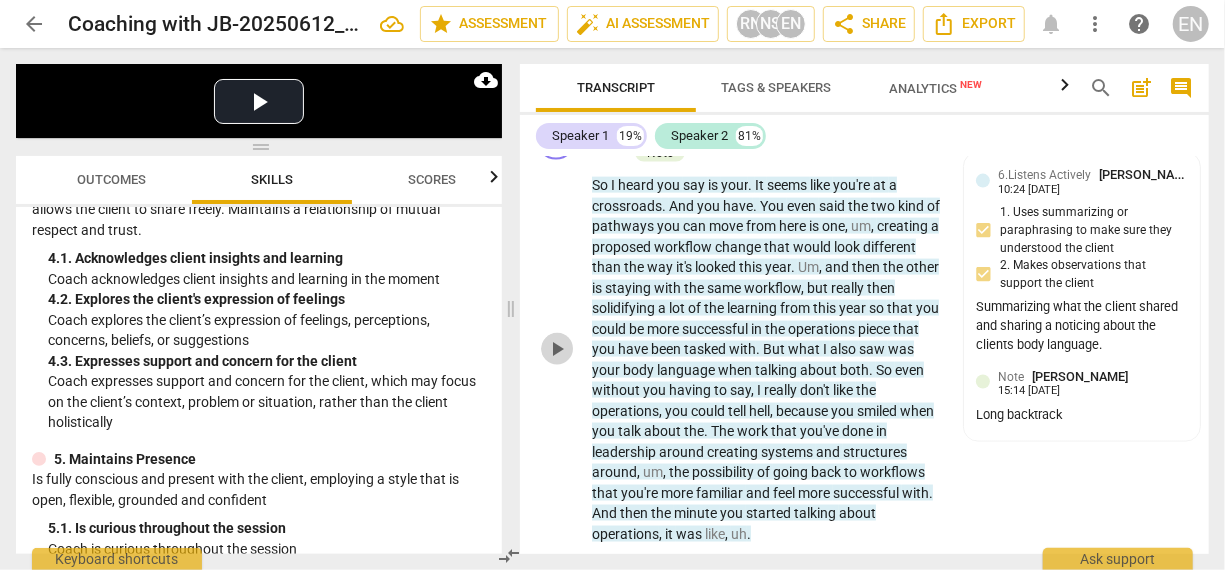 click on "play_arrow" at bounding box center [557, 349] 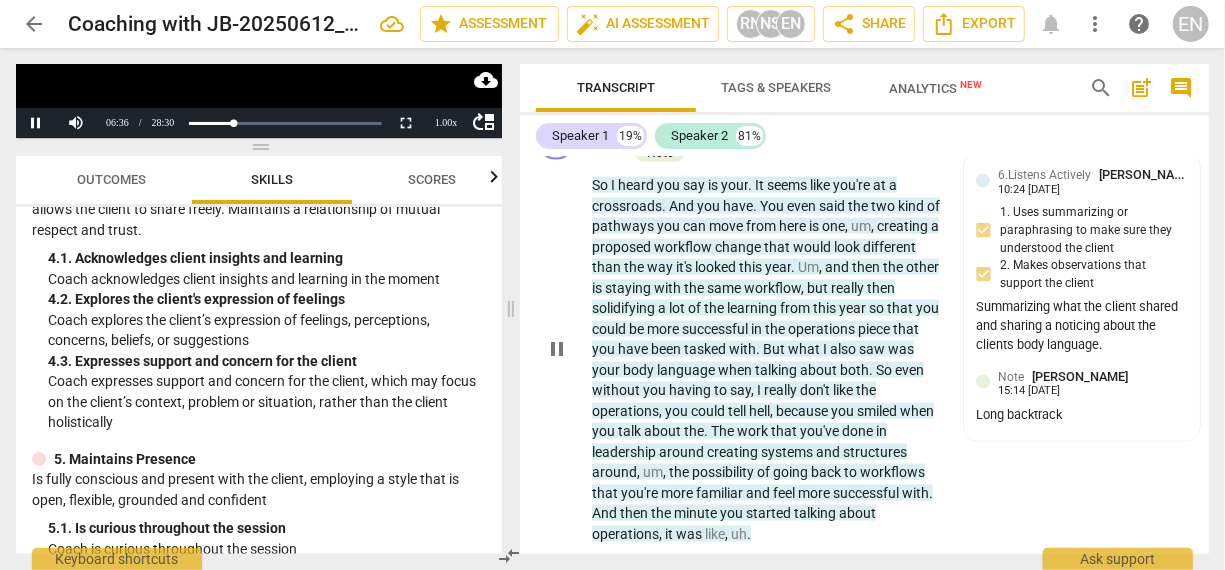 scroll, scrollTop: 1873, scrollLeft: 0, axis: vertical 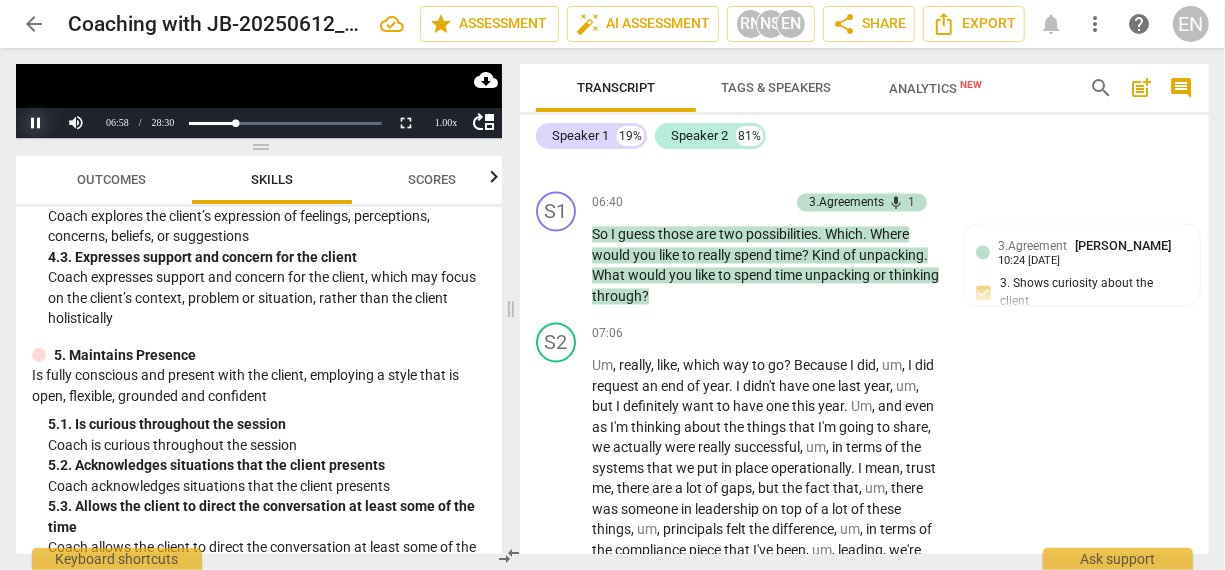 click on "Pause" at bounding box center (36, 123) 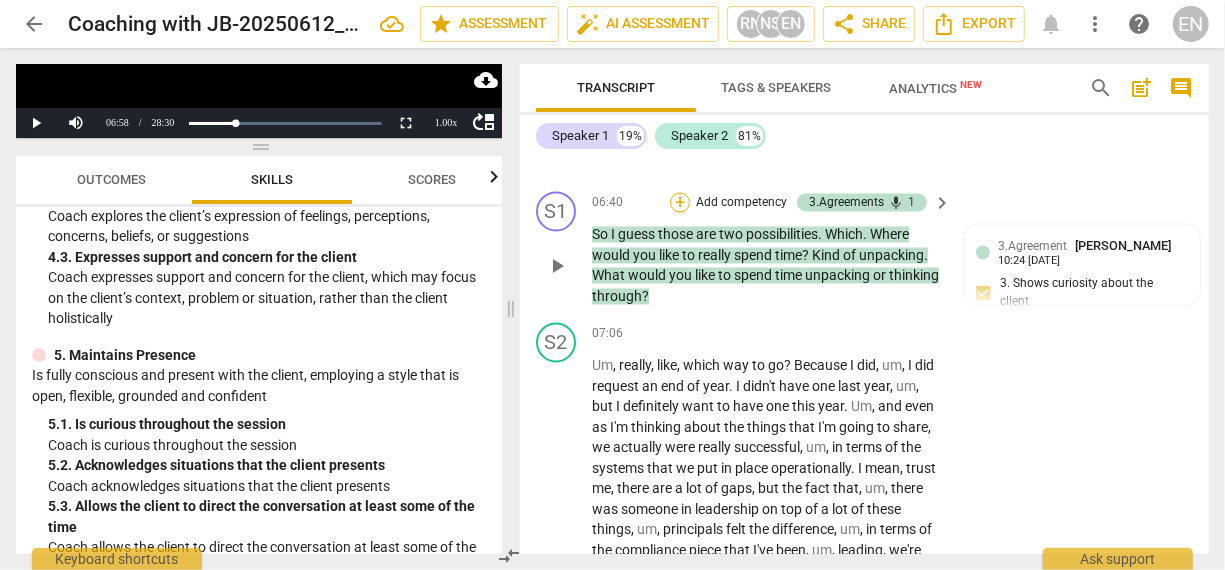click on "+" at bounding box center (680, 203) 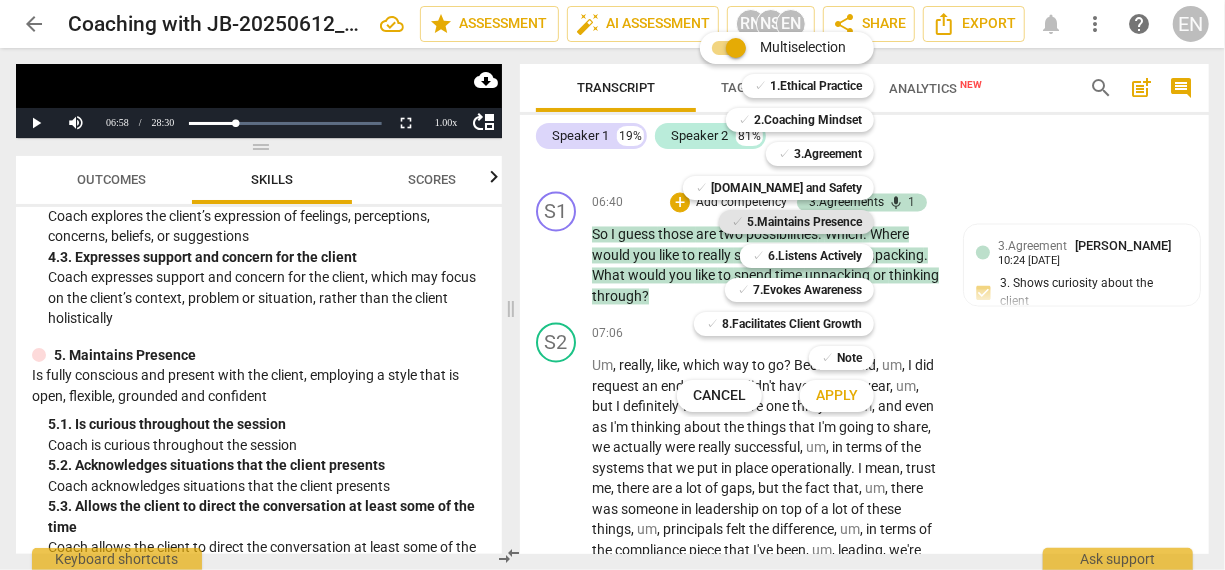 click on "5.Maintains Presence" at bounding box center (804, 222) 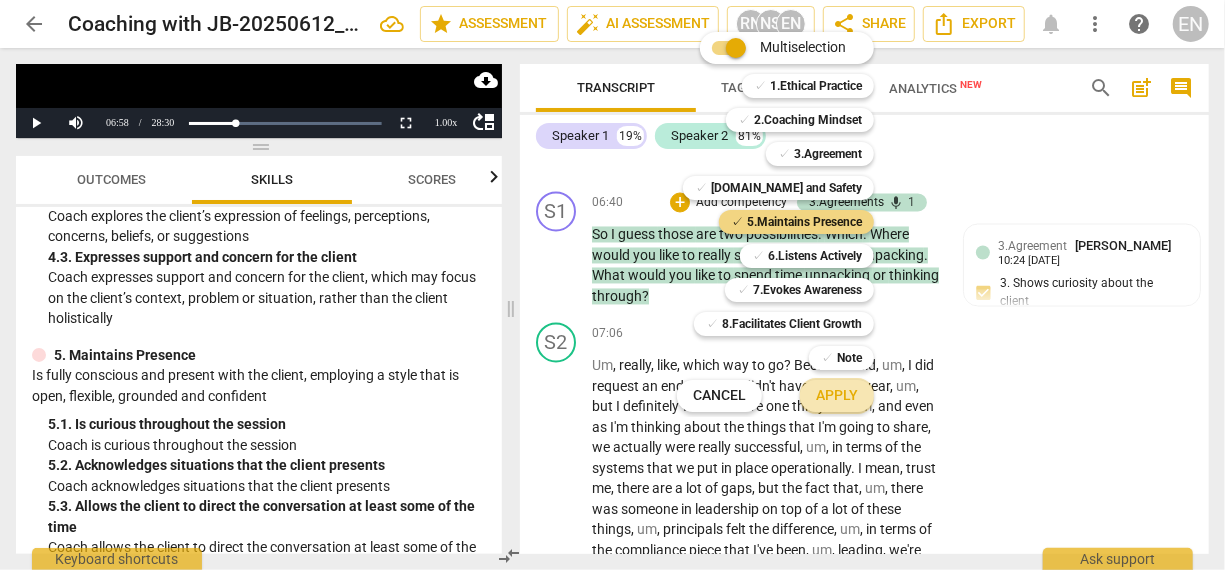 click on "Apply" at bounding box center [837, 396] 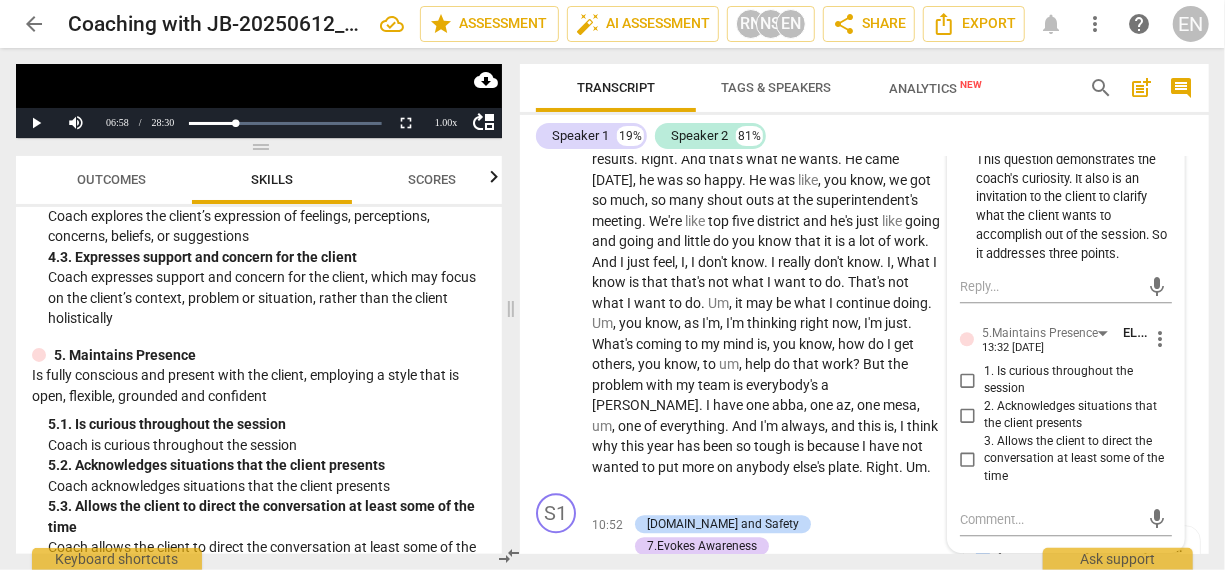 scroll, scrollTop: 2508, scrollLeft: 0, axis: vertical 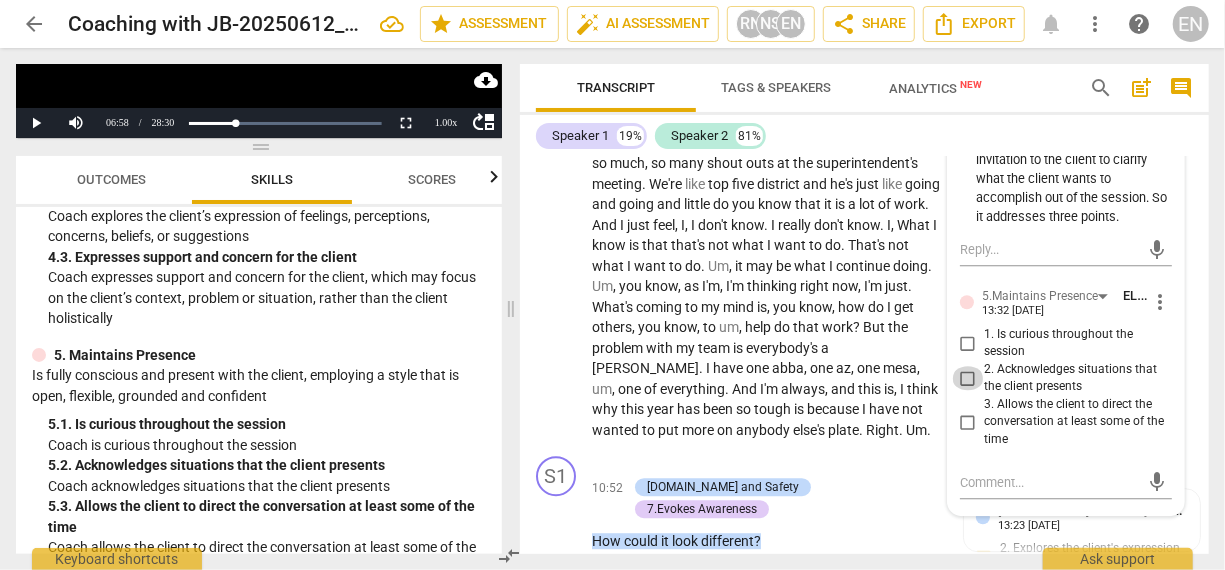 click on "2. Acknowledges situations that the client presents" at bounding box center (968, 378) 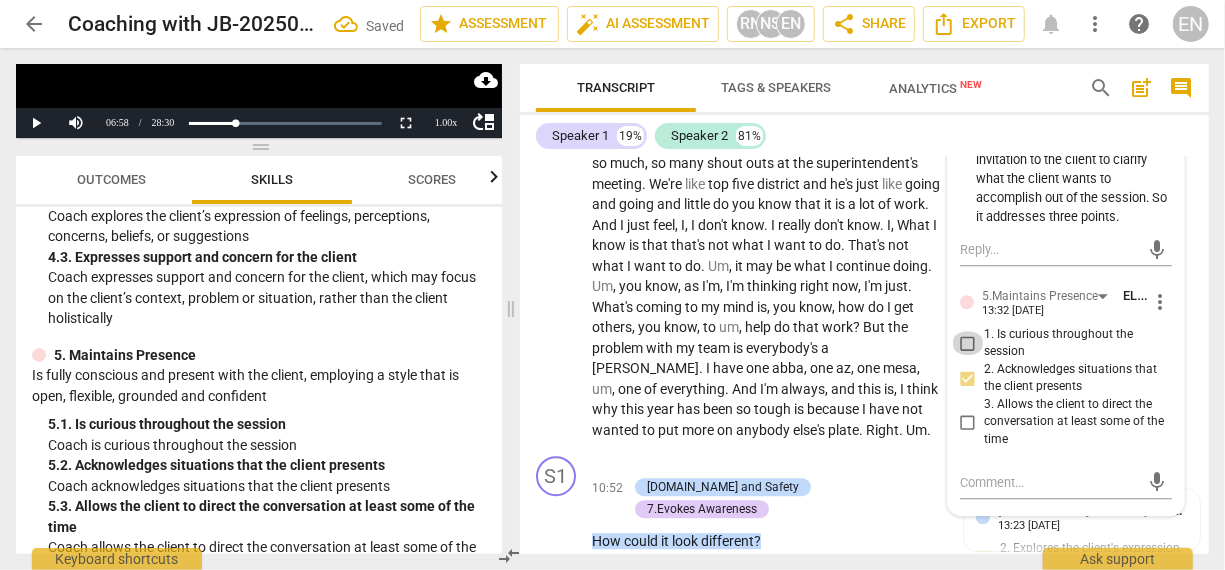 click on "1. Is curious throughout the session" at bounding box center (968, 343) 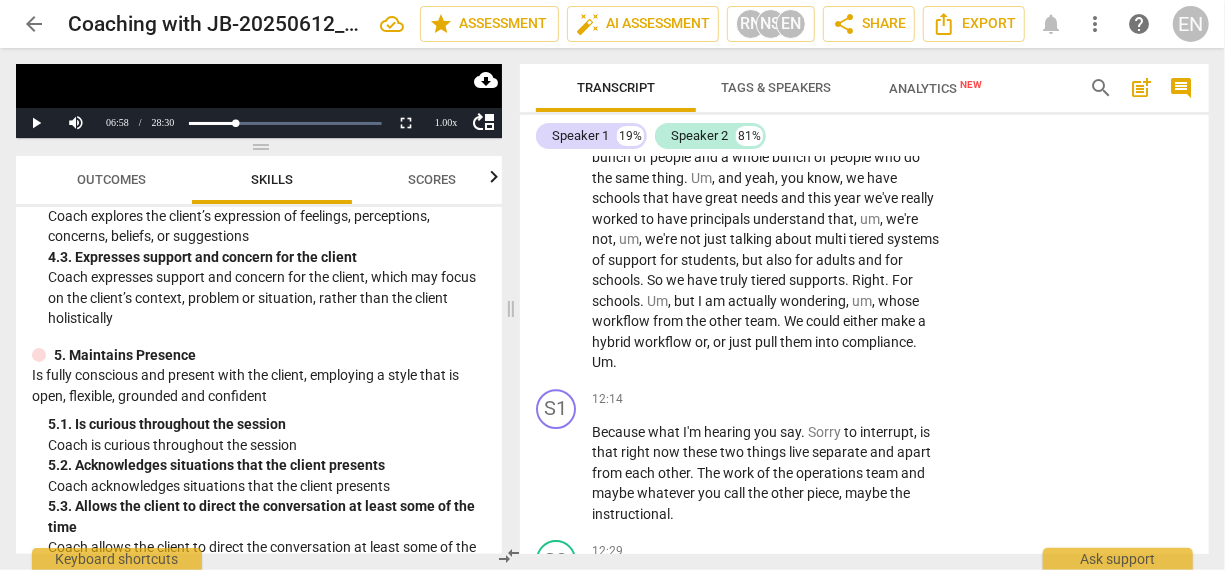scroll, scrollTop: 2979, scrollLeft: 0, axis: vertical 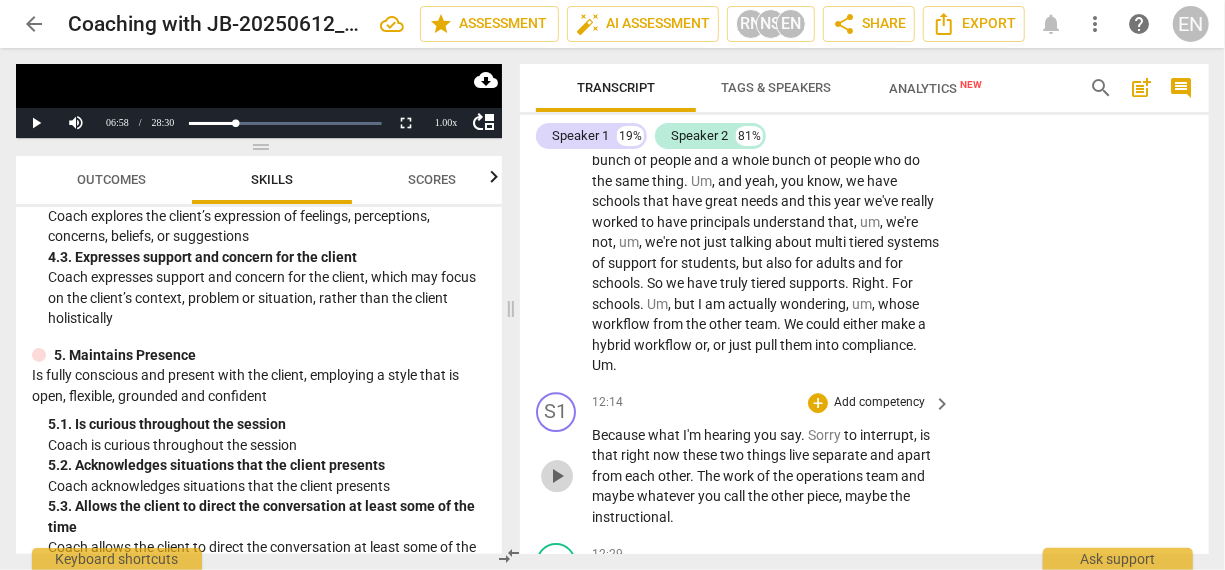 click on "play_arrow" at bounding box center [557, 476] 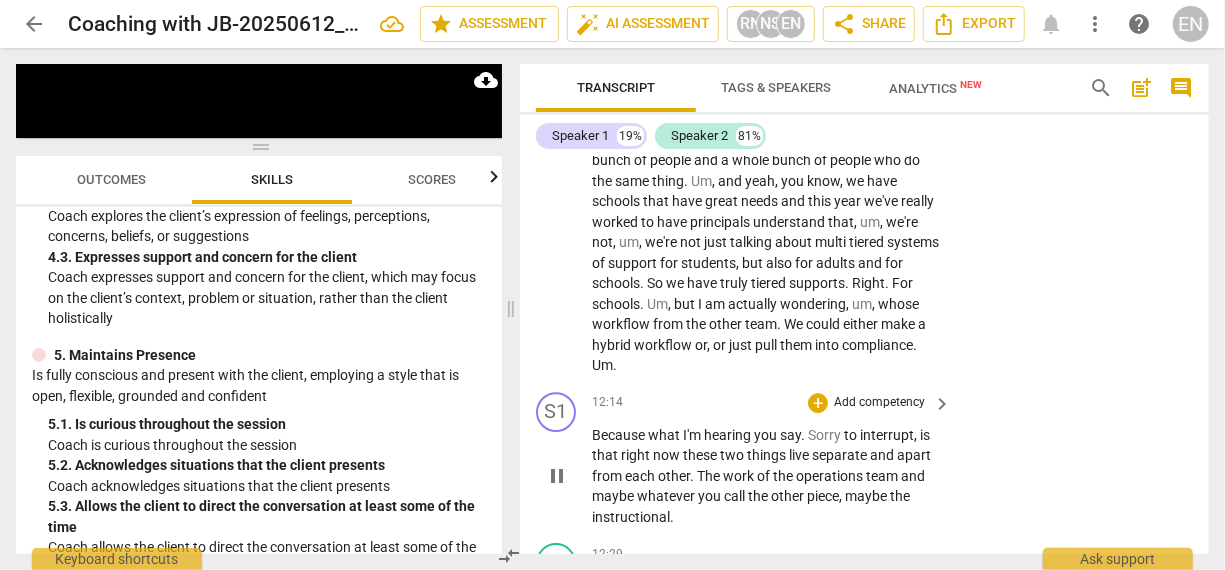 scroll, scrollTop: 3398, scrollLeft: 0, axis: vertical 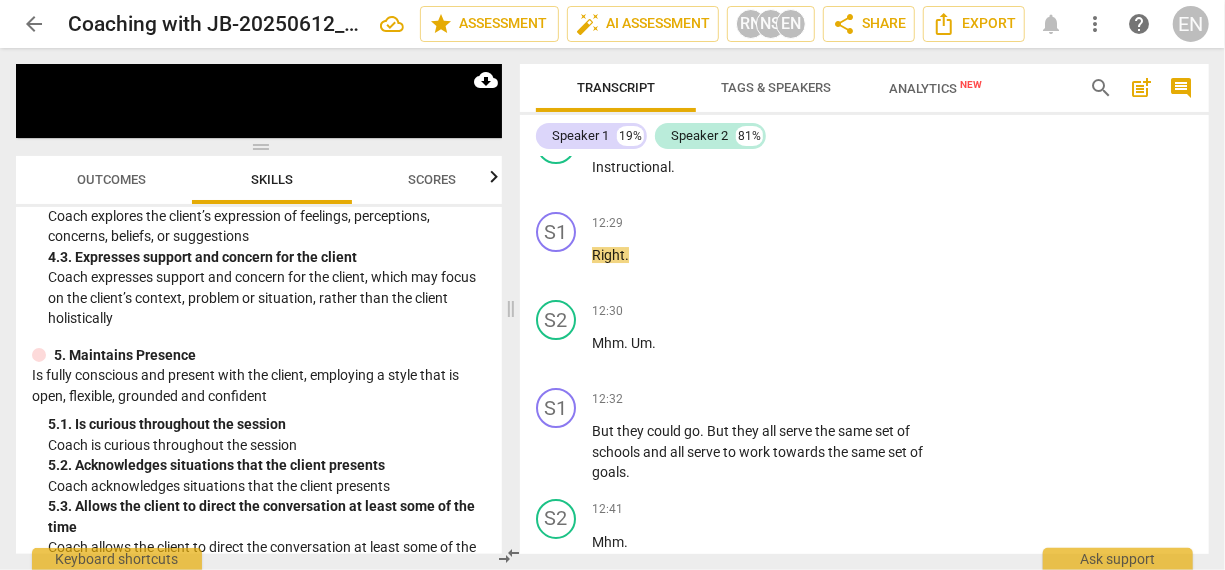 click on "+ Add competency" at bounding box center [867, 399] 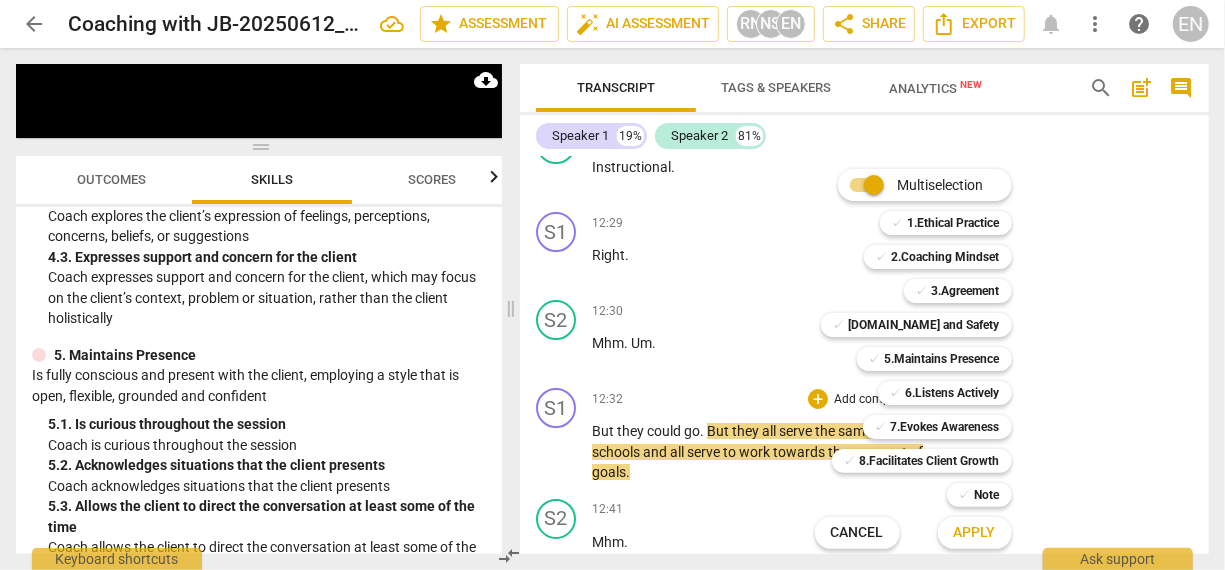 click at bounding box center (612, 285) 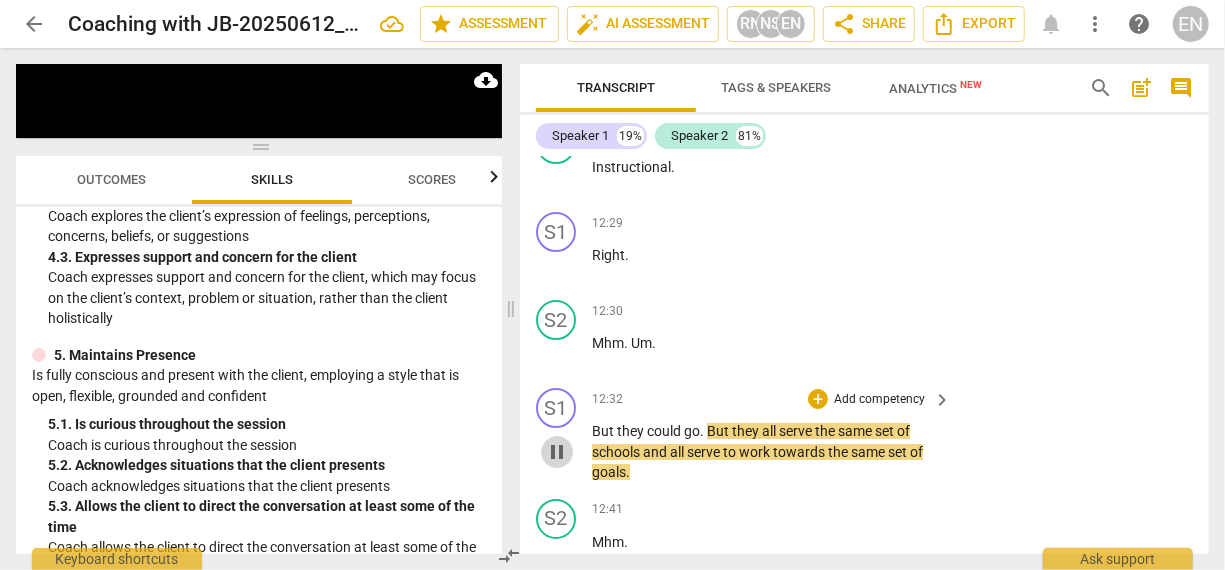 click on "pause" at bounding box center (557, 452) 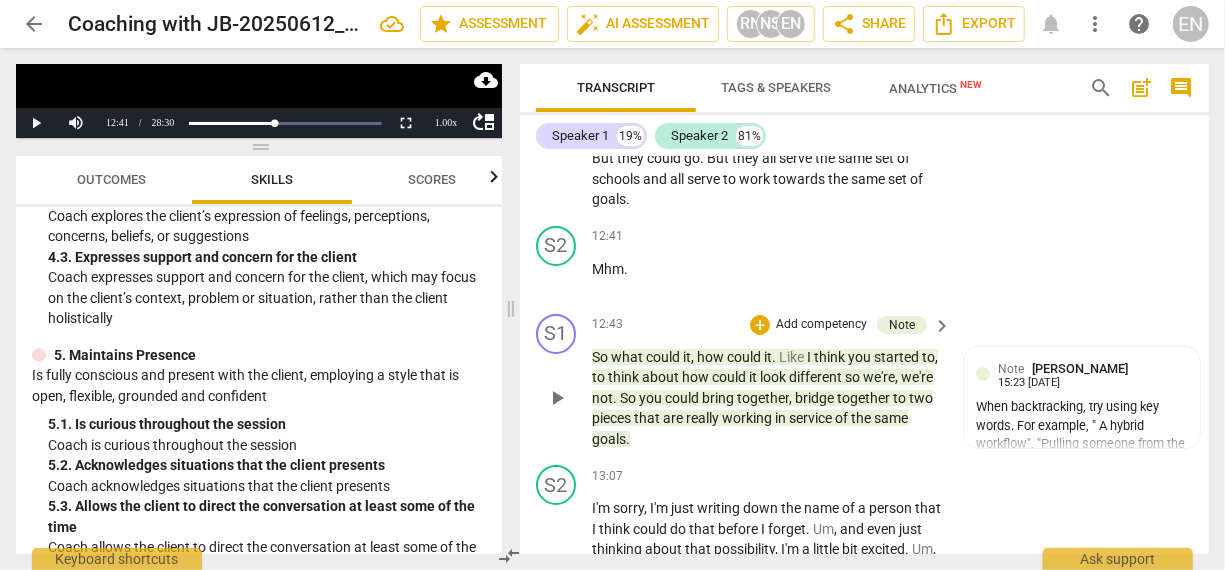 scroll, scrollTop: 3674, scrollLeft: 0, axis: vertical 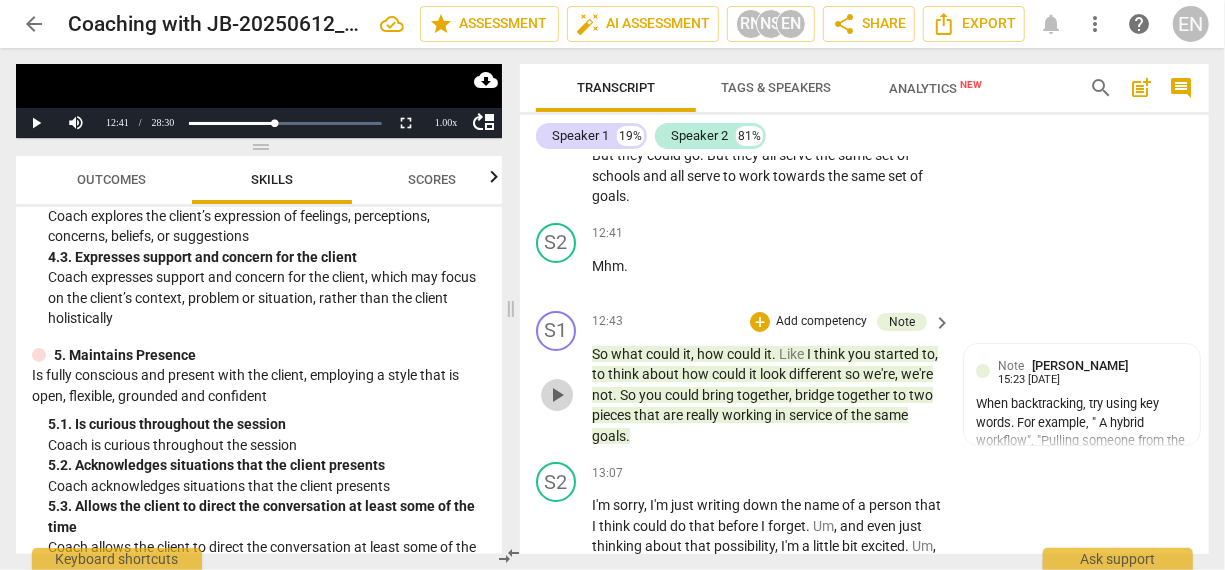 click on "play_arrow" at bounding box center (557, 395) 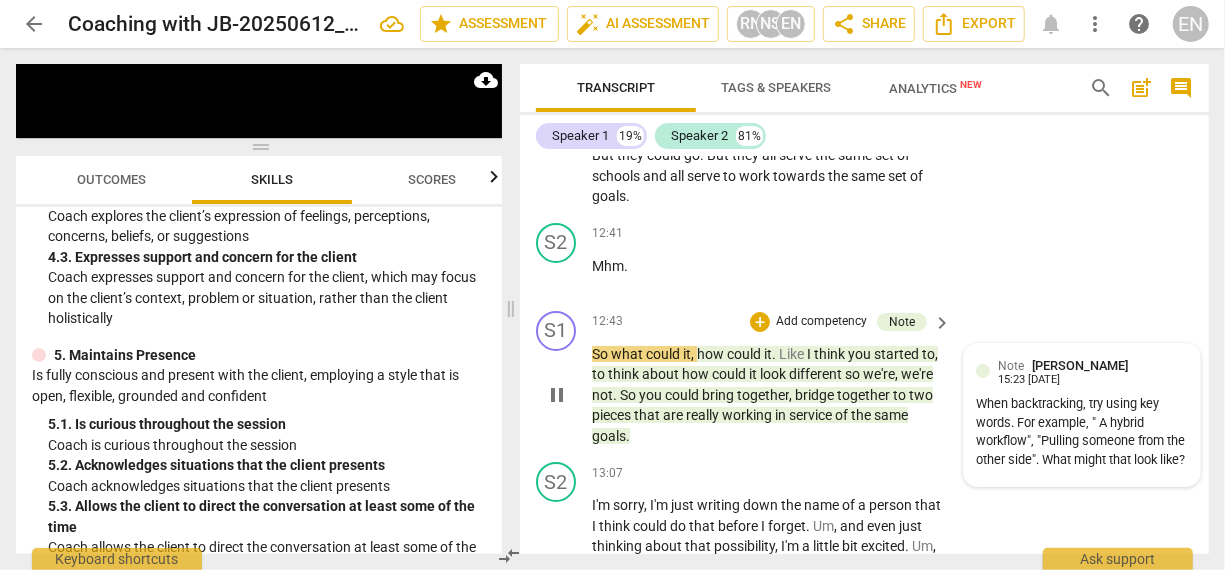 click on "When backtracking, try using key words. For example, " A hybrid workflow", "Pulling someone from the other side". What might that look like?" at bounding box center [1082, 432] 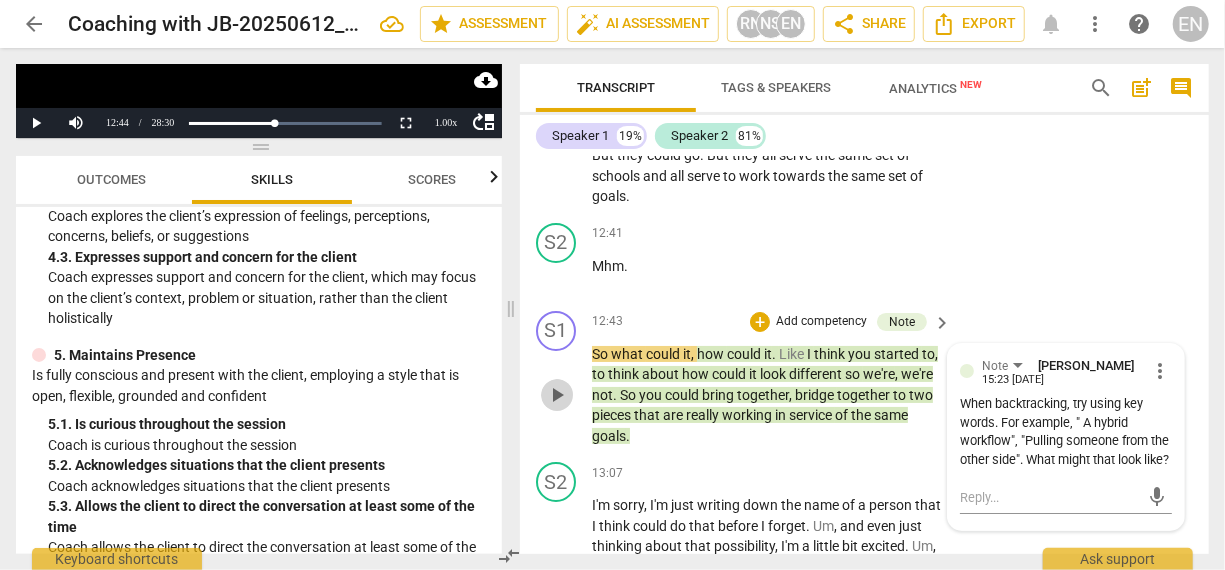 click on "play_arrow" at bounding box center (557, 395) 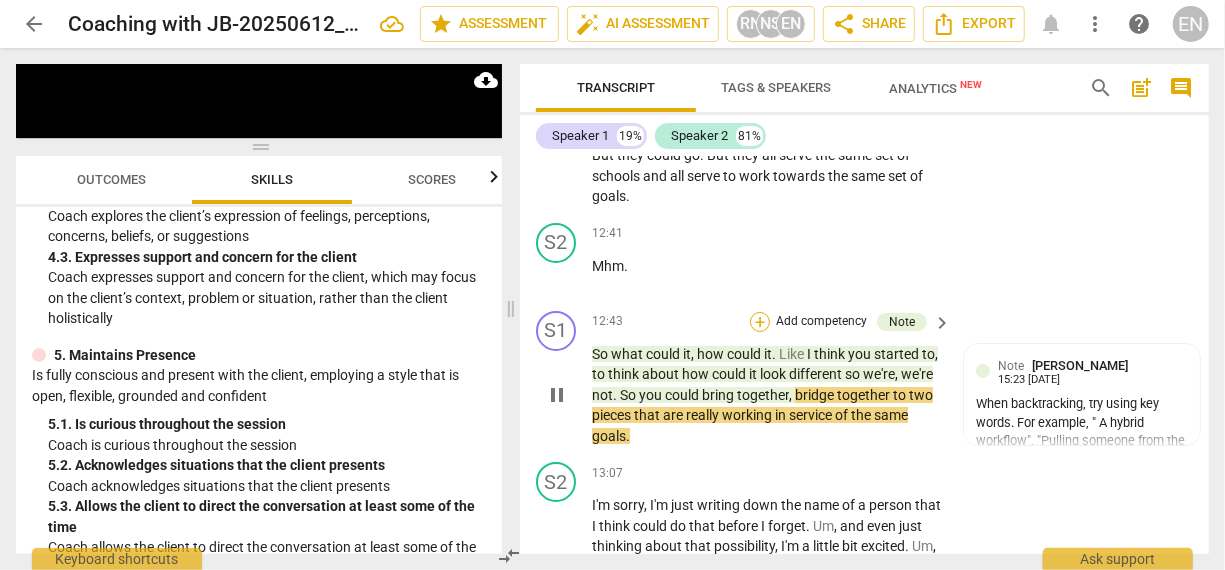 click on "+" at bounding box center (760, 322) 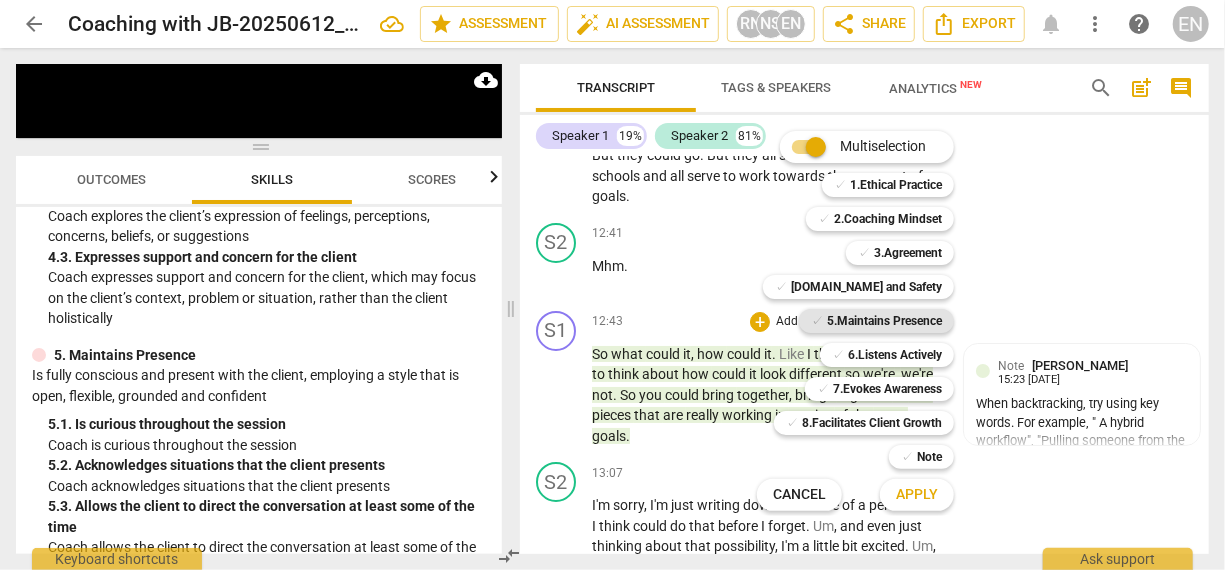 click on "5.Maintains Presence" at bounding box center (884, 321) 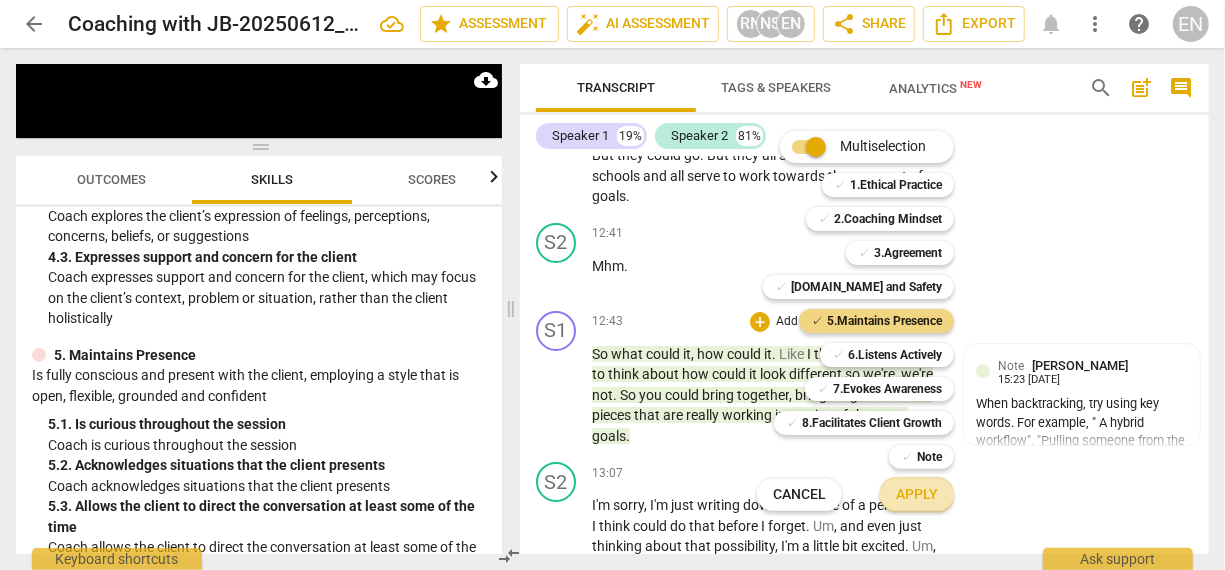 click on "Apply" at bounding box center (917, 495) 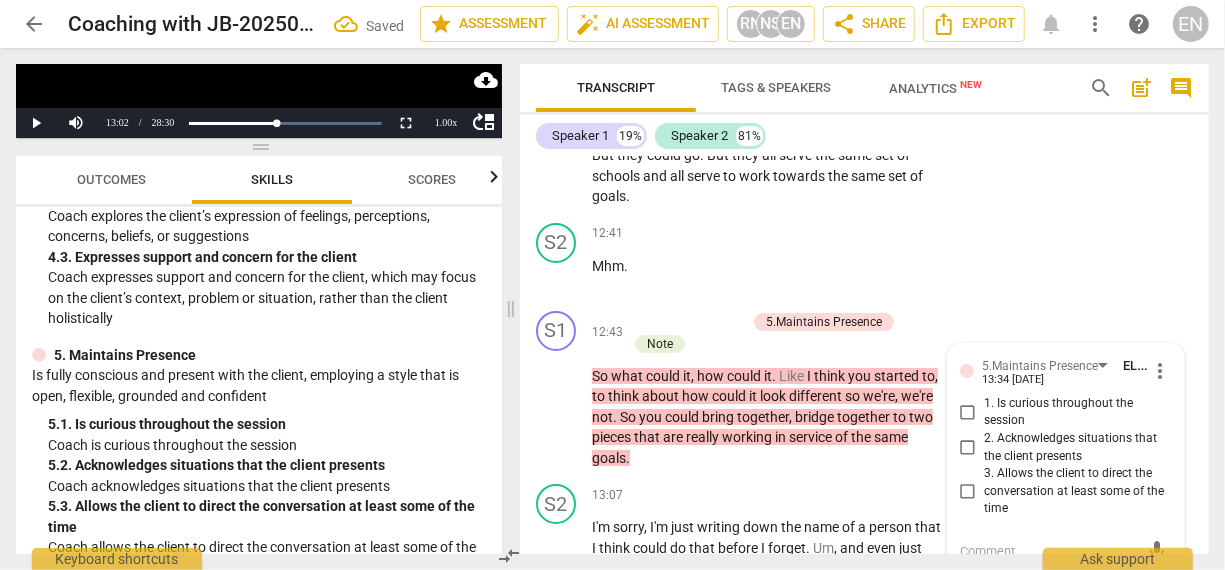 scroll, scrollTop: 3678, scrollLeft: 0, axis: vertical 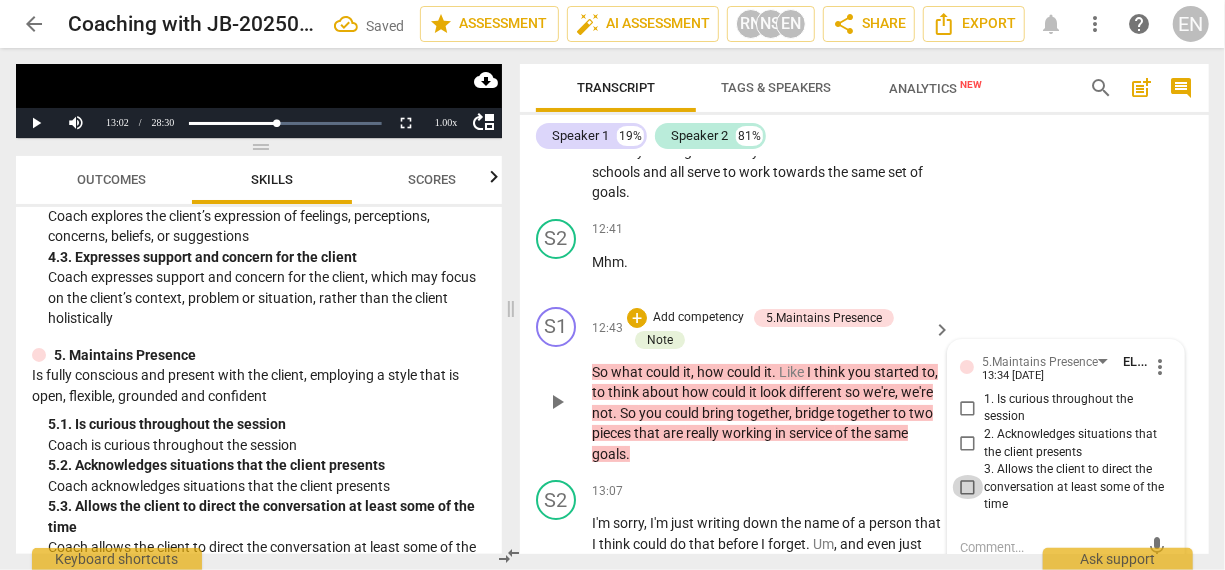 click on "3. Allows the client to direct the conversation at least some of the time" at bounding box center (968, 487) 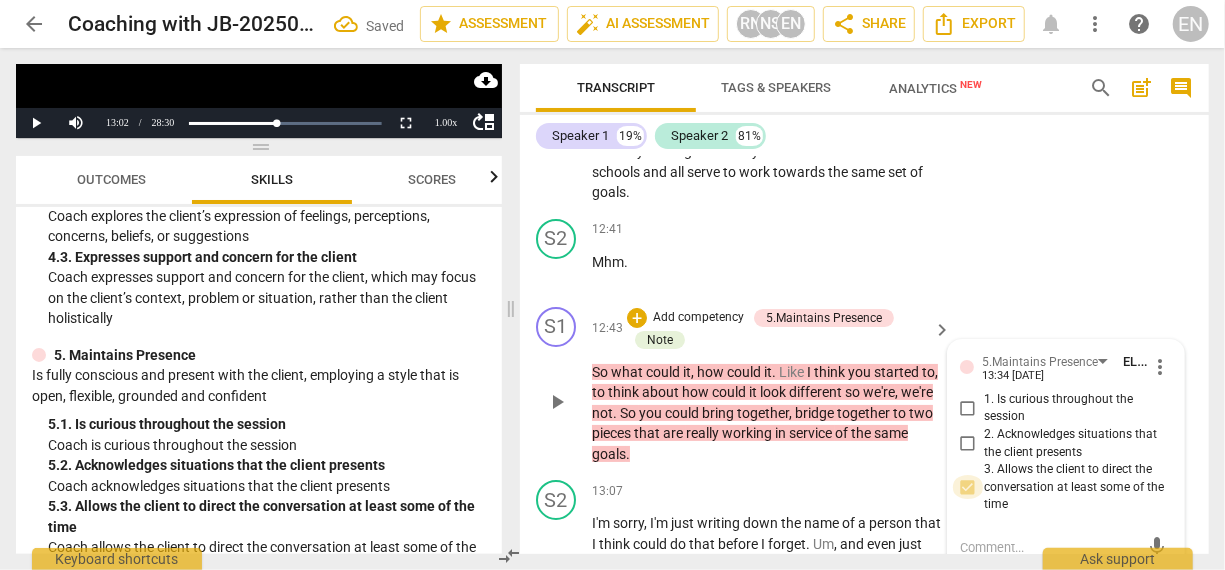 click on "3. Allows the client to direct the conversation at least some of the time" at bounding box center [968, 487] 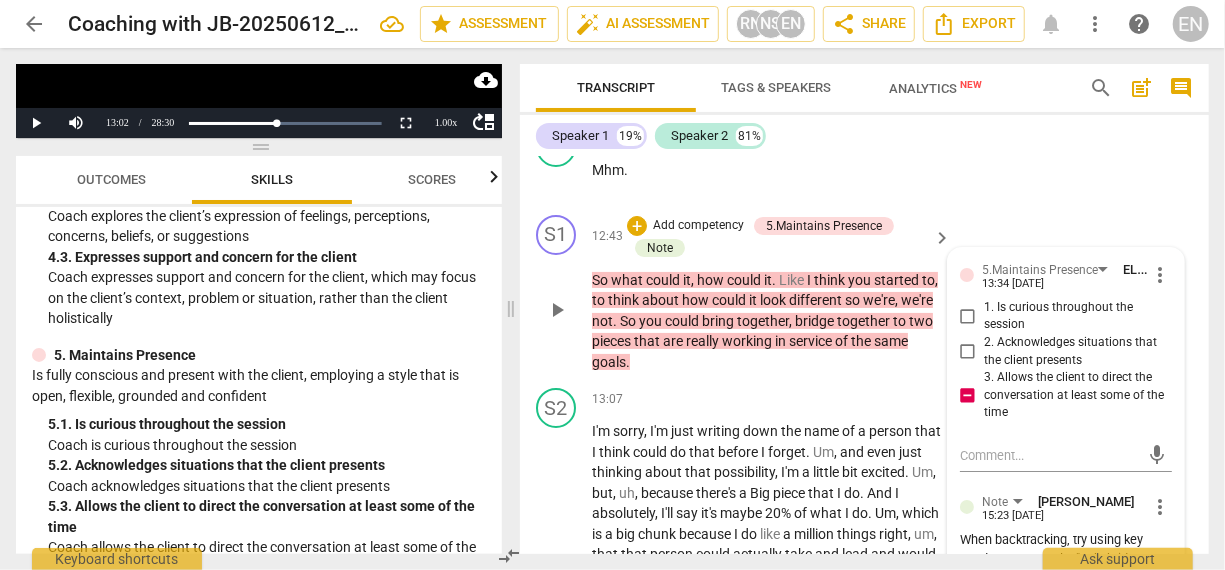 scroll, scrollTop: 3777, scrollLeft: 0, axis: vertical 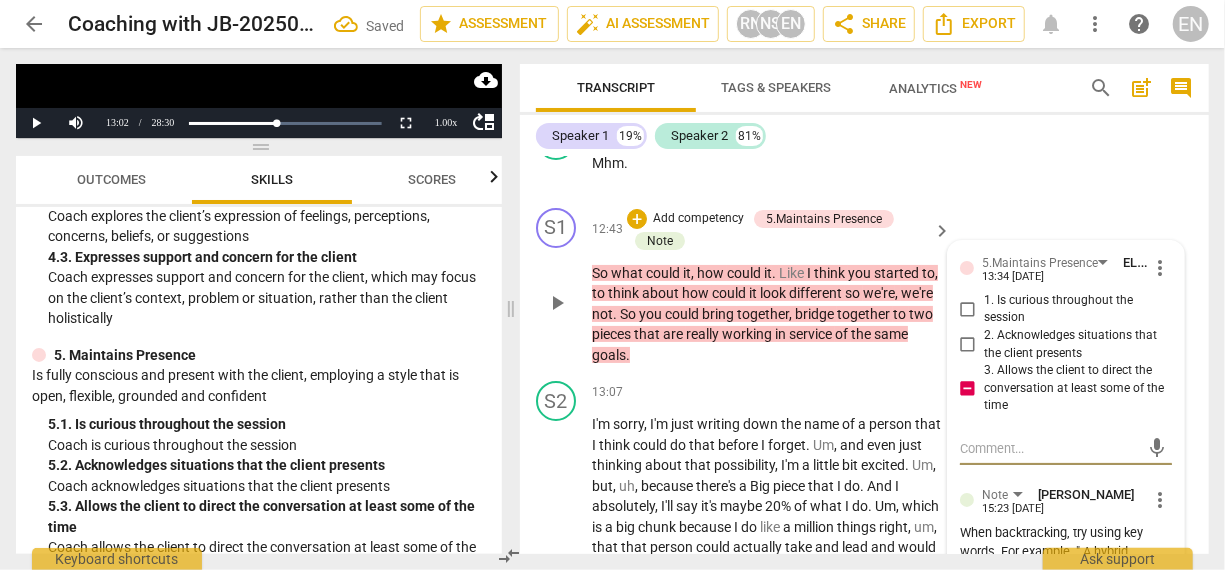 click at bounding box center [1050, 448] 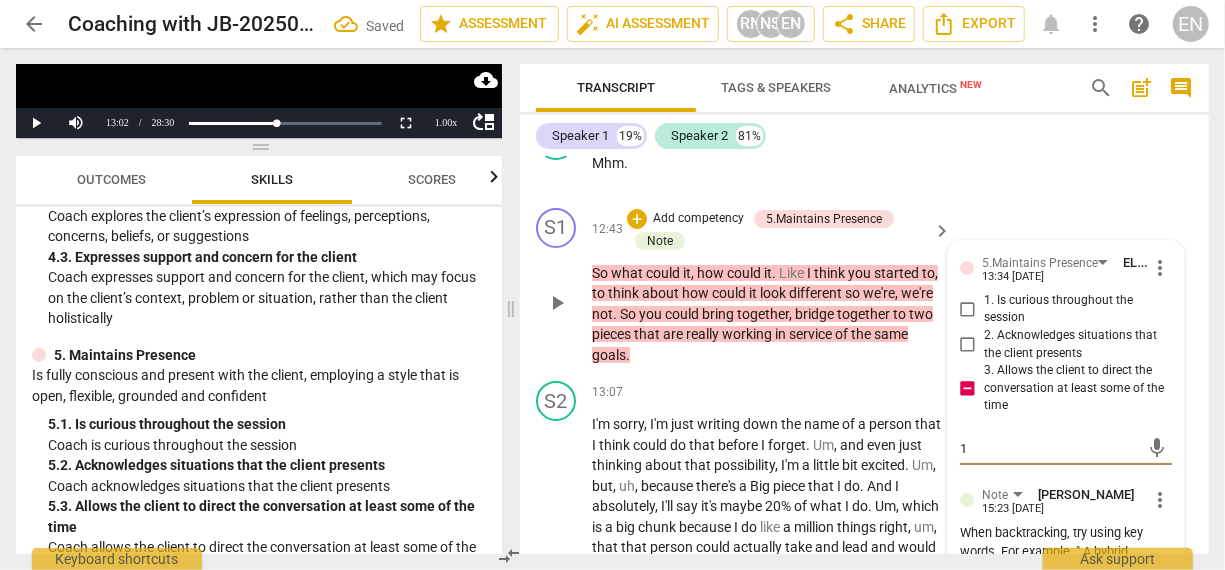 type on "12" 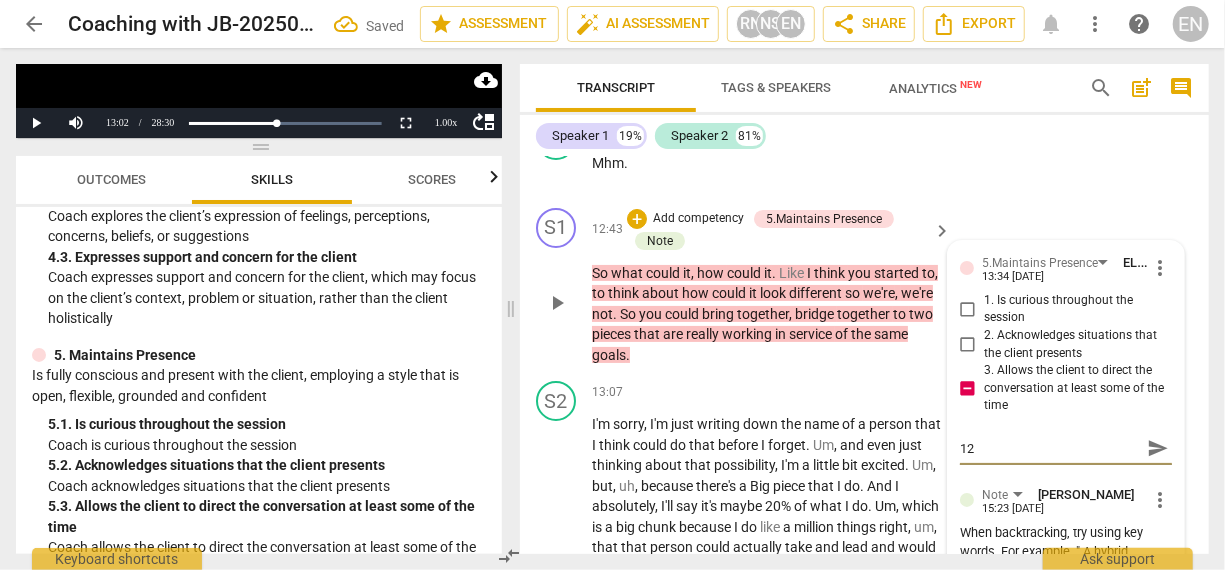 type on "12:" 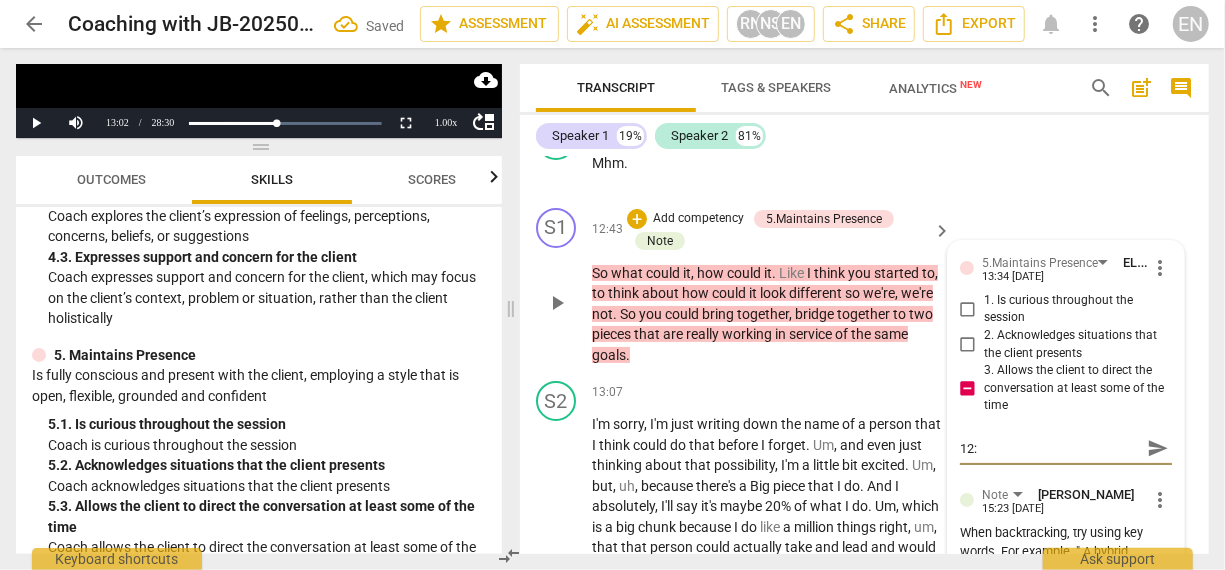 type on "12:1" 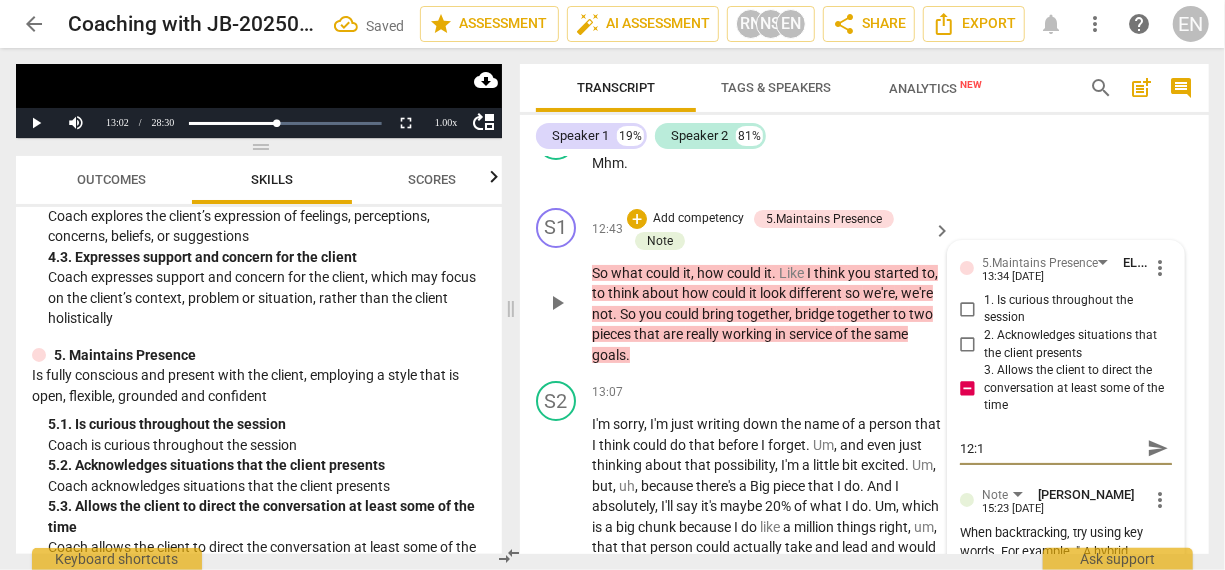 type on "12:19" 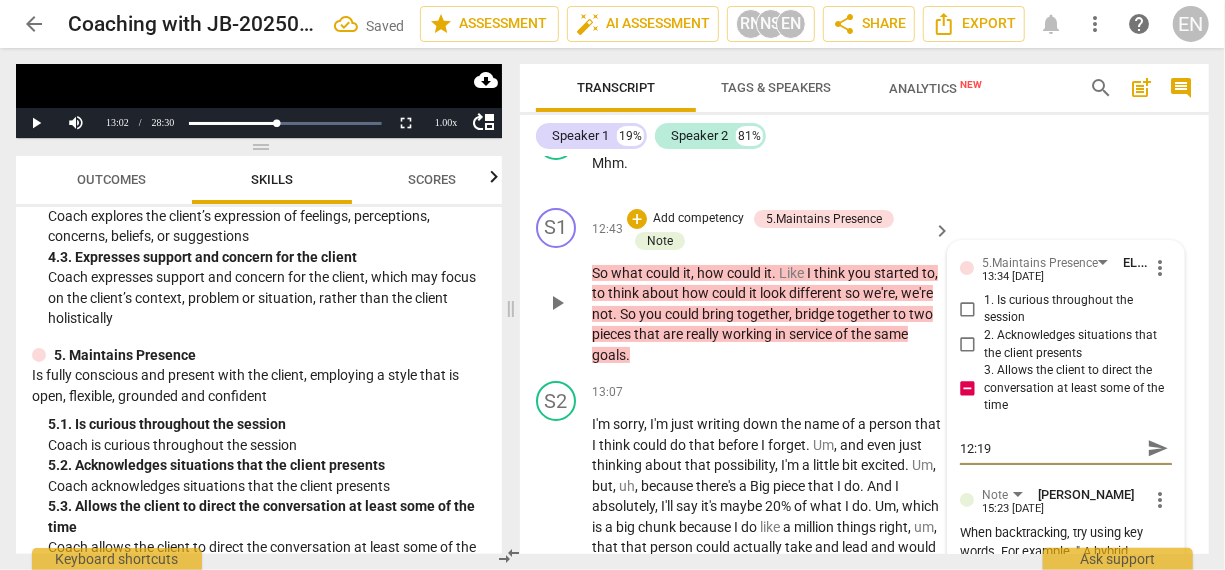 type on "12:19" 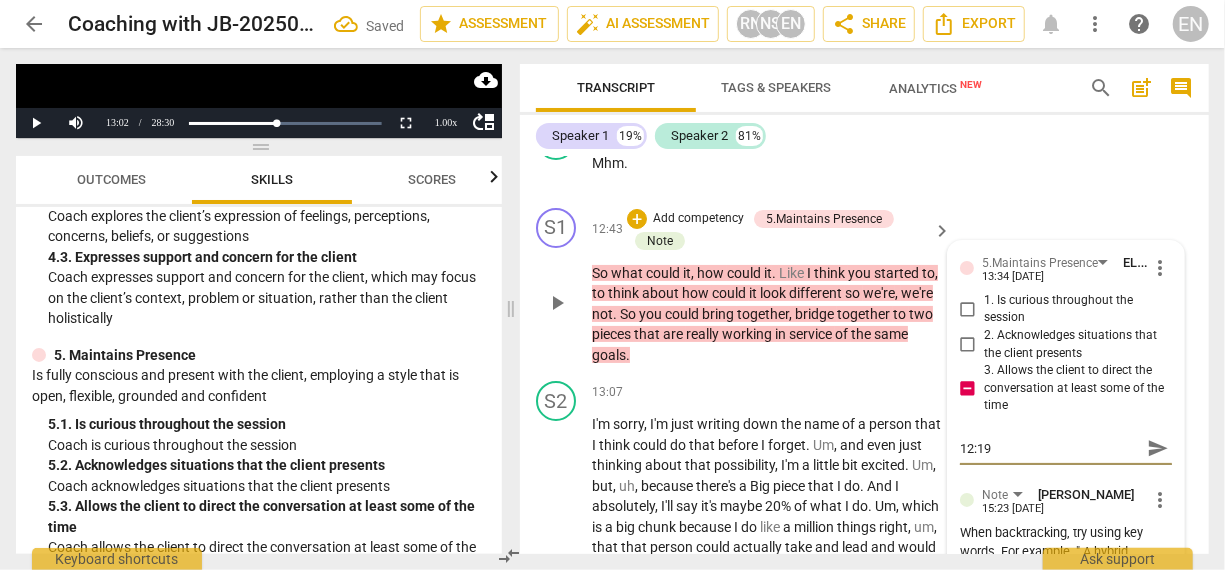 type on "12:19" 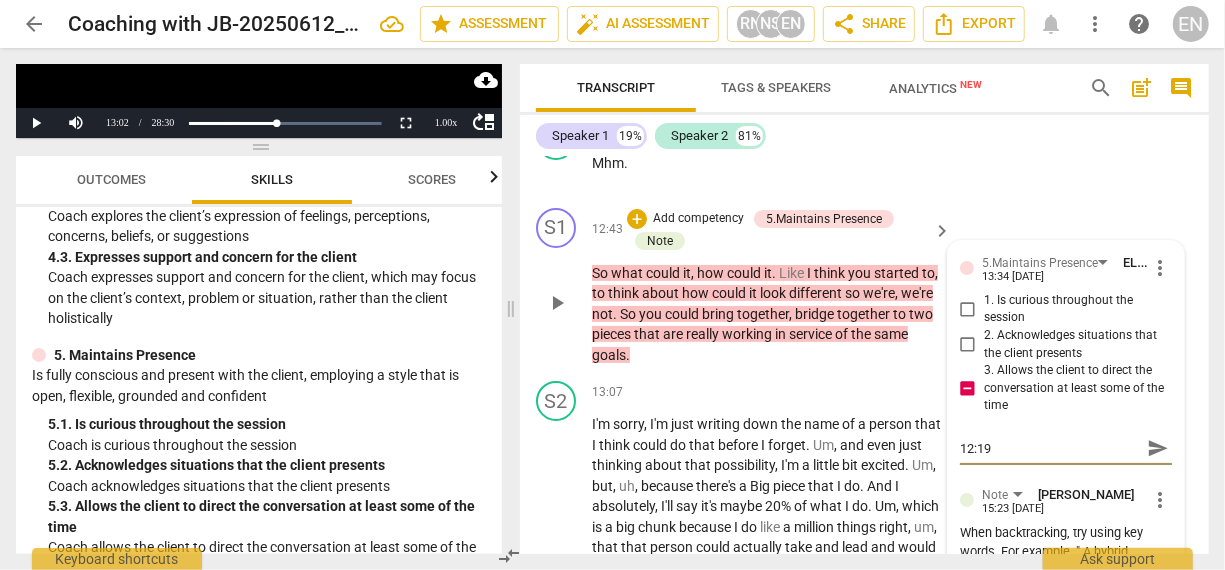 type on "12:19 -" 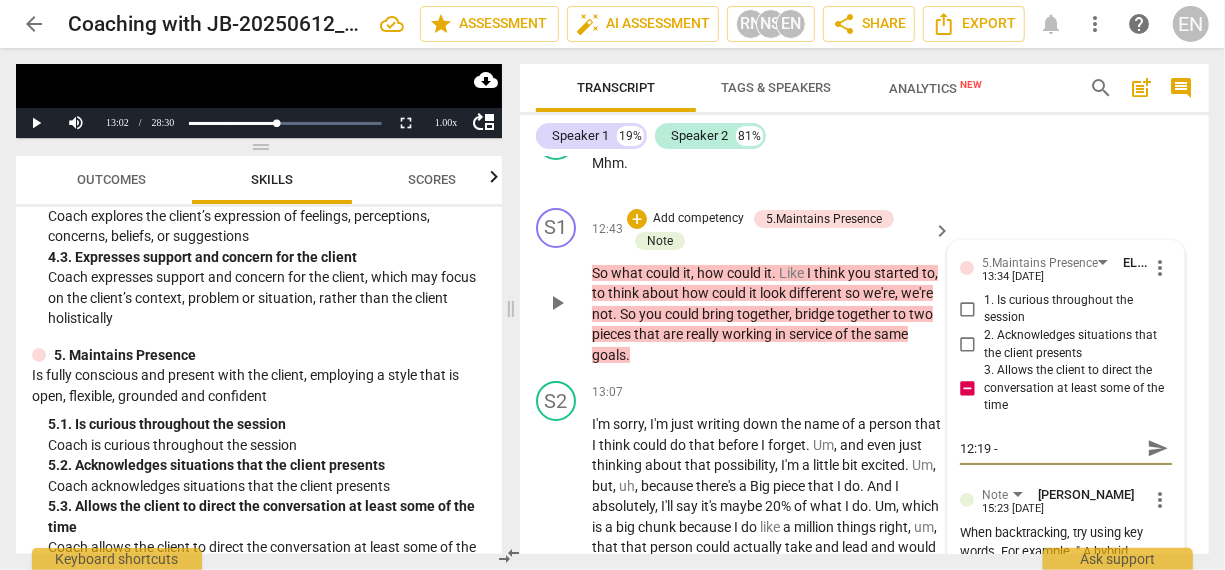 type on "12:19 -" 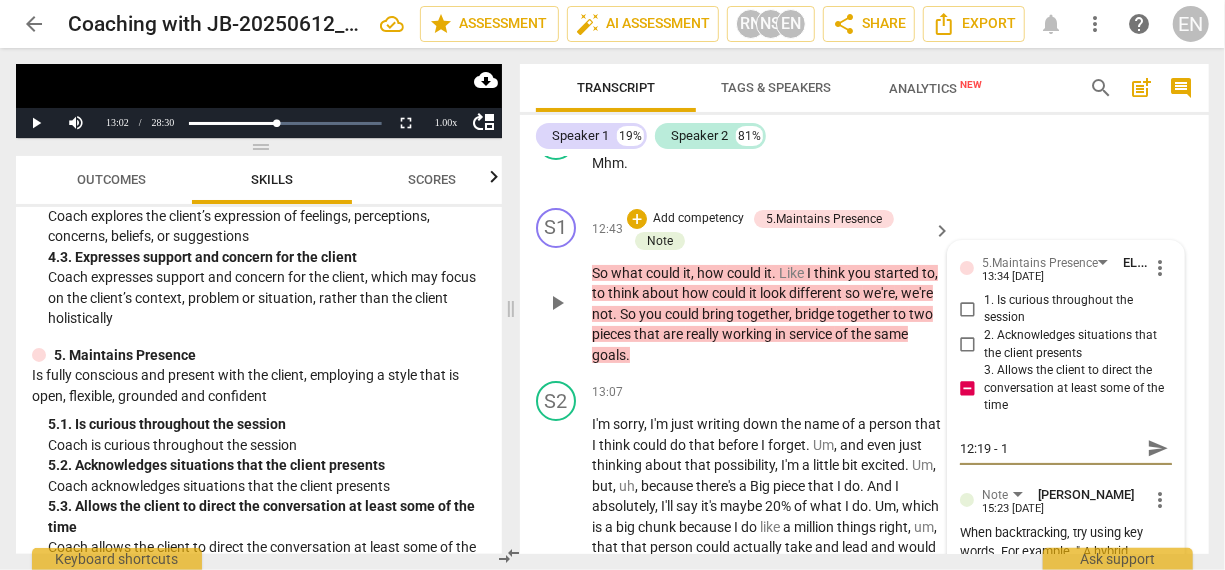 type on "12:19 - 12" 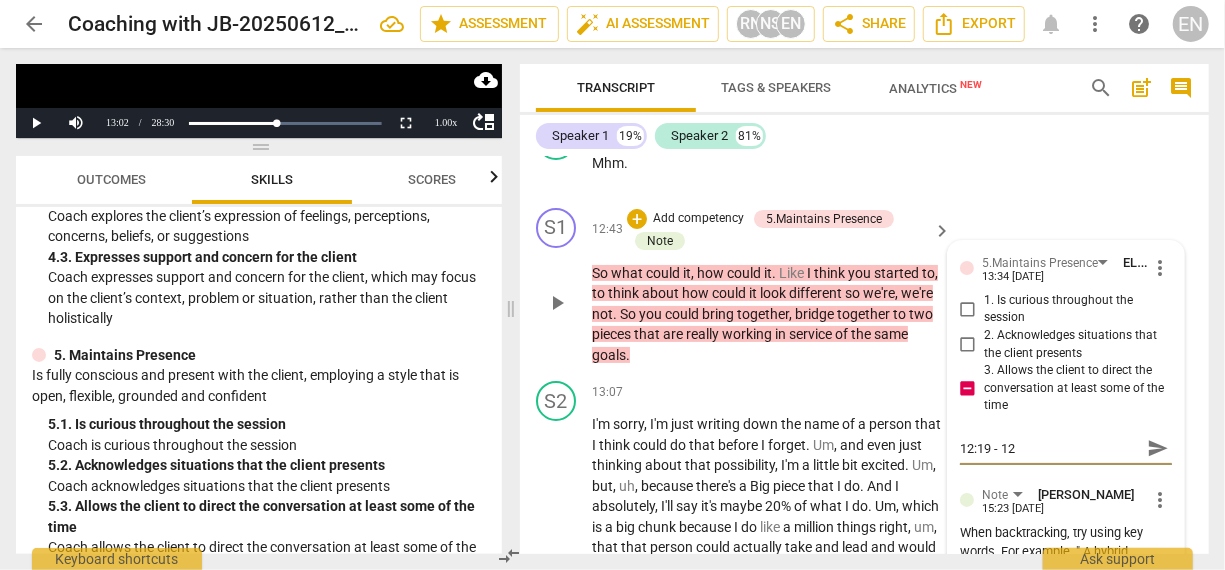 type on "12:19 - 12:" 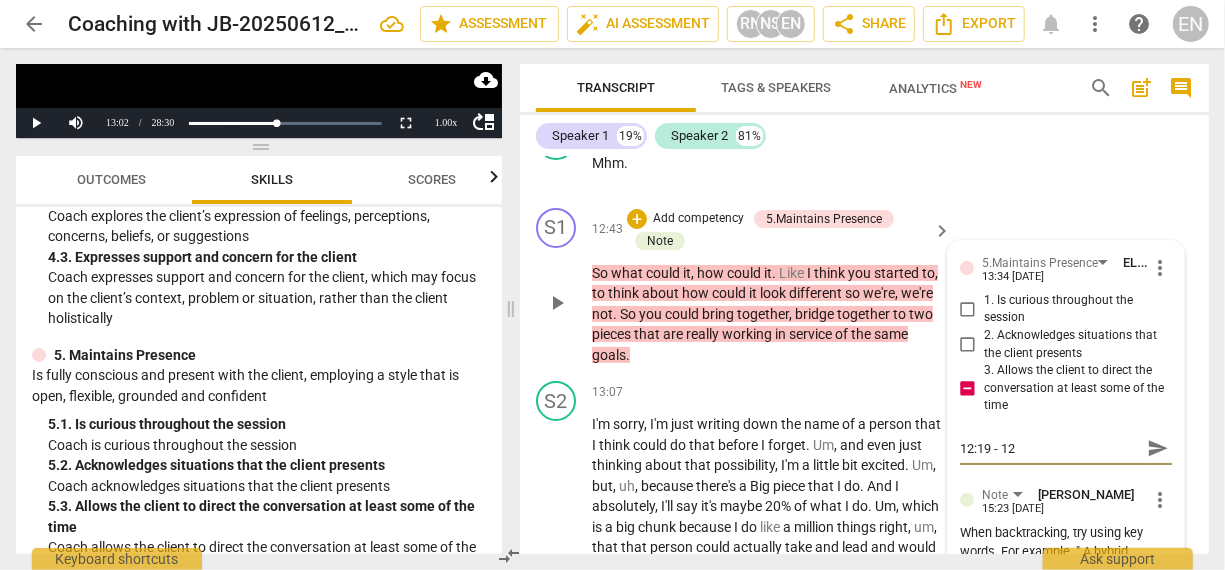 type on "12:19 - 12:" 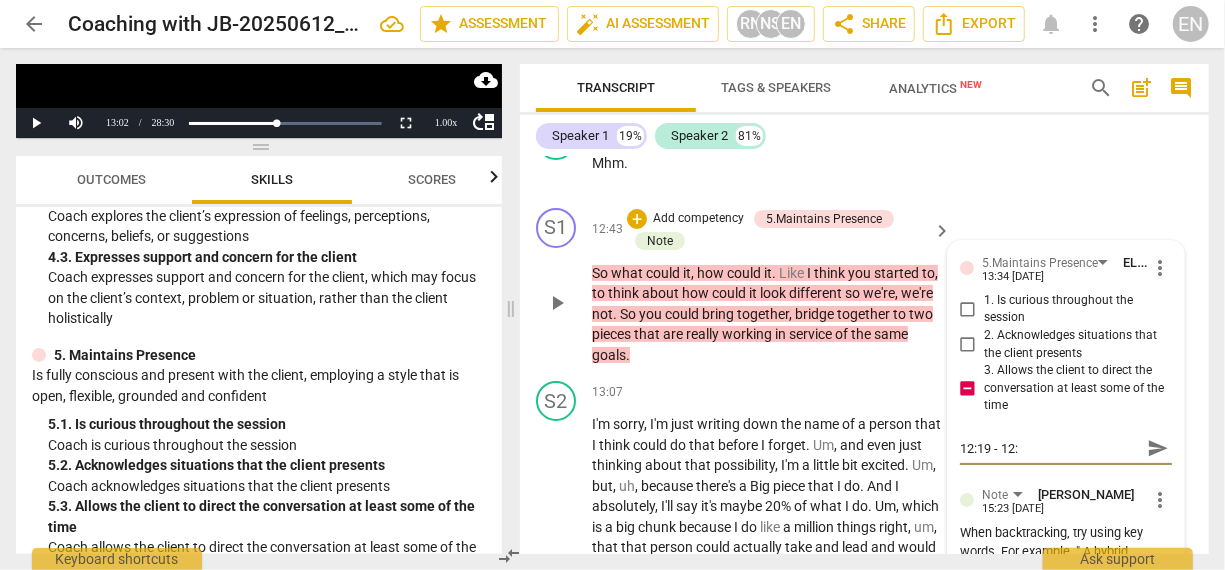 type on "12:19 - 12:3" 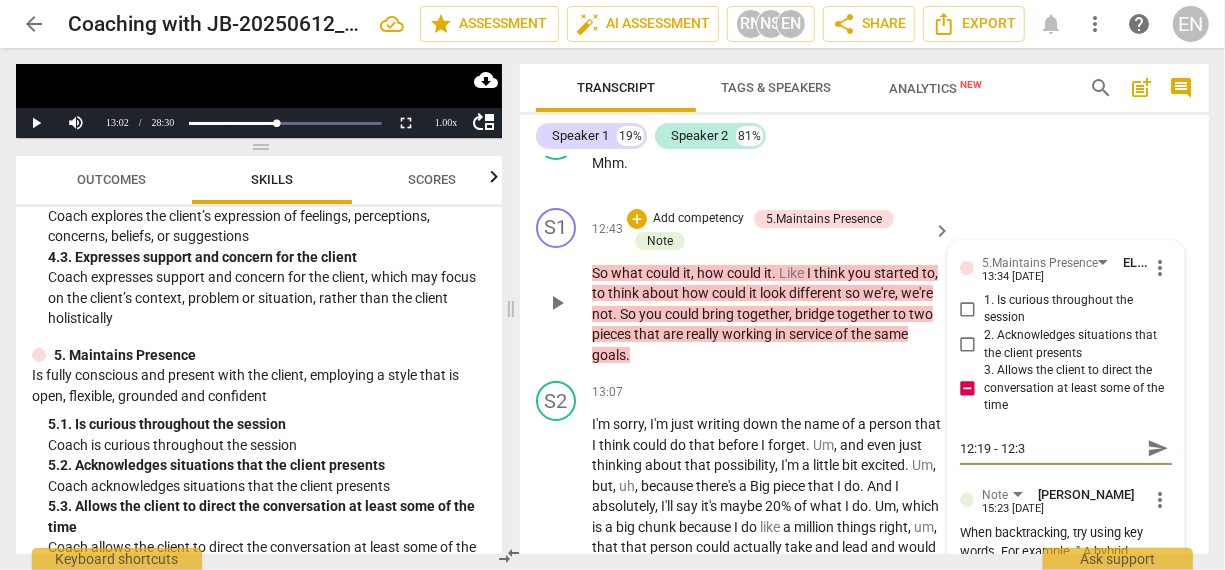 type on "12:19 - 12:" 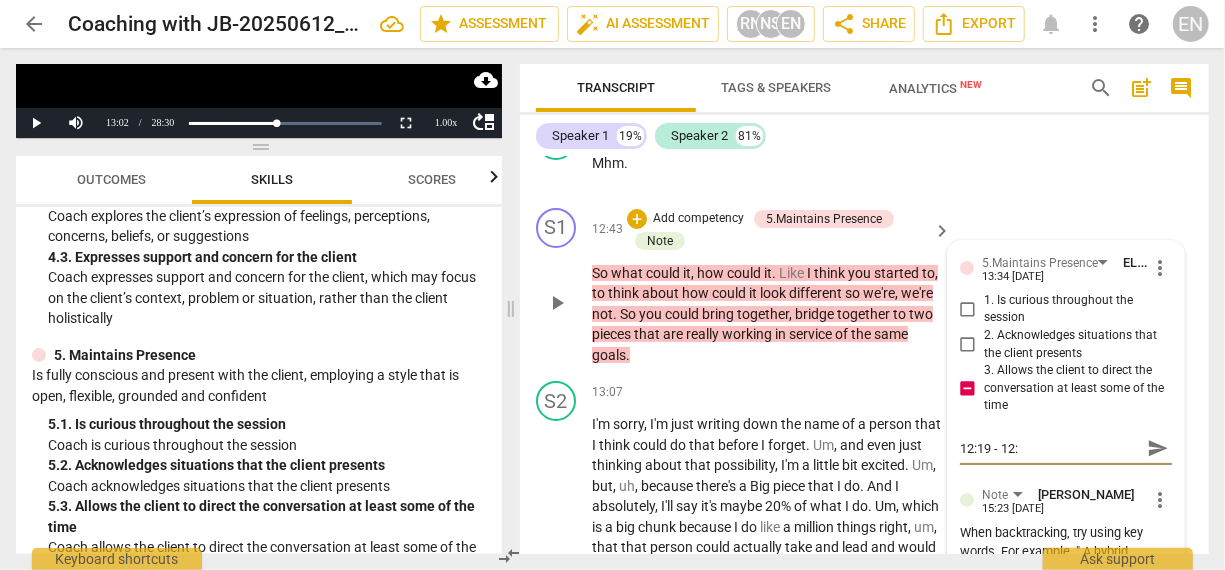 type on "12:19 - 12:4" 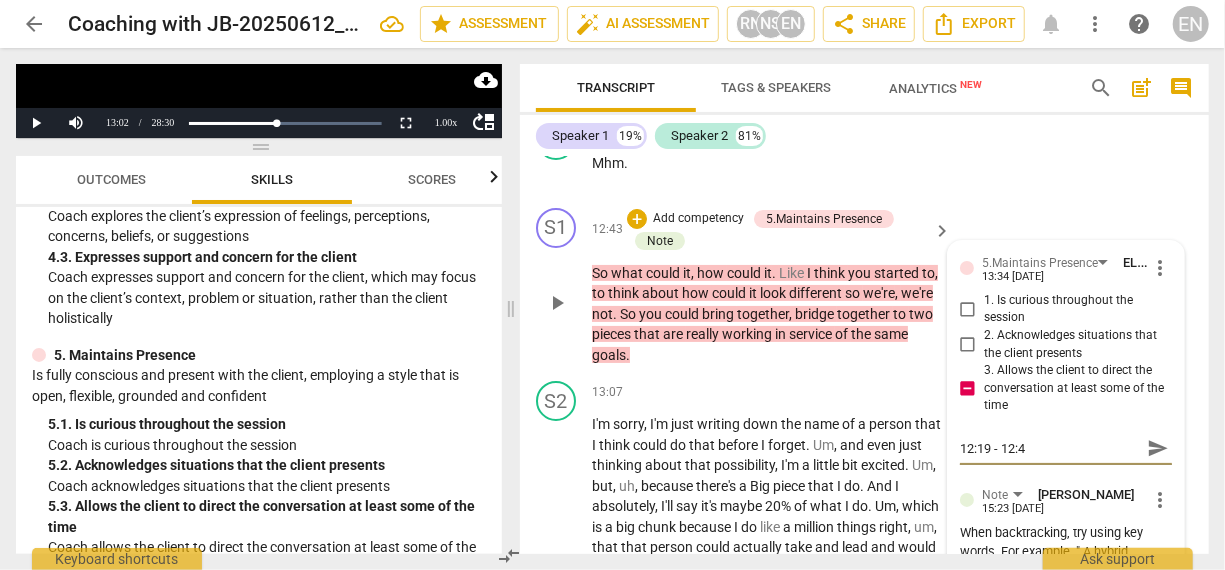 type on "12:19 - 12:43" 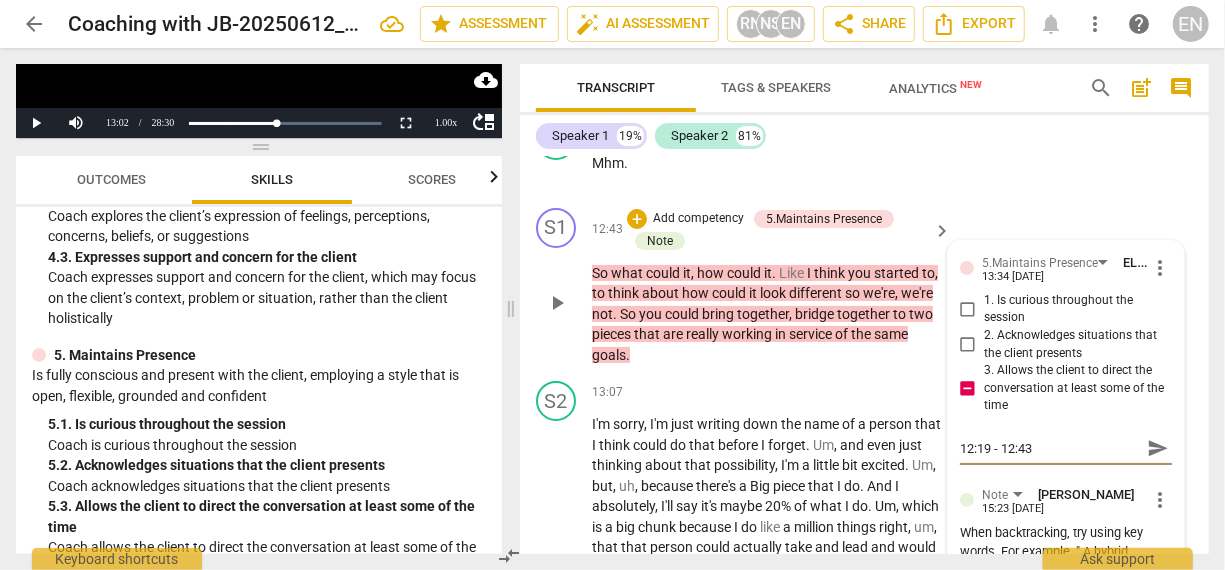 type on "12:19 - 12:43:" 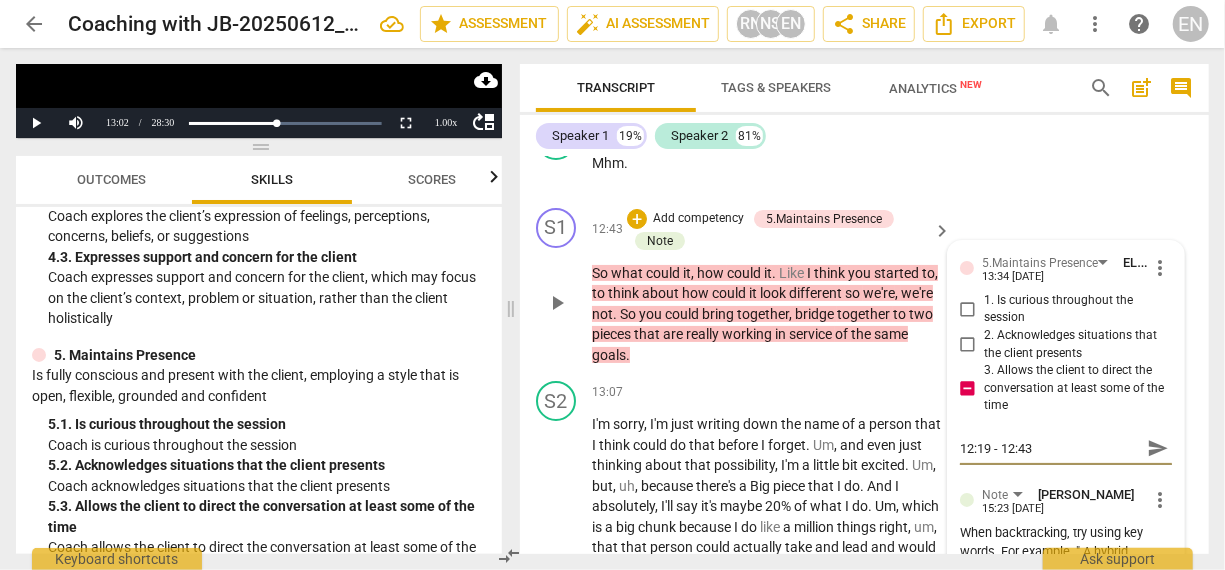 type on "12:19 - 12:43:" 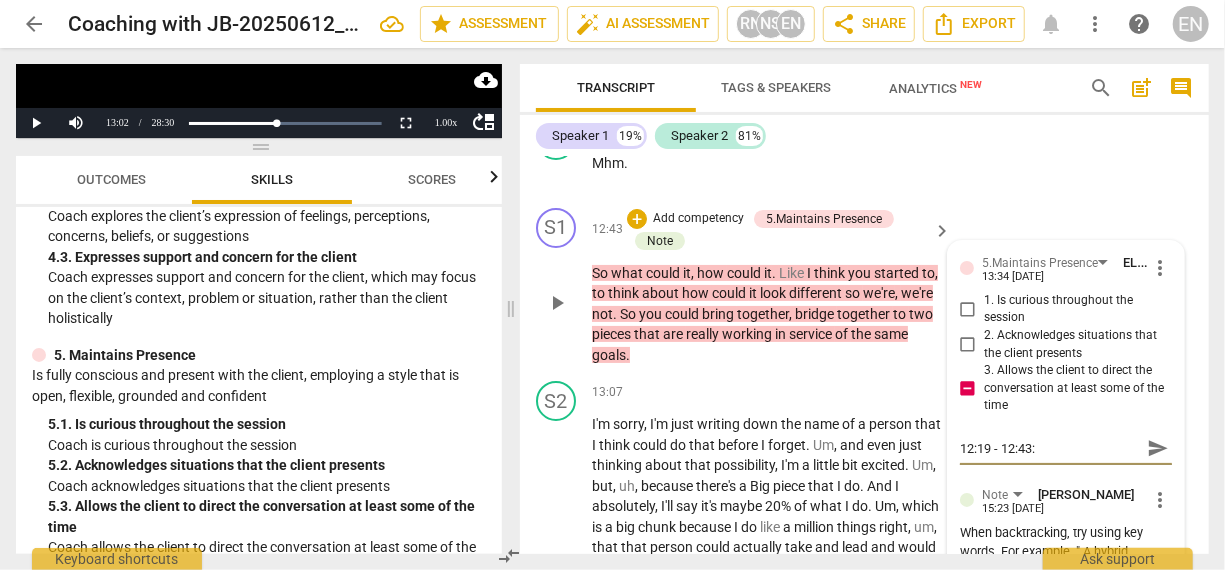 type on "12:19 - 12:43:" 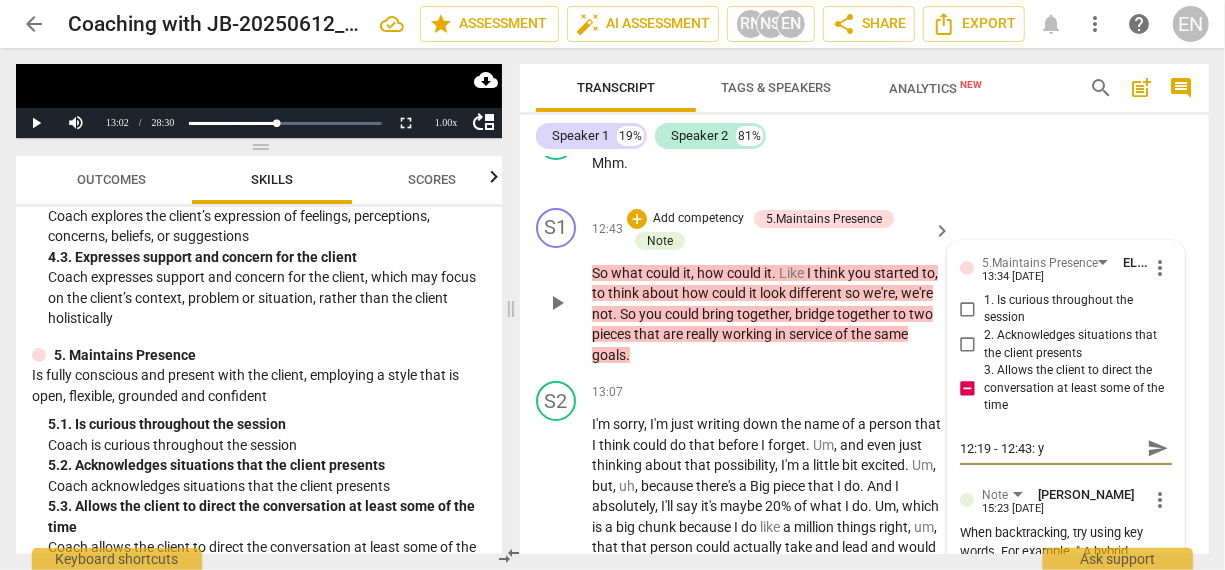 type on "12:19 - 12:[DEMOGRAPHIC_DATA]" 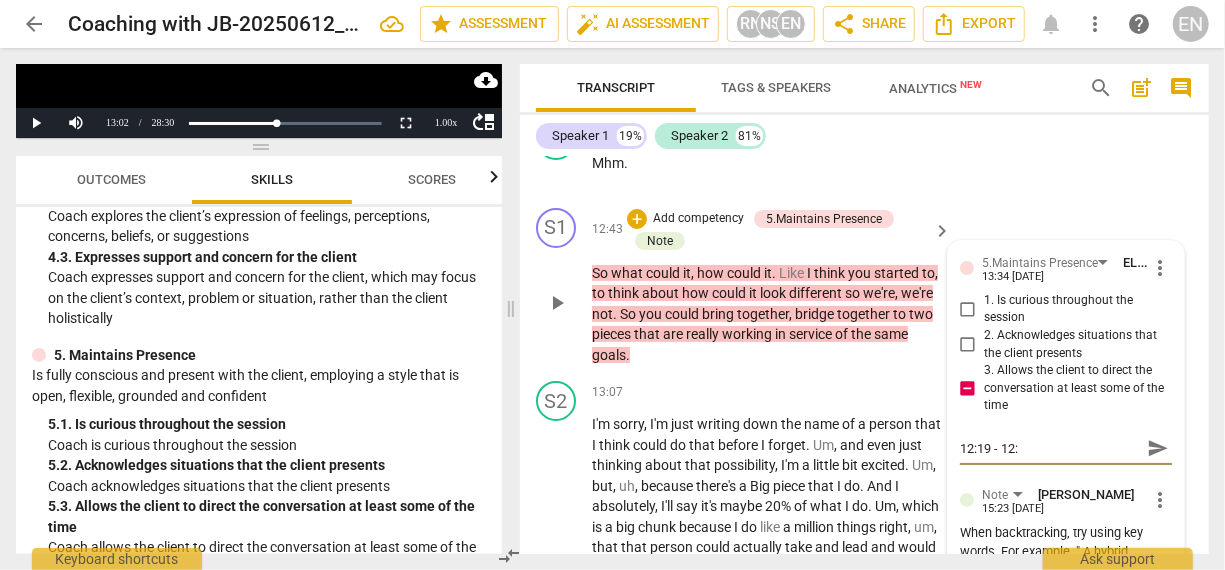 type on "12:19 - 12:43: you" 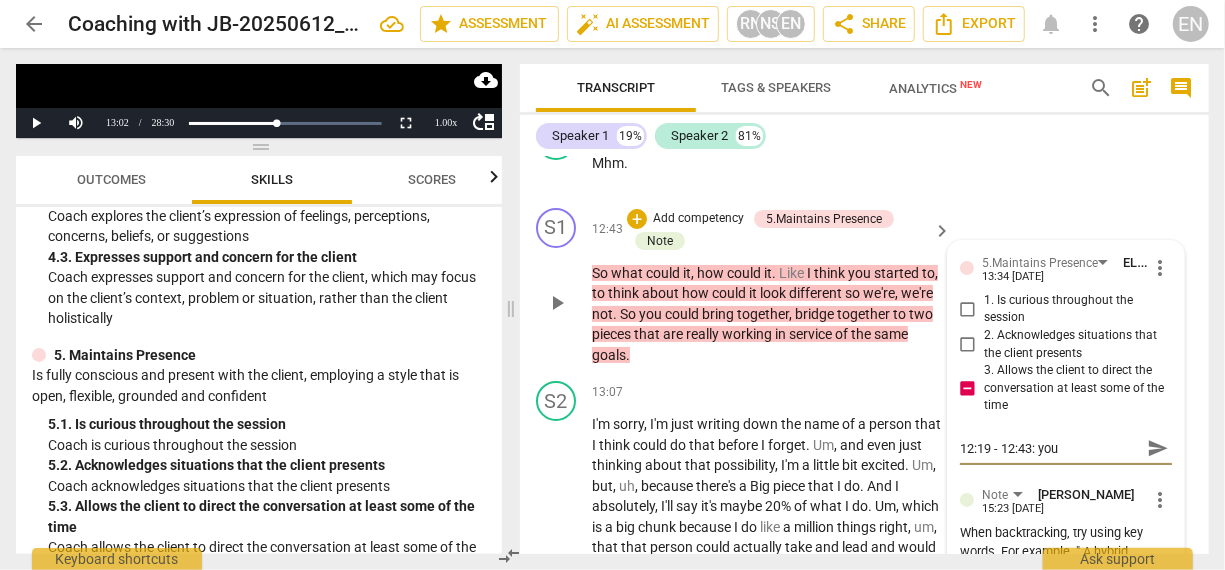 type on "12:19 - 12:43: you" 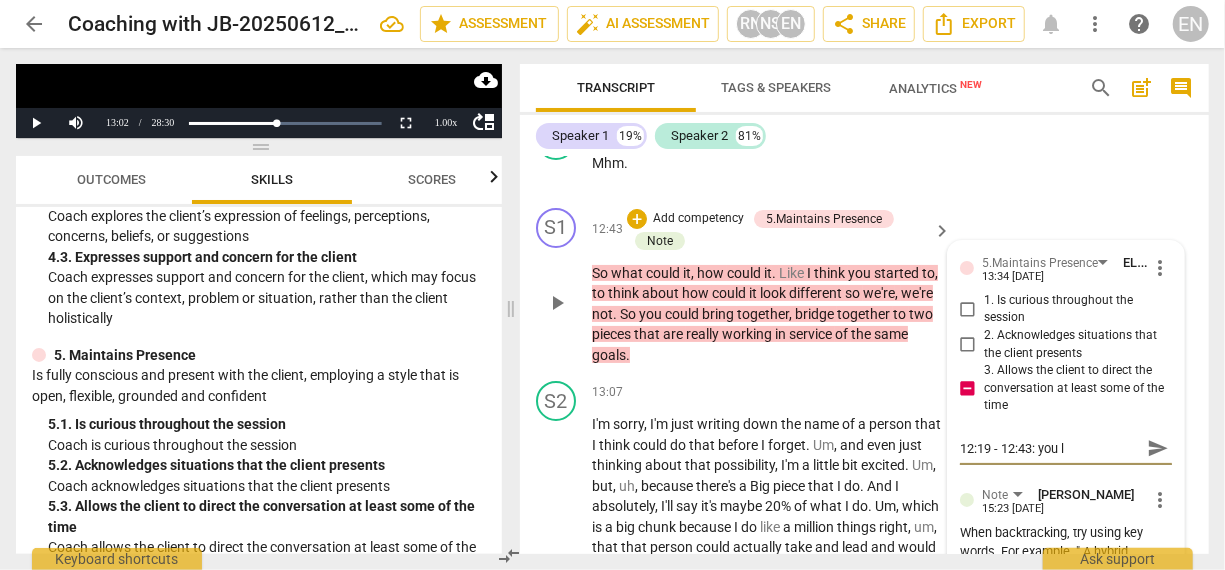 type on "12:19 - 12:43: you le" 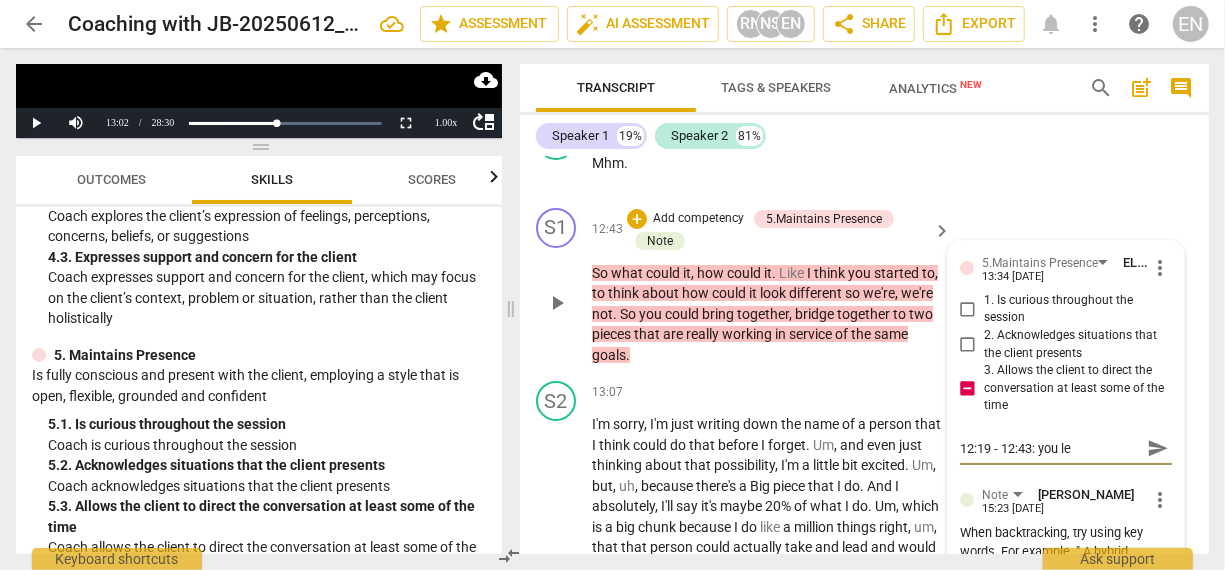 type on "12:19 - 12:43: you [PERSON_NAME]" 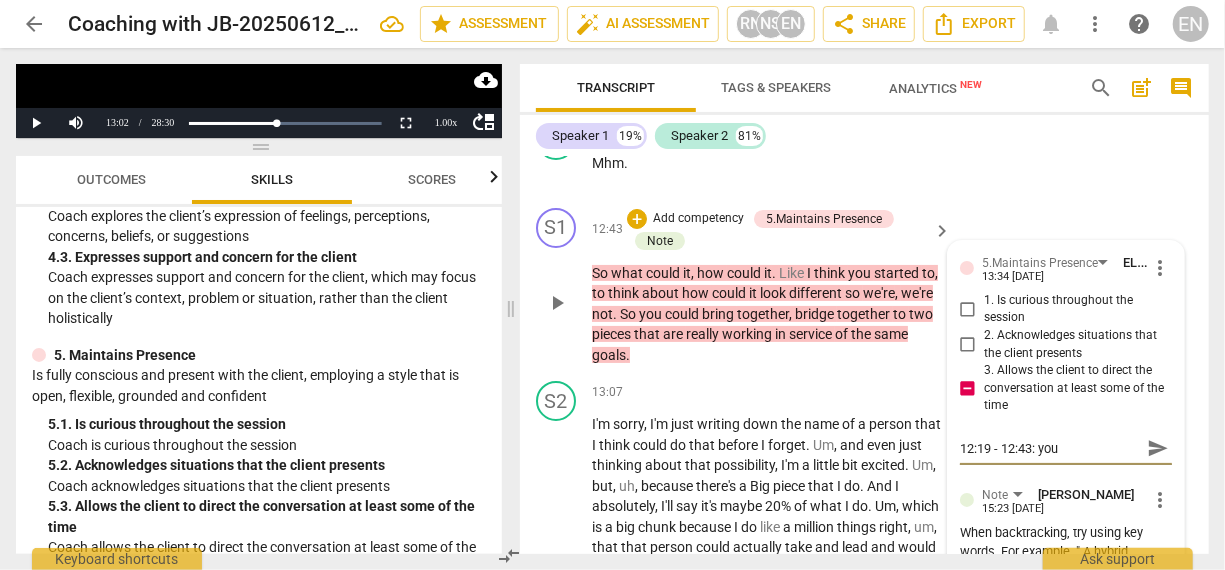 type on "12:19 - 12:43: you lead" 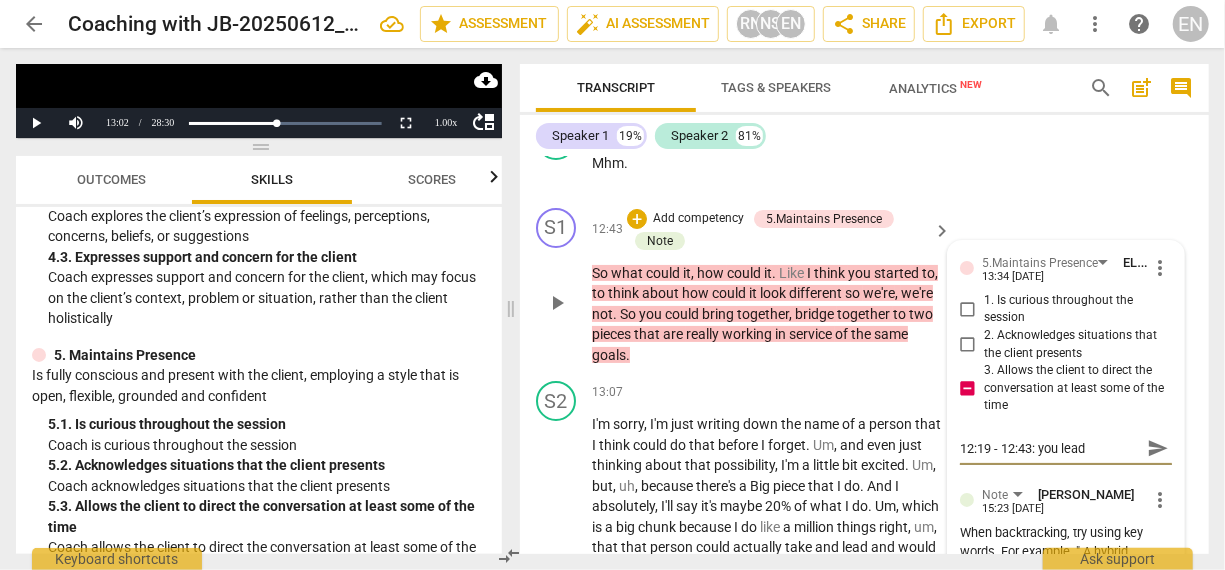 type on "12:19 - 12:43: you leadz" 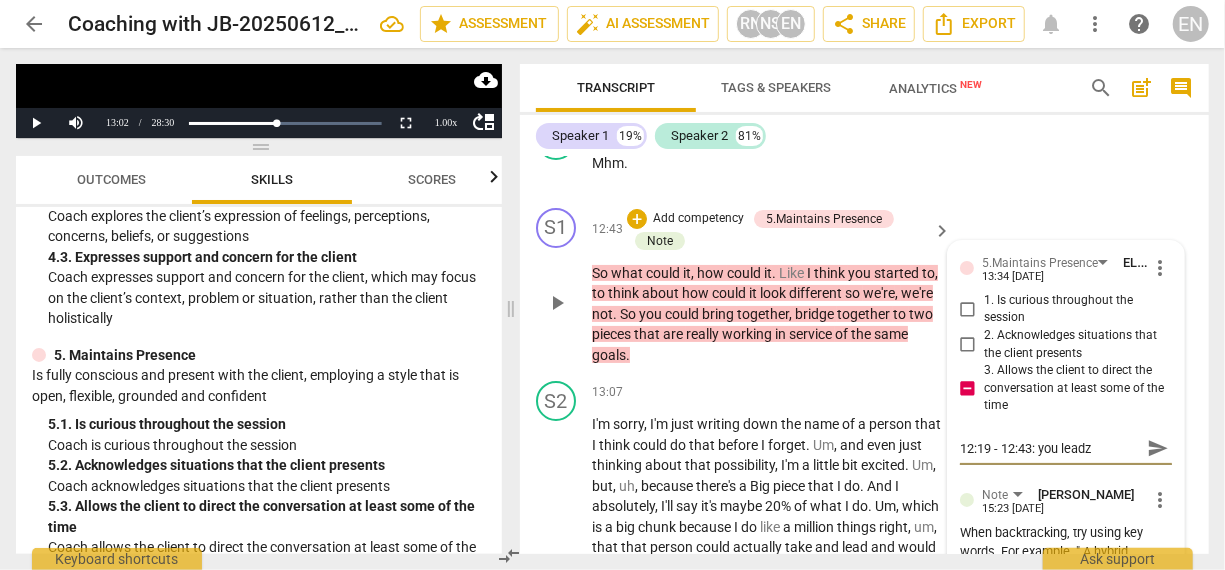 type on "12:19 - 12:43: you lead" 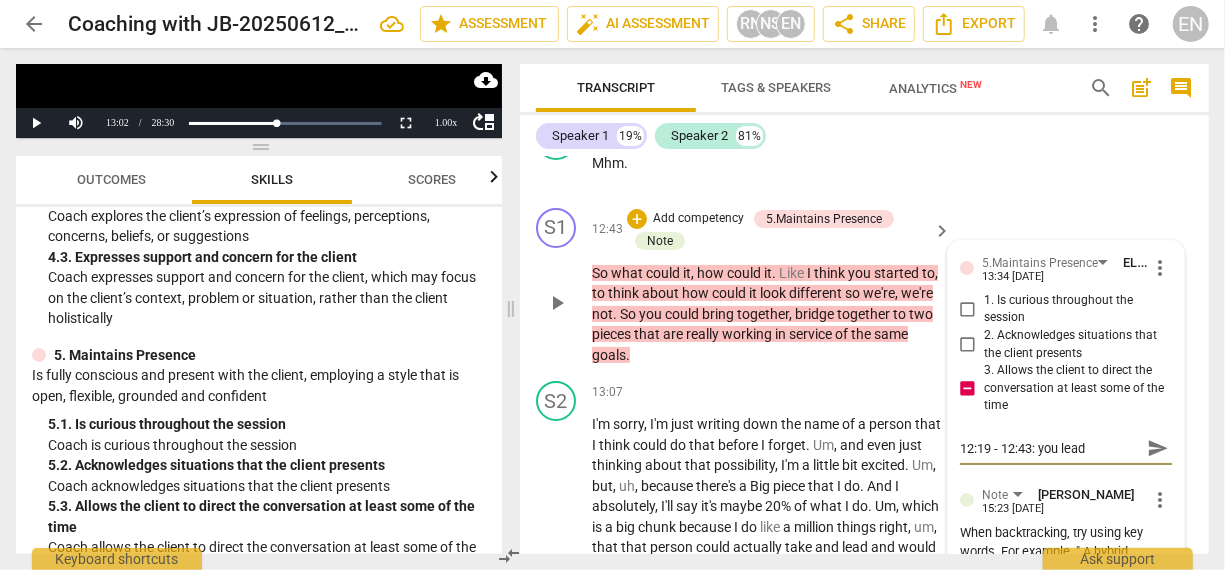 type on "12:19 - 12:43: you leadi" 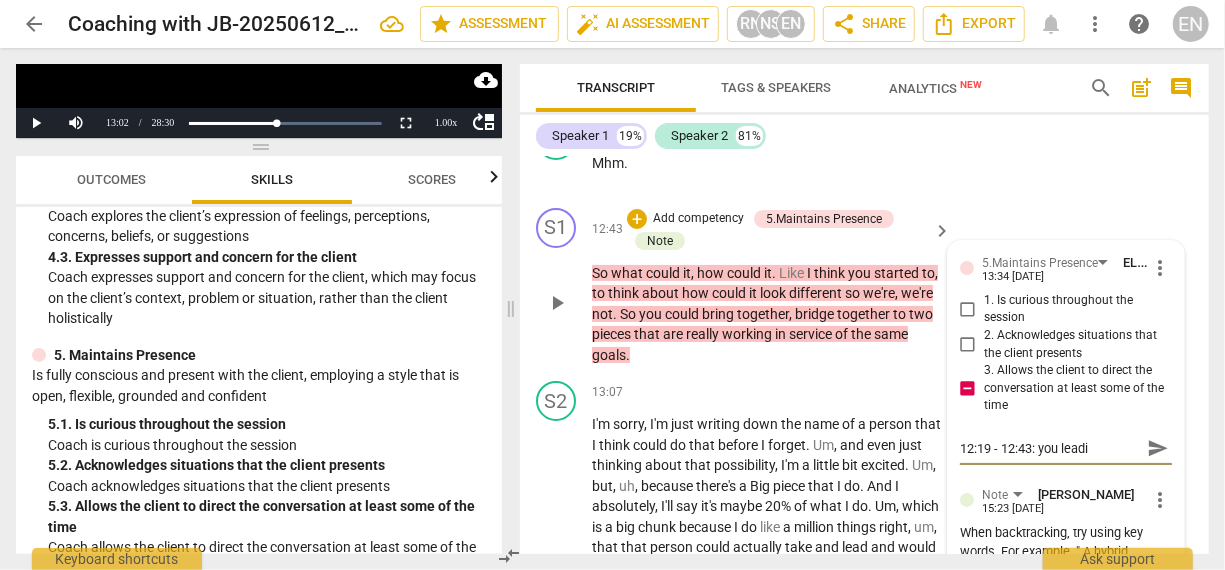 type on "12:19 - 12:43: you leadin" 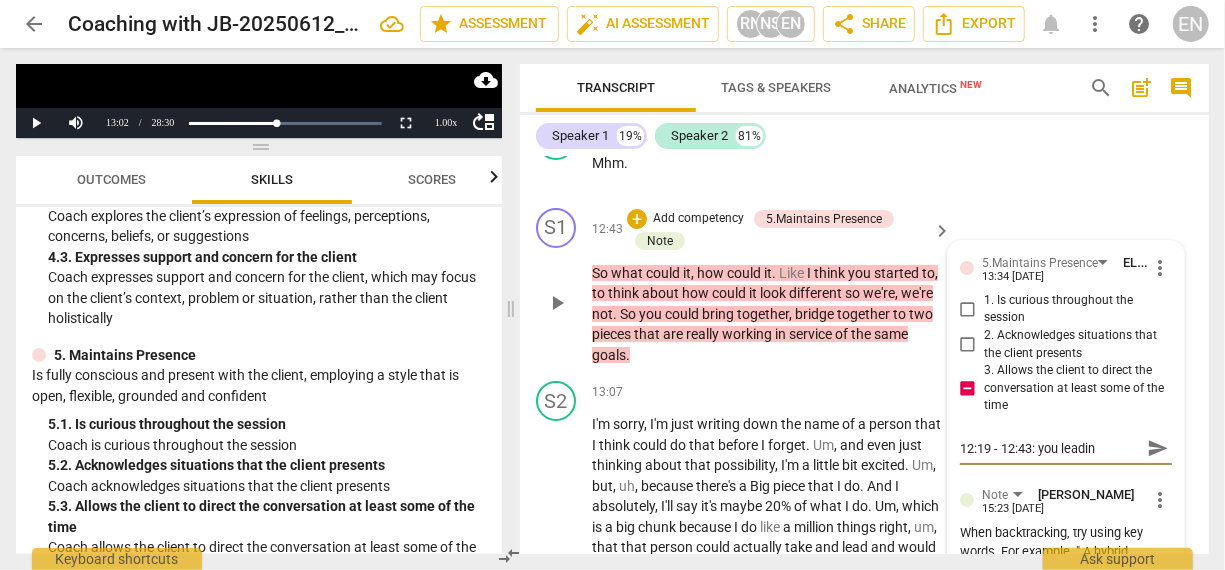 type on "12:19 - 12:43: you leading" 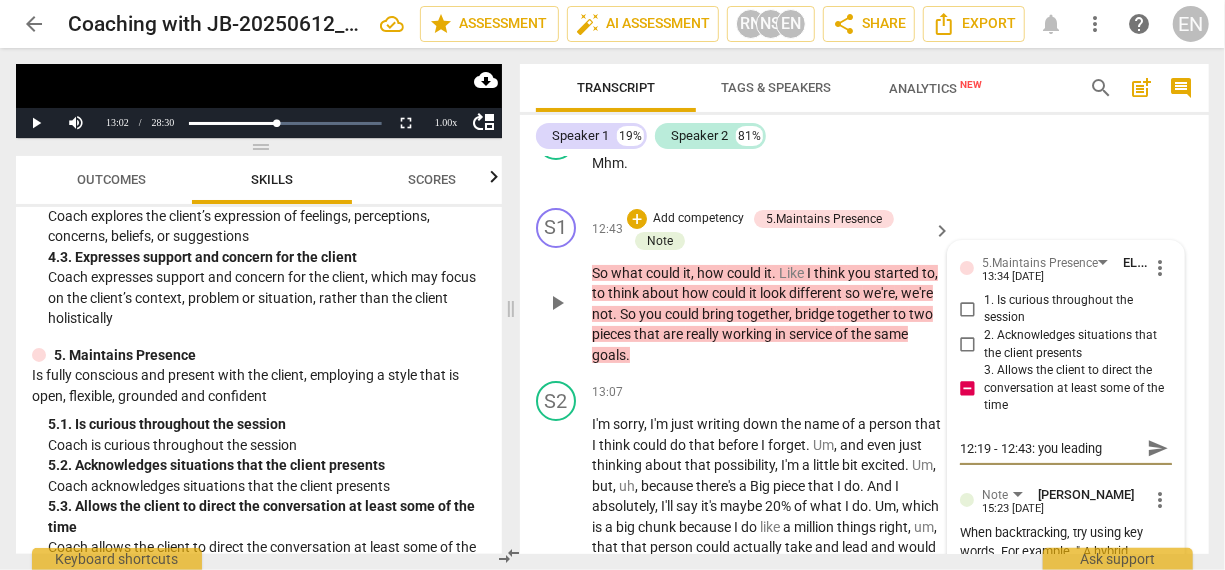 type on "12:19 - 12:43: you leading" 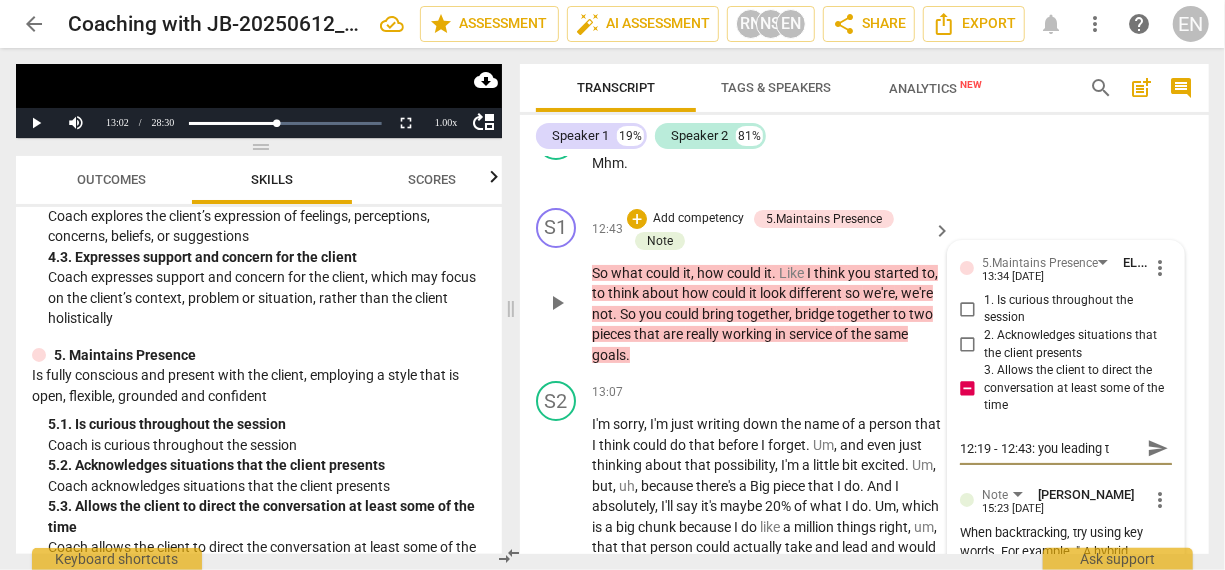 type on "12:19 - 12:43: you leading th" 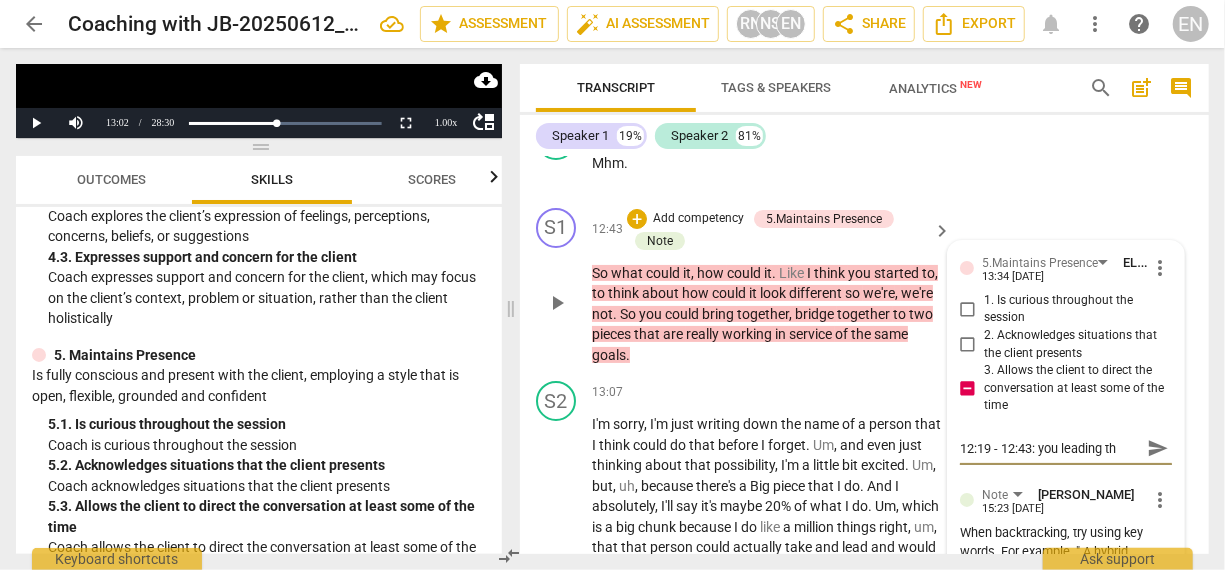 type on "12:19 - 12:43: you leading the" 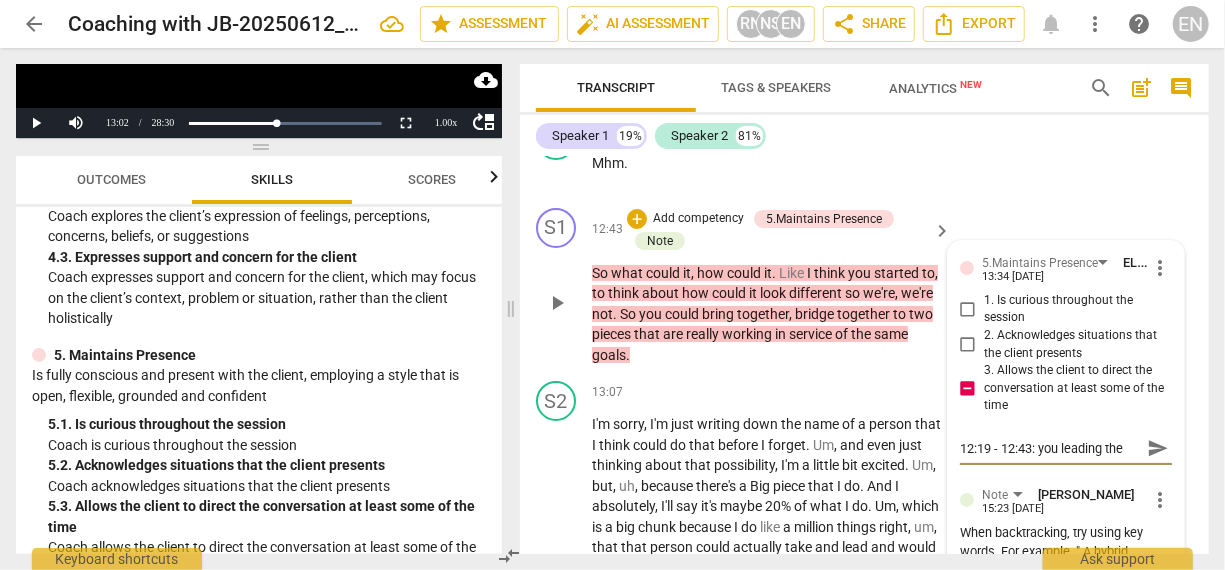 type on "12:19 - 12:43: you leading the" 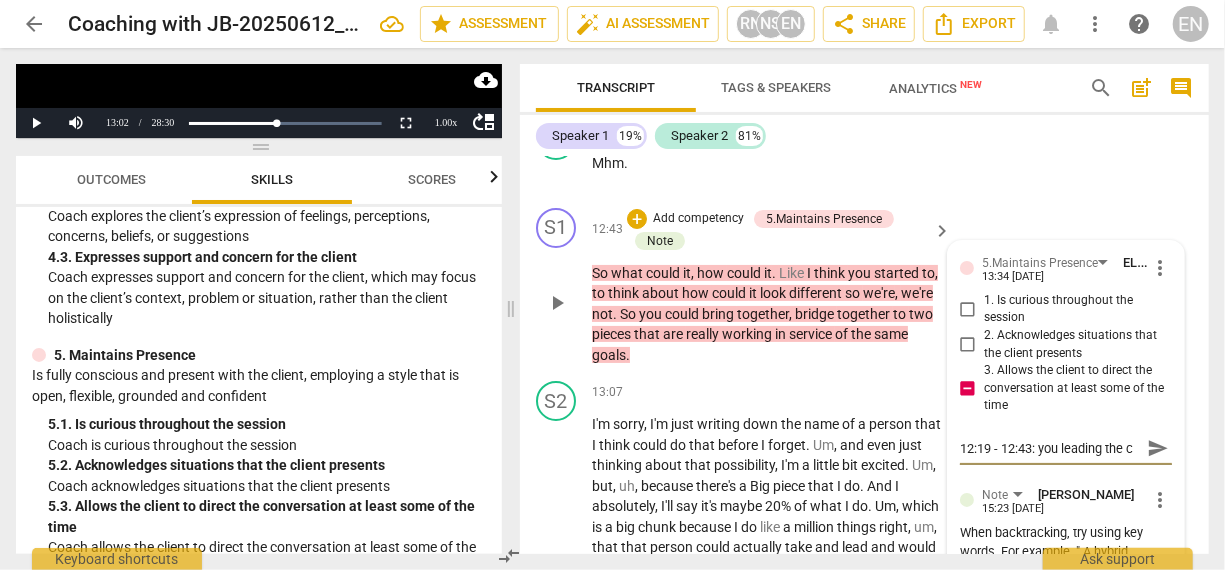 type on "12:19 - 12:43: you leading the cl" 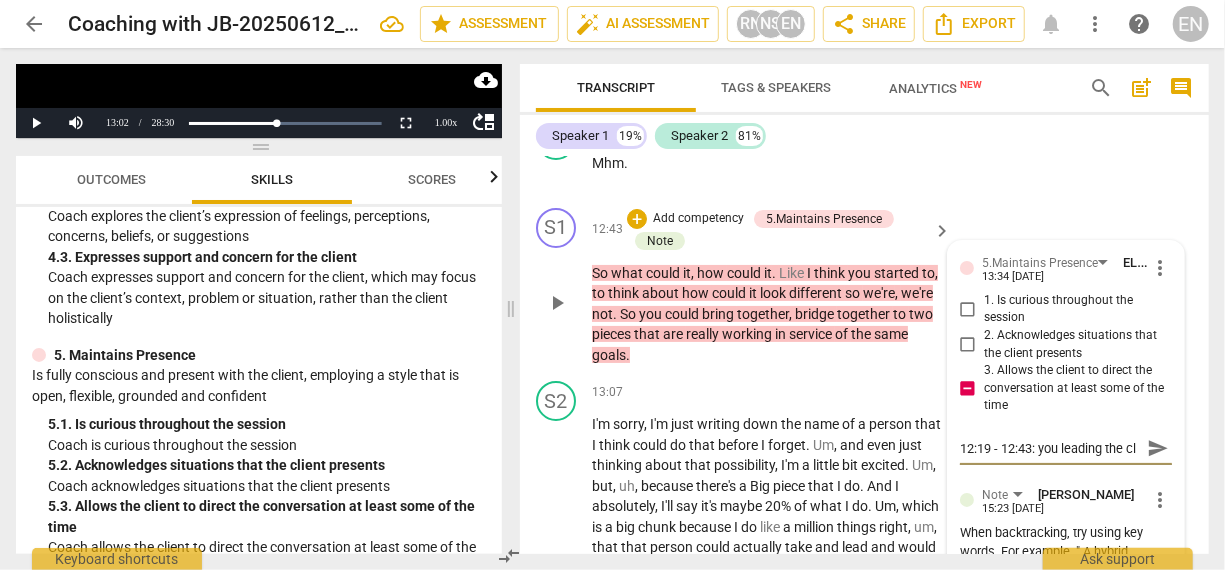 scroll, scrollTop: 17, scrollLeft: 0, axis: vertical 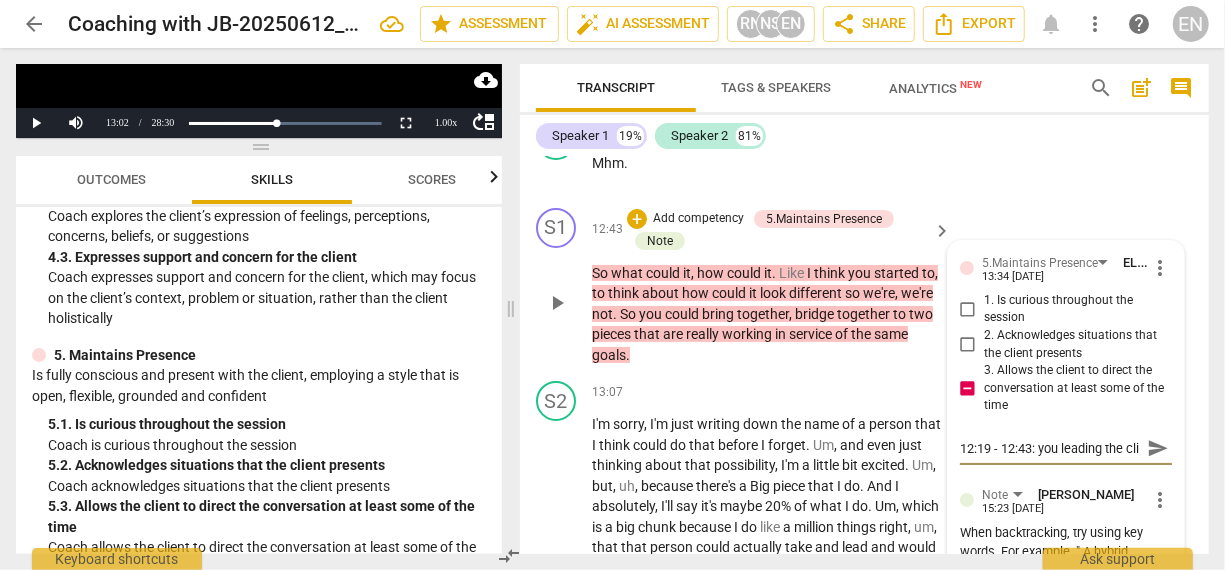 type on "12:19 - 12:43: you leading the clie" 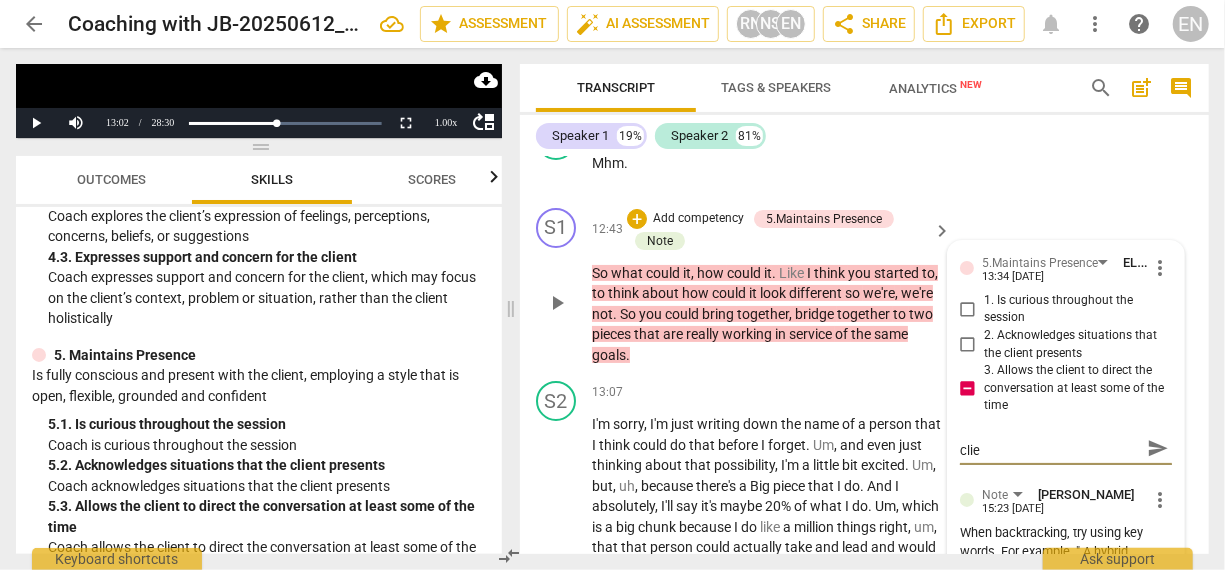 type on "12:19 - 12:43: you leading the clien" 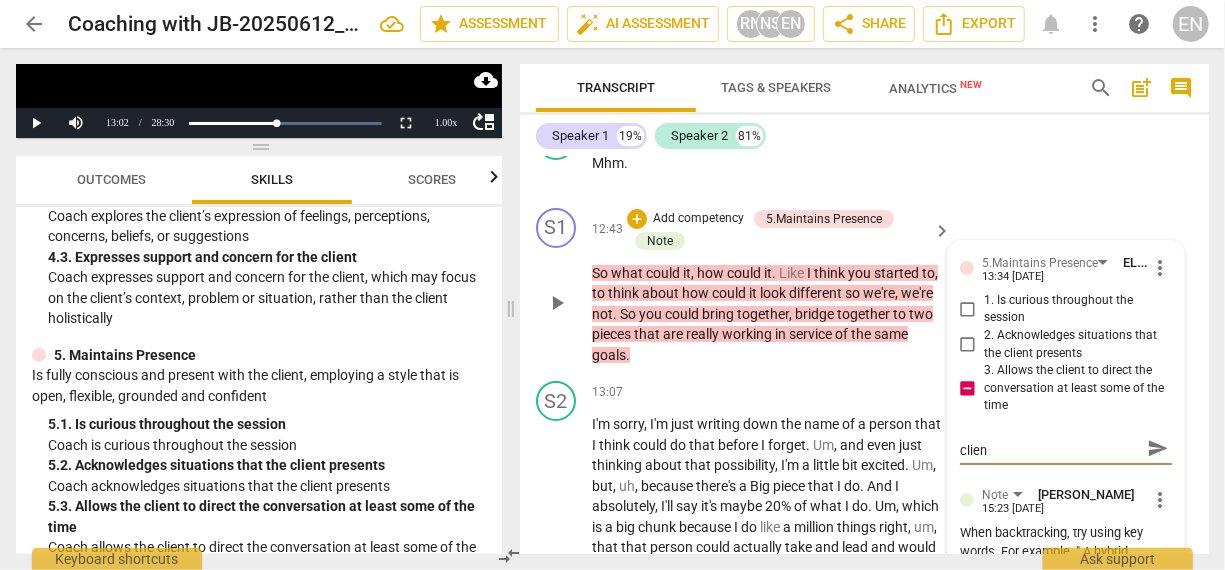 type on "12:19 - 12:43: you leading the client" 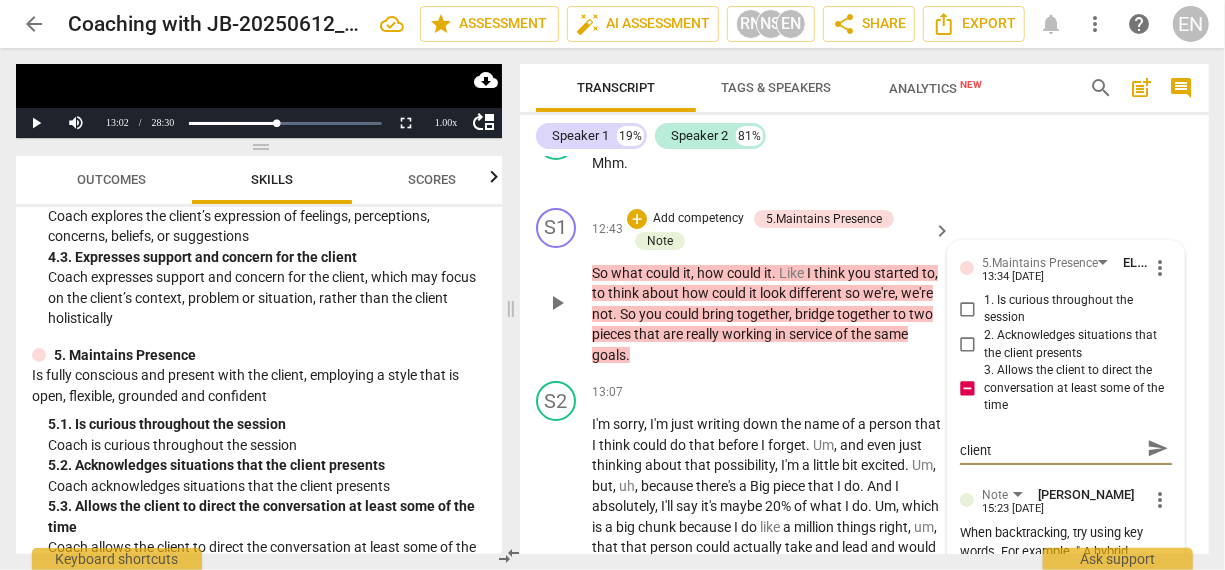 type on "12:19 - 12:43: you leading the client" 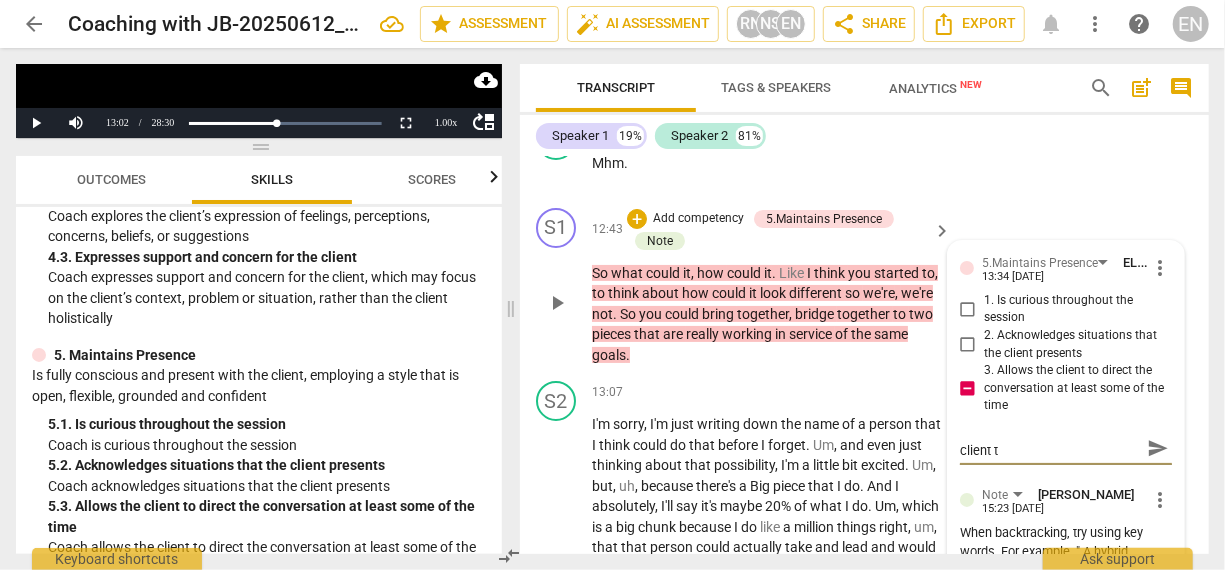 type on "12:19 - 12:43: you leading the client te" 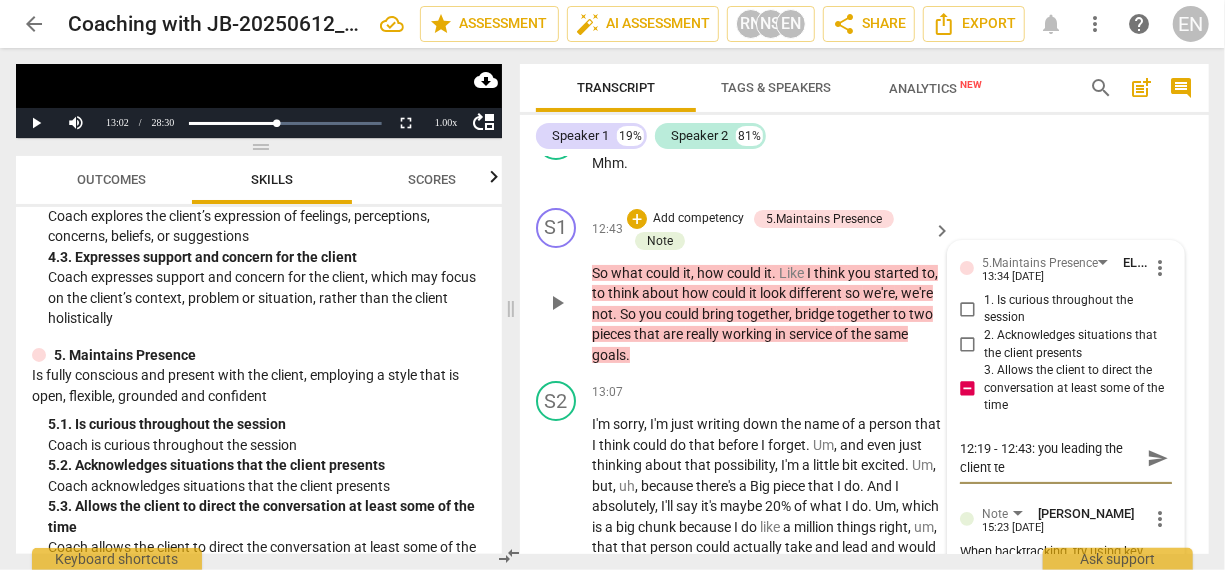 scroll, scrollTop: 0, scrollLeft: 0, axis: both 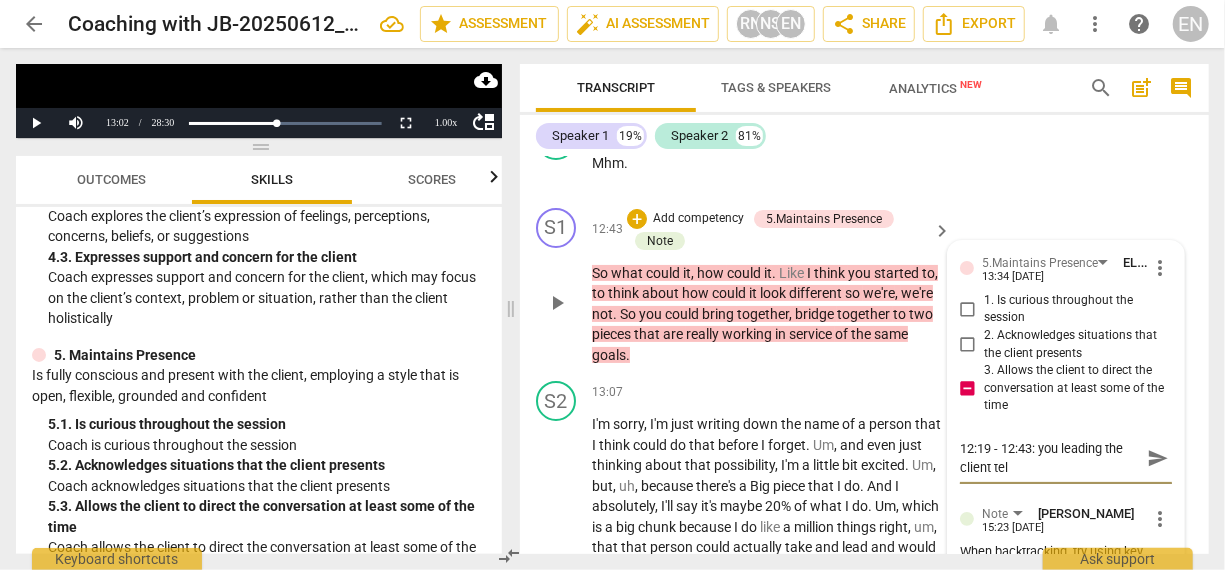 type on "12:19 - 12:43: you leading the client tell" 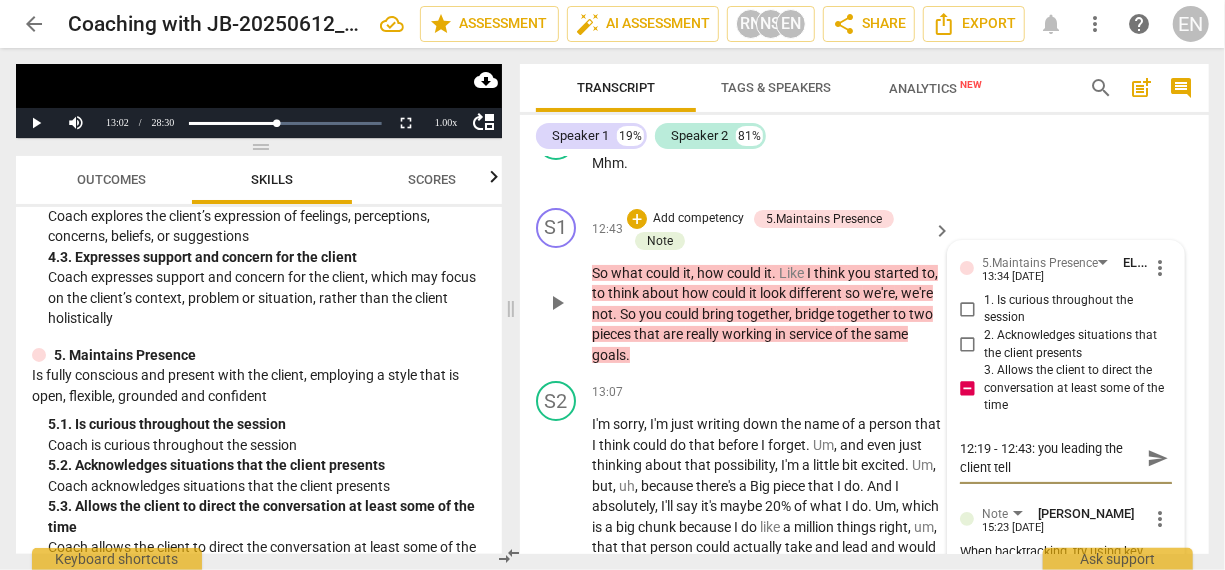 type on "12:19 - 12:43: you leading the client telli" 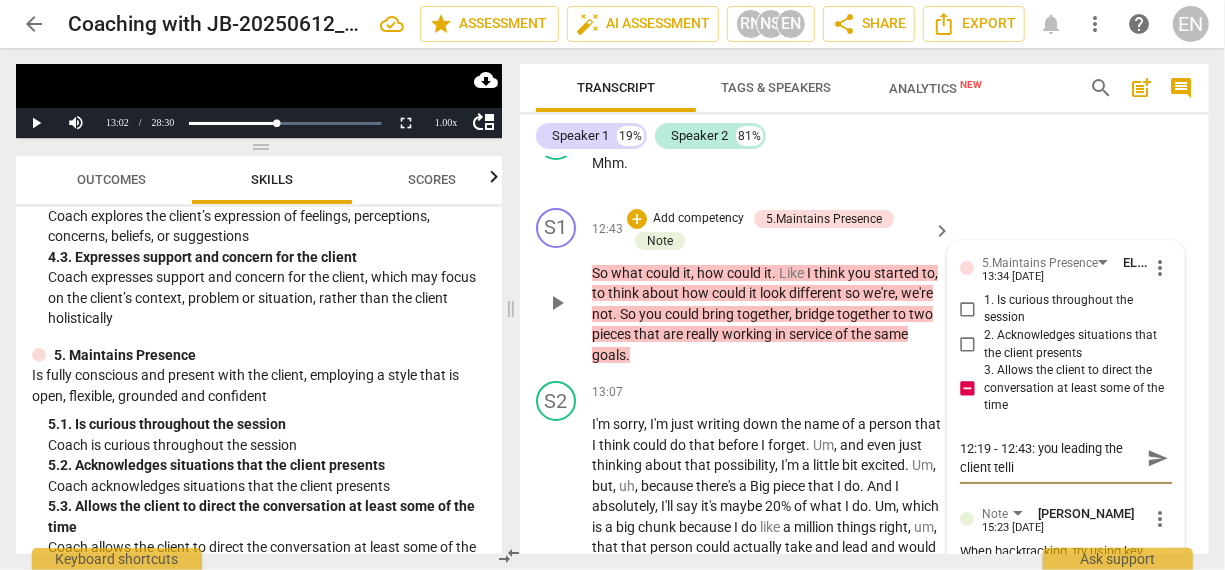 type on "12:19 - 12:43: you leading the client tellin" 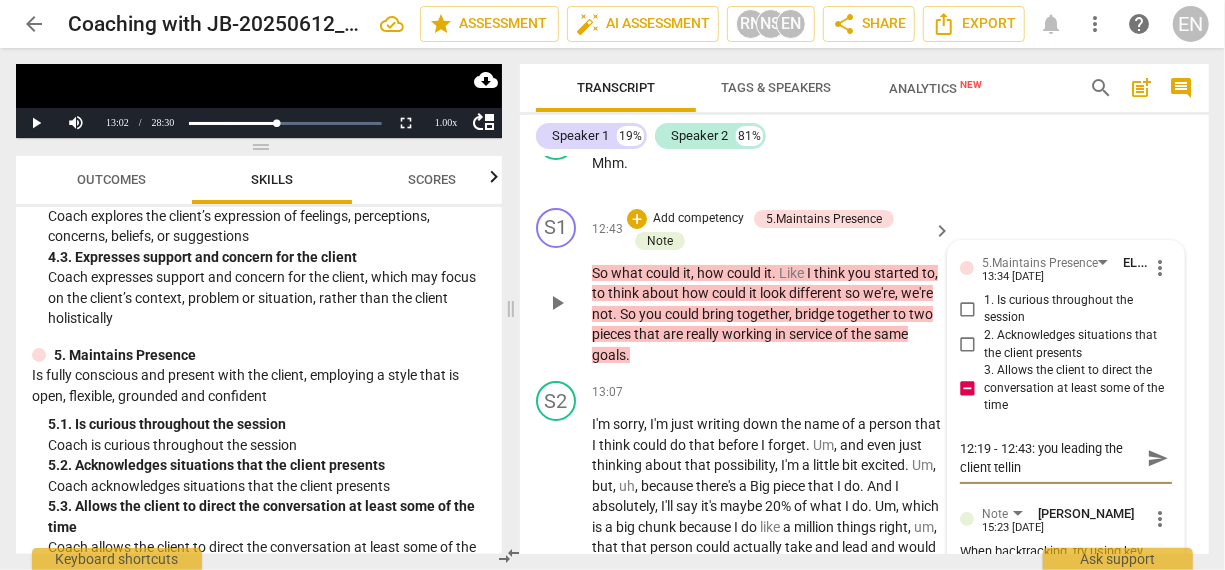 type on "12:19 - 12:43: you leading the client telling" 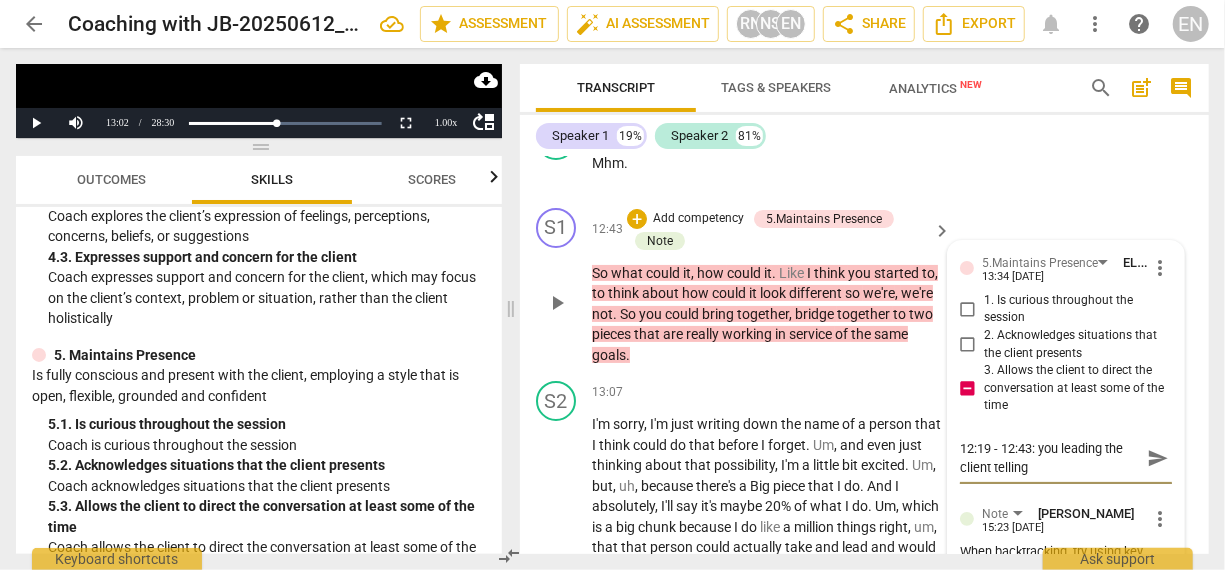 type on "12:19 - 12:43: you leading the client telling" 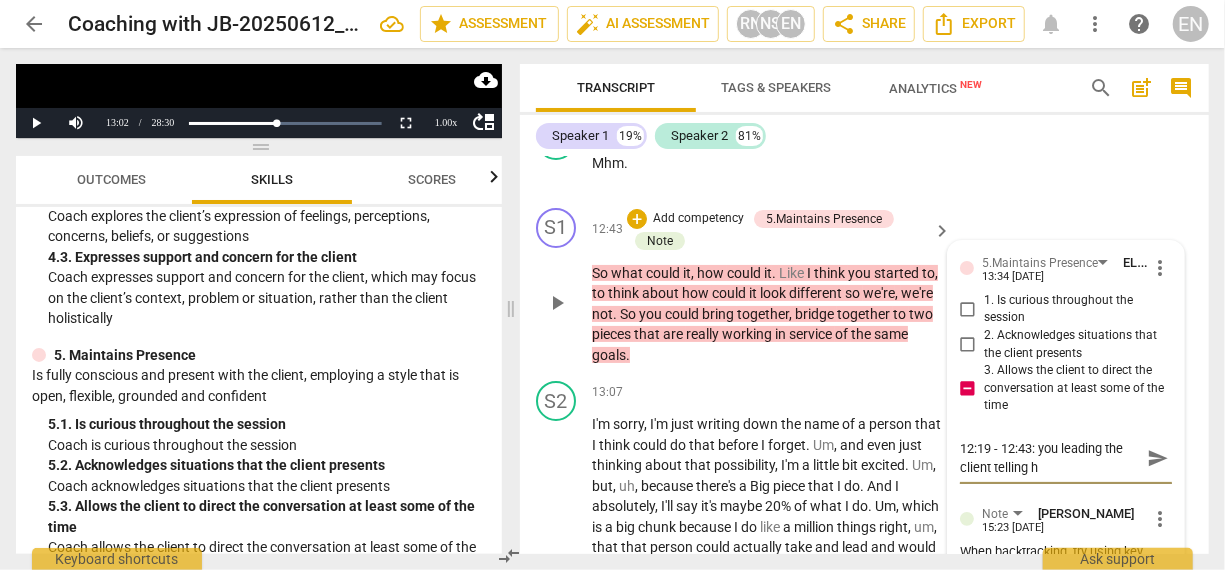 type on "12:19 - 12:43: you leading the client telling he" 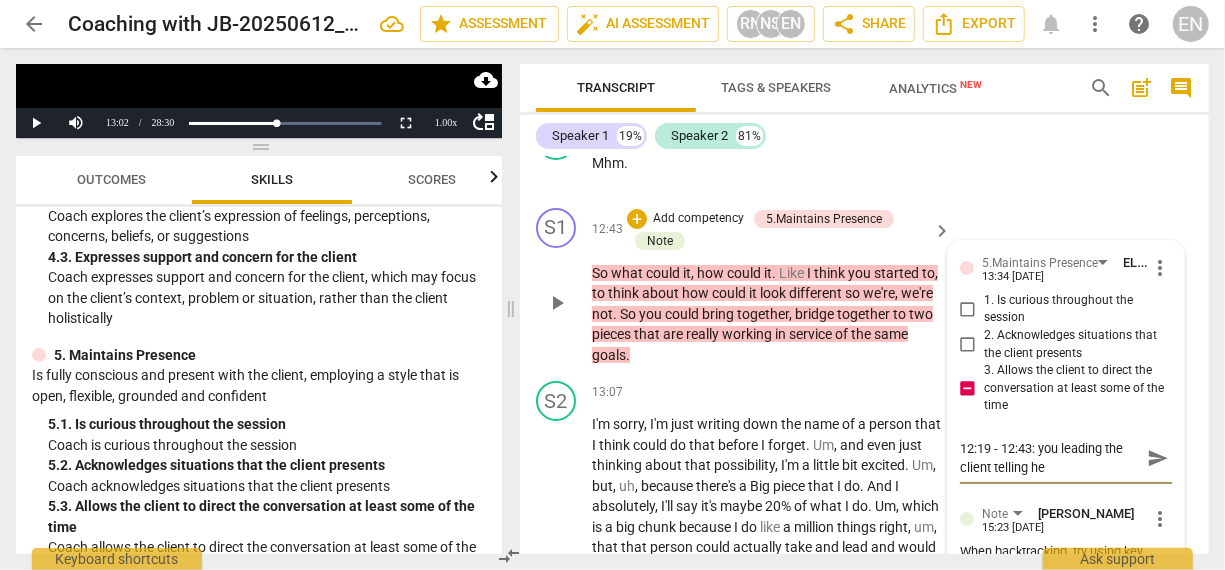 type on "12:19 - 12:43: you leading the client telling her" 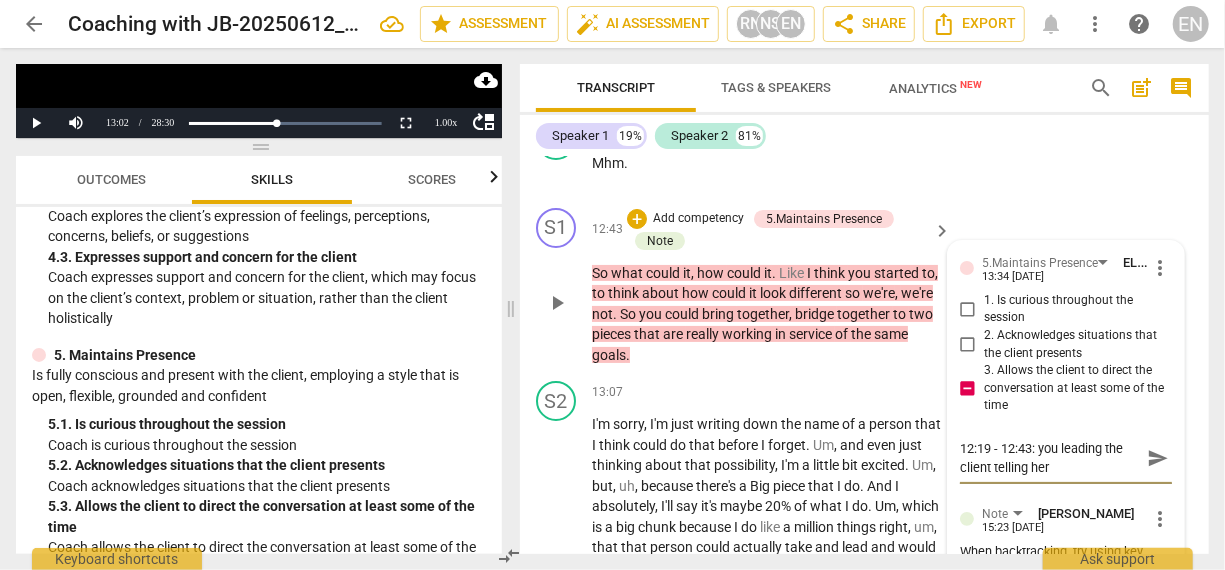 type on "12:19 - 12:43: you leading the client telling her" 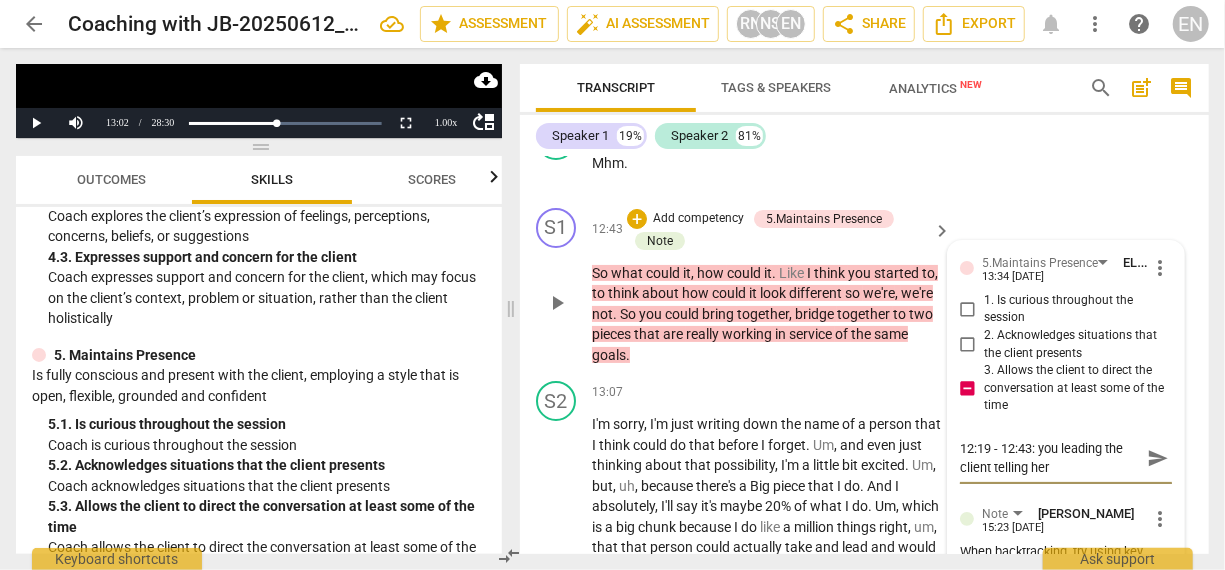 type on "12:19 - 12:43: you leading the client telling her a" 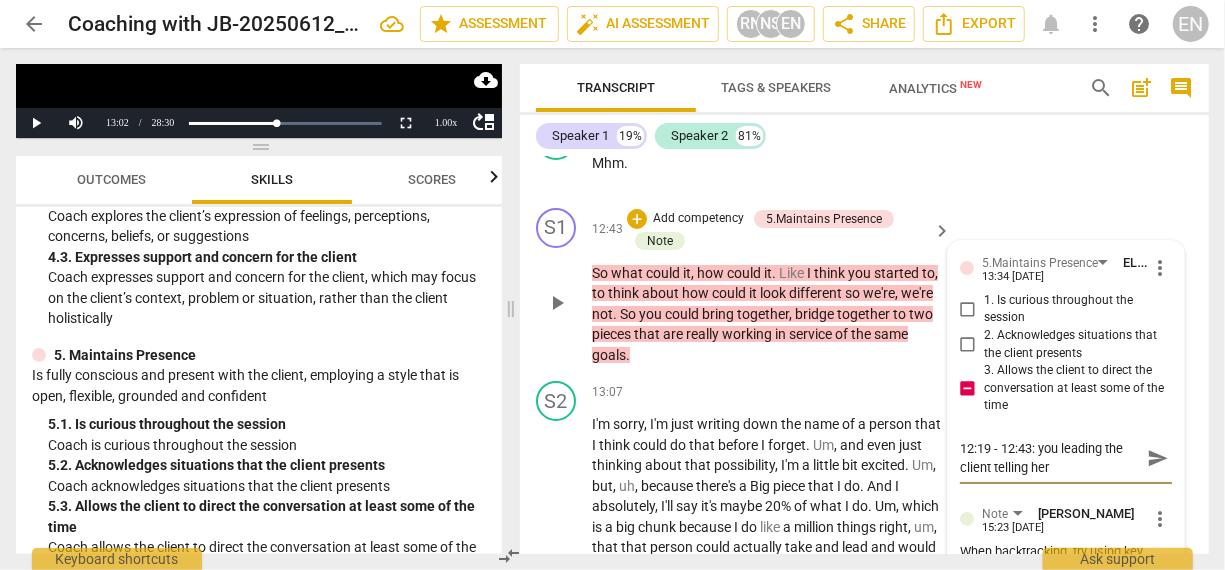 type on "12:19 - 12:43: you leading the client telling her a" 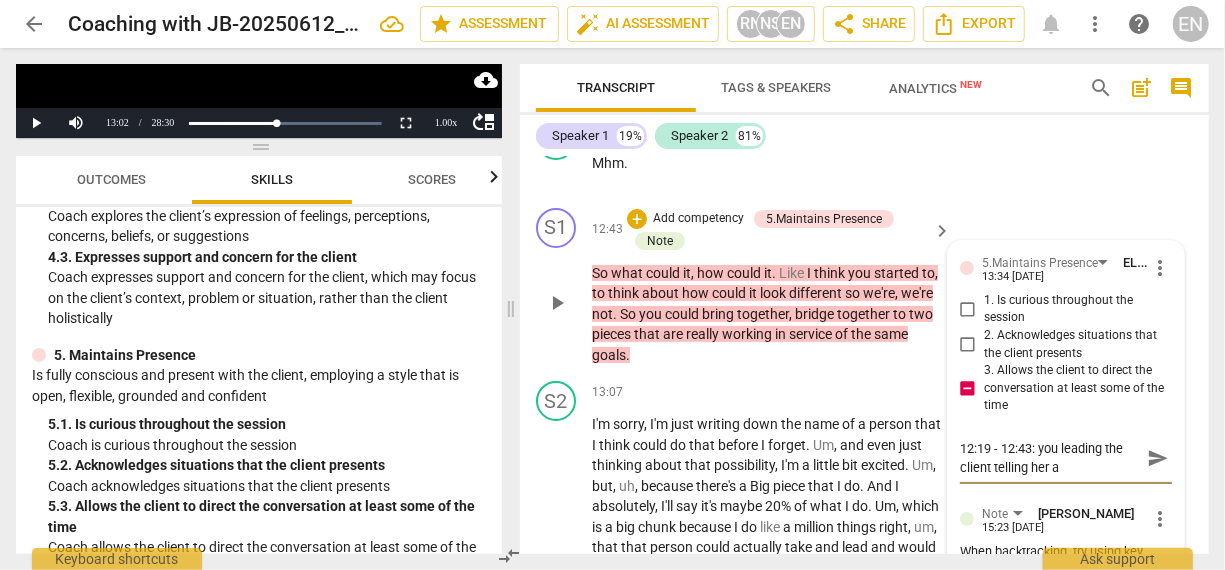 type on "12:19 - 12:43: you leading the client telling her ab" 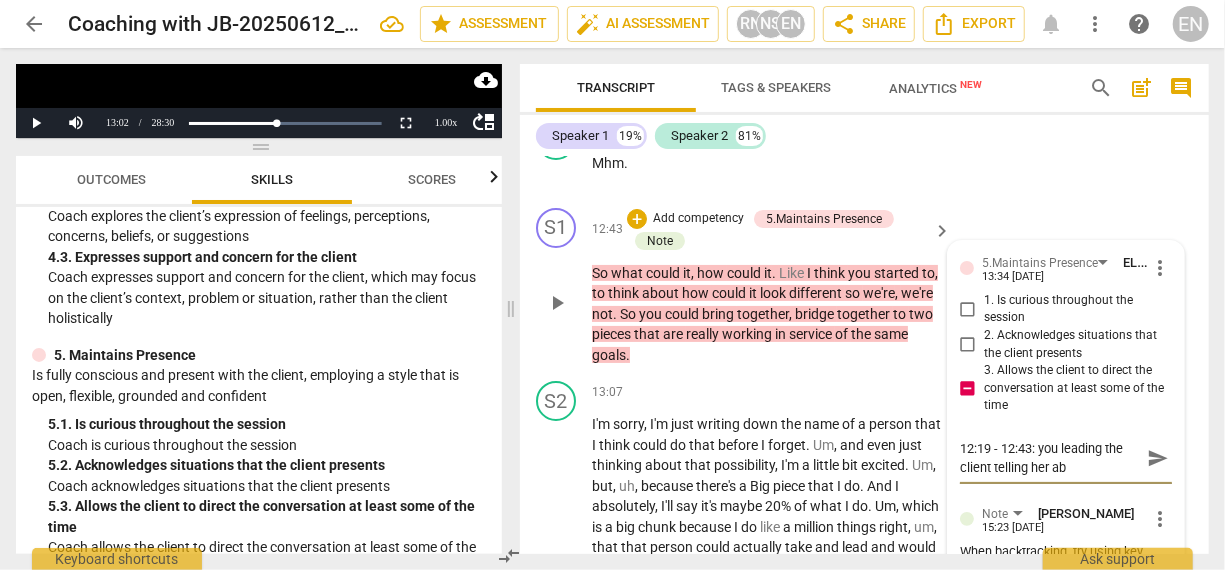 type on "12:19 - 12:43: you leading the client telling her abo" 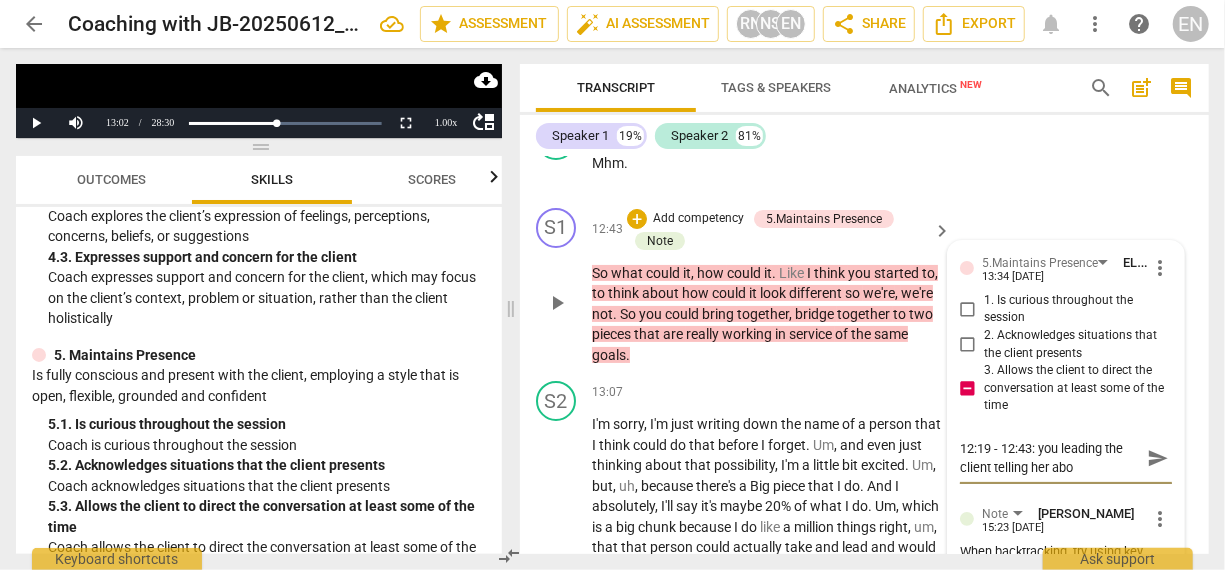 type on "12:19 - 12:43: you leading the client telling her abou" 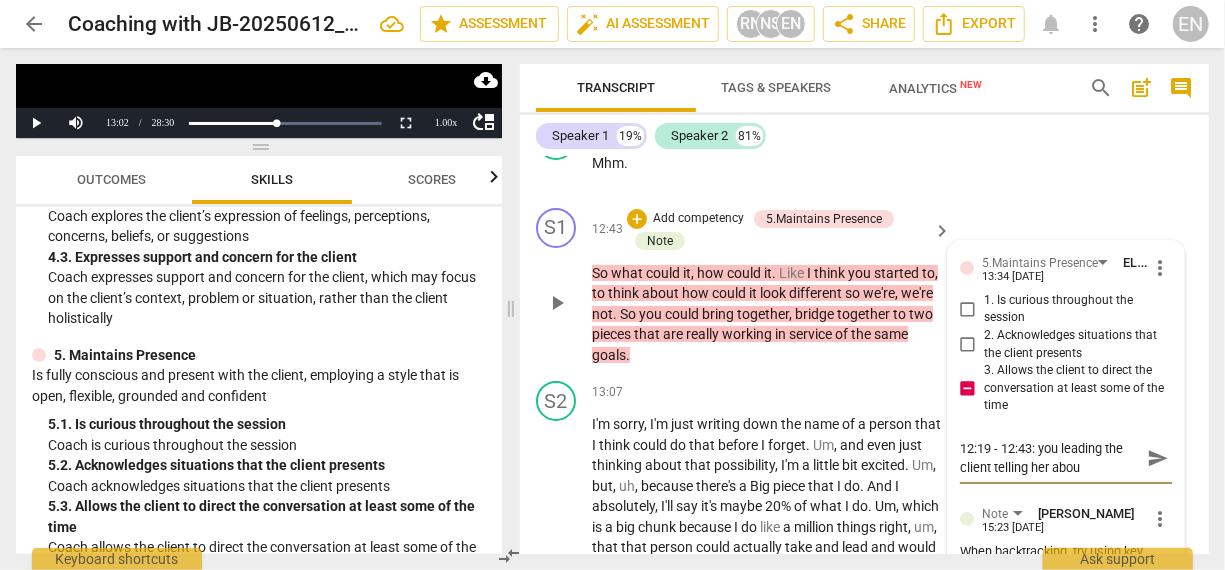 type on "12:19 - 12:43: you leading the client telling her about" 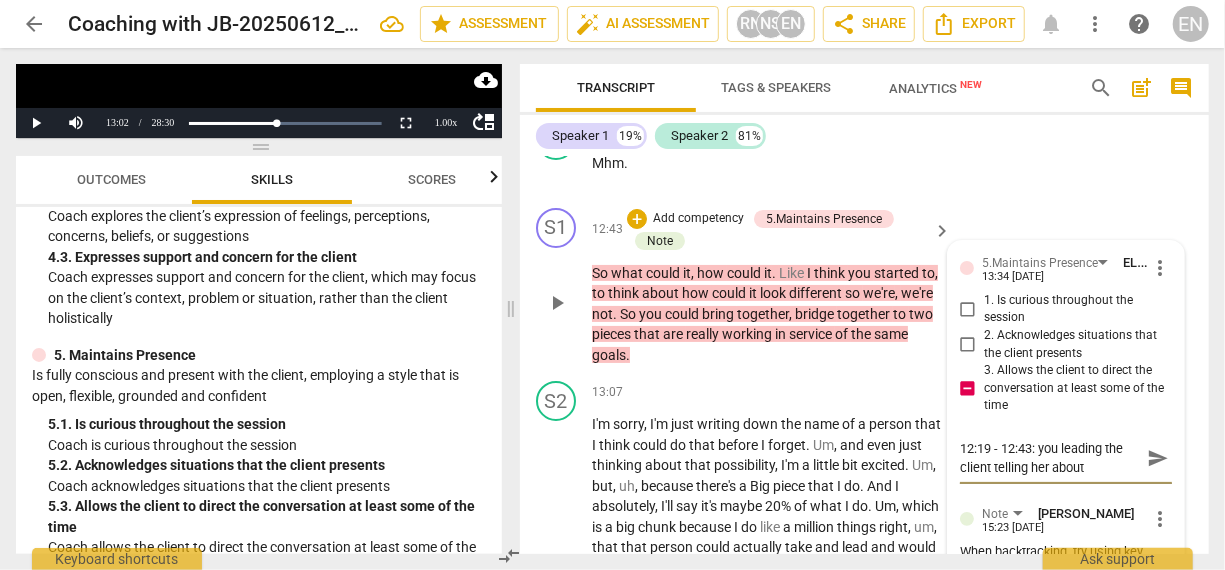 type on "12:19 - 12:43: you leading the client telling her about" 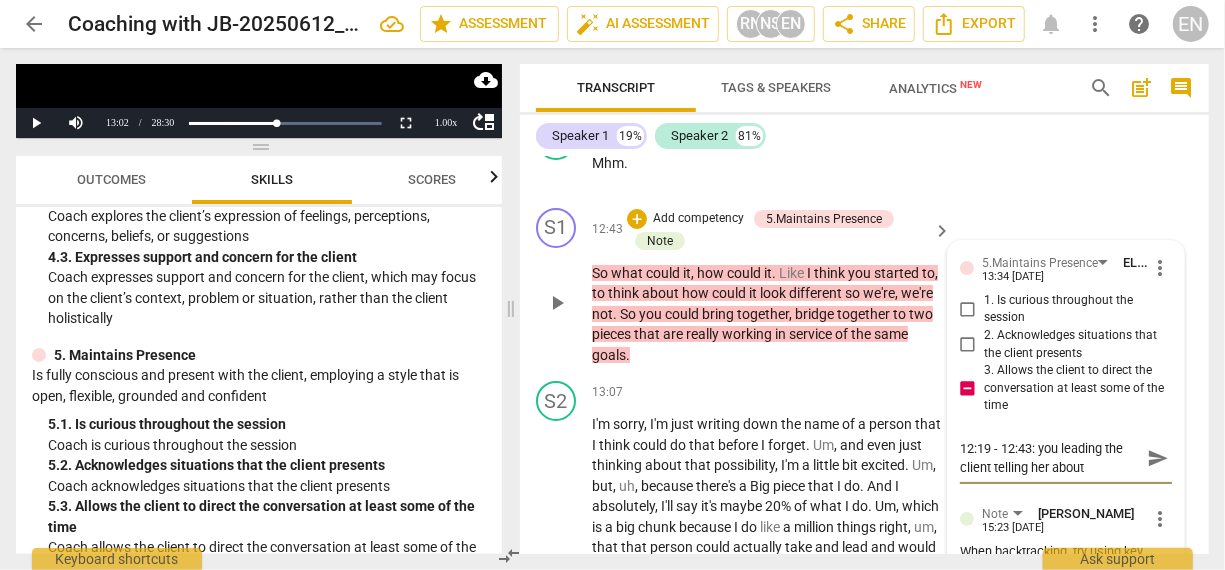 type on "12:19 - 12:43: you leading the client telling her about i" 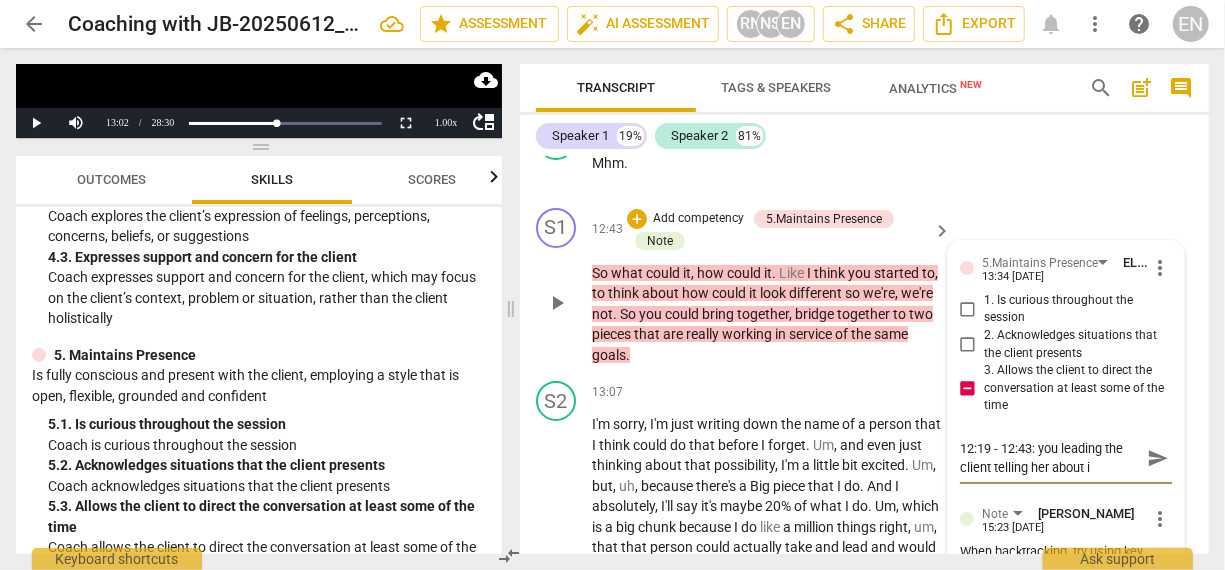 type on "12:19 - 12:43: you leading the client telling her about ih" 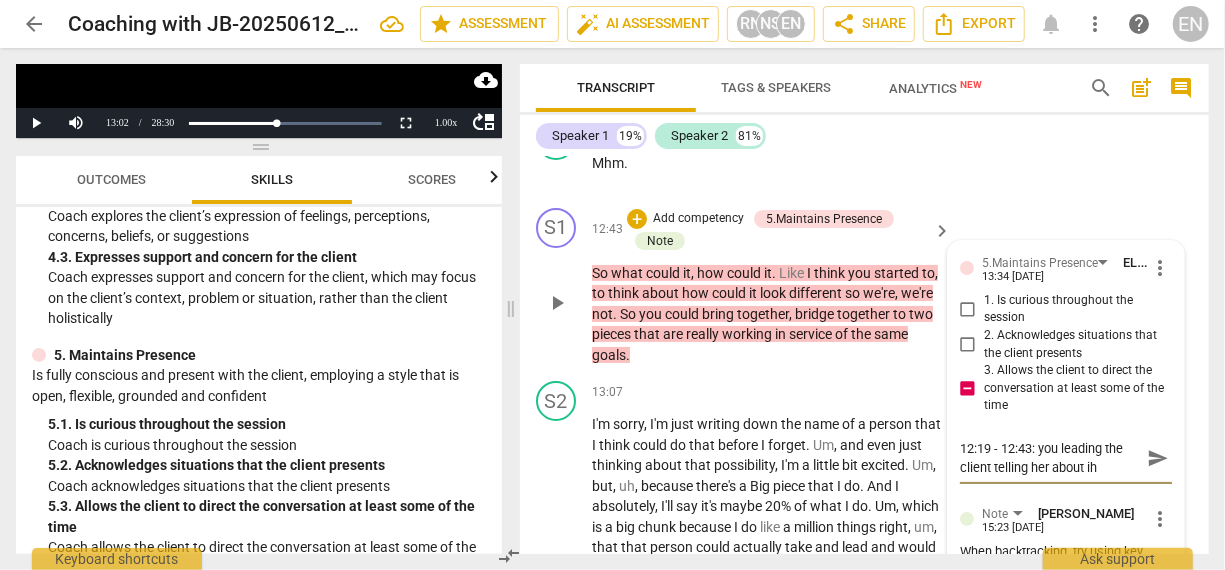 type on "12:19 - 12:43: you leading the client telling her about iho" 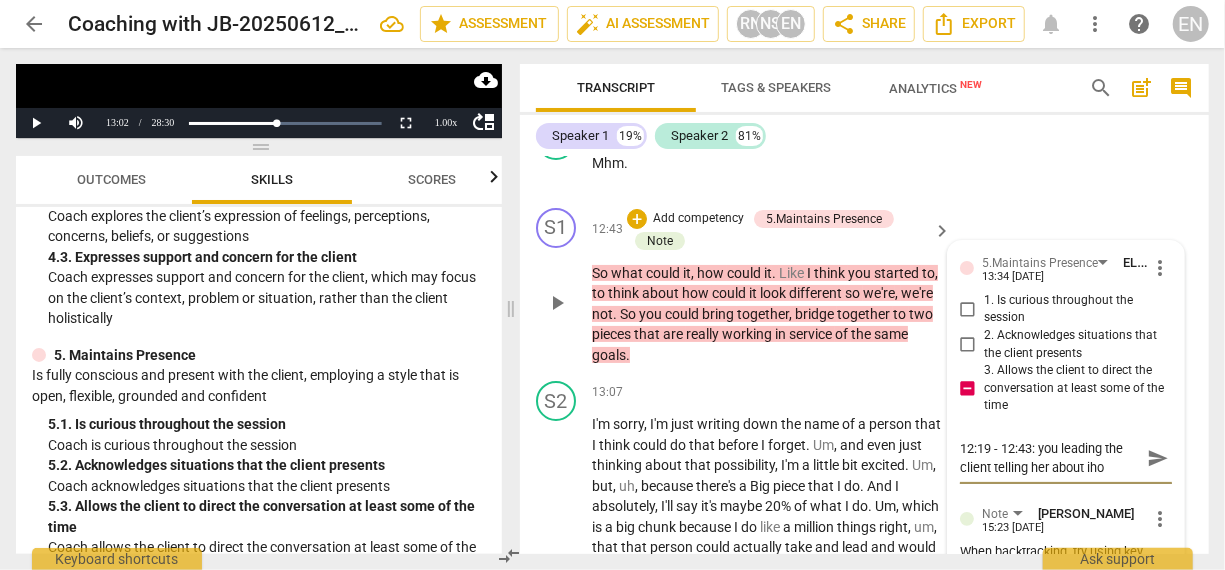 type on "12:19 - 12:43: you leading the client telling her about ihow" 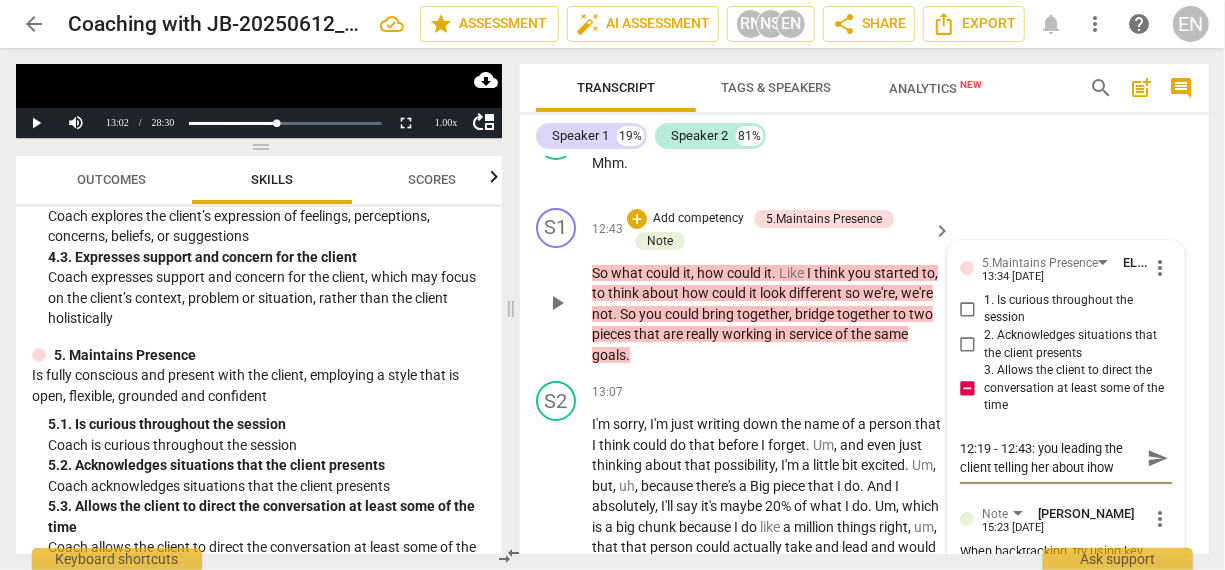 type on "12:19 - 12:43: you leading the client telling her about iho" 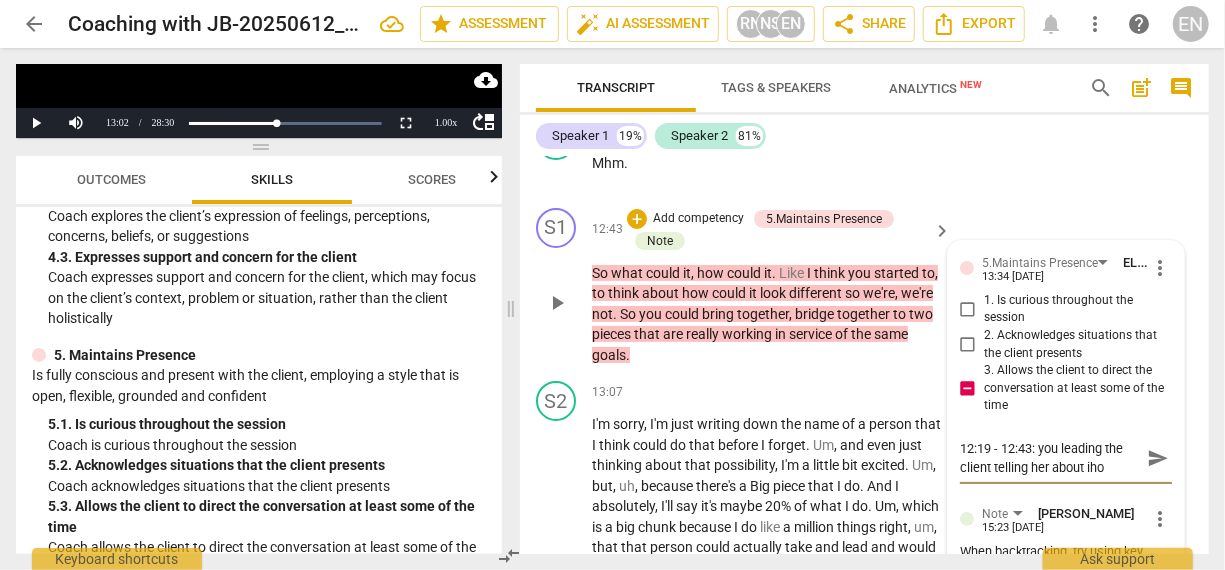 type on "12:19 - 12:43: you leading the client telling her about ih" 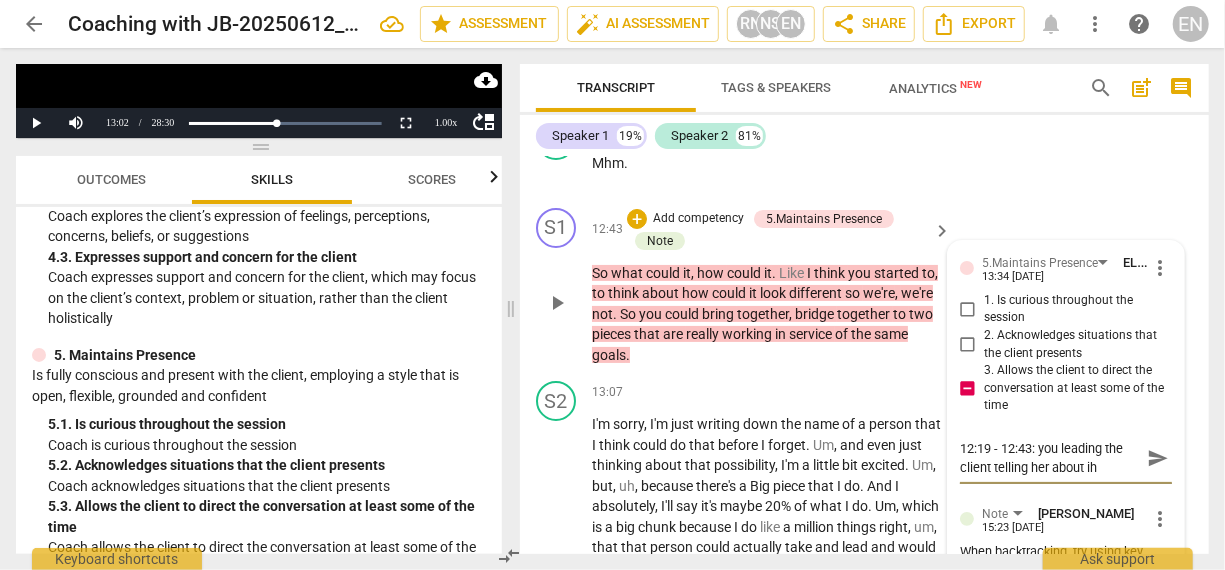 type on "12:19 - 12:43: you leading the client telling her about i" 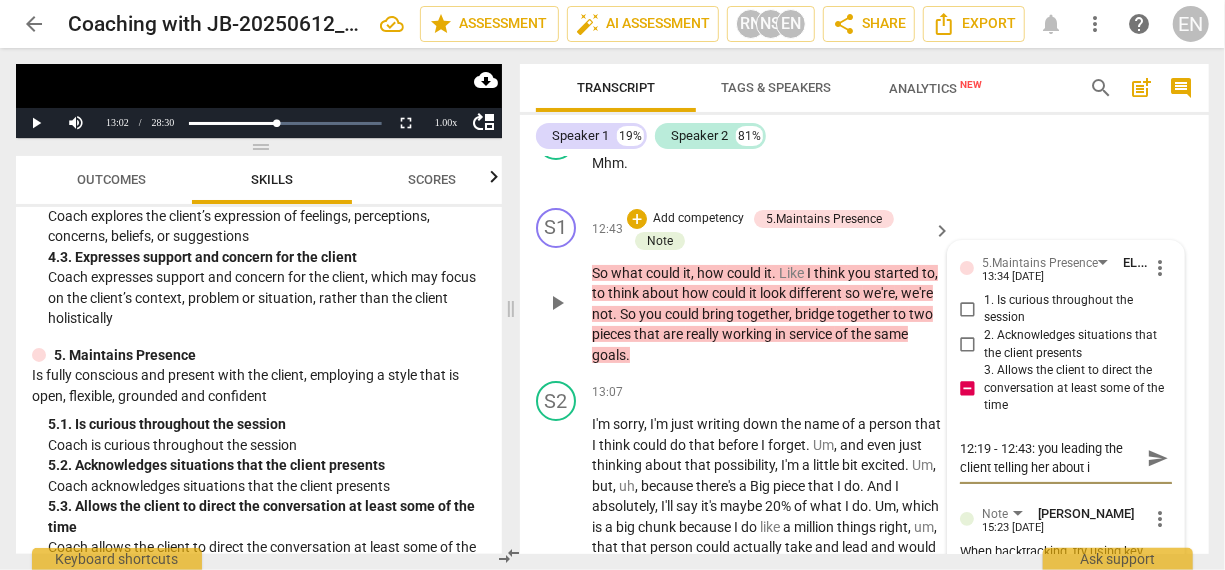 type on "12:19 - 12:43: you leading the client telling her about" 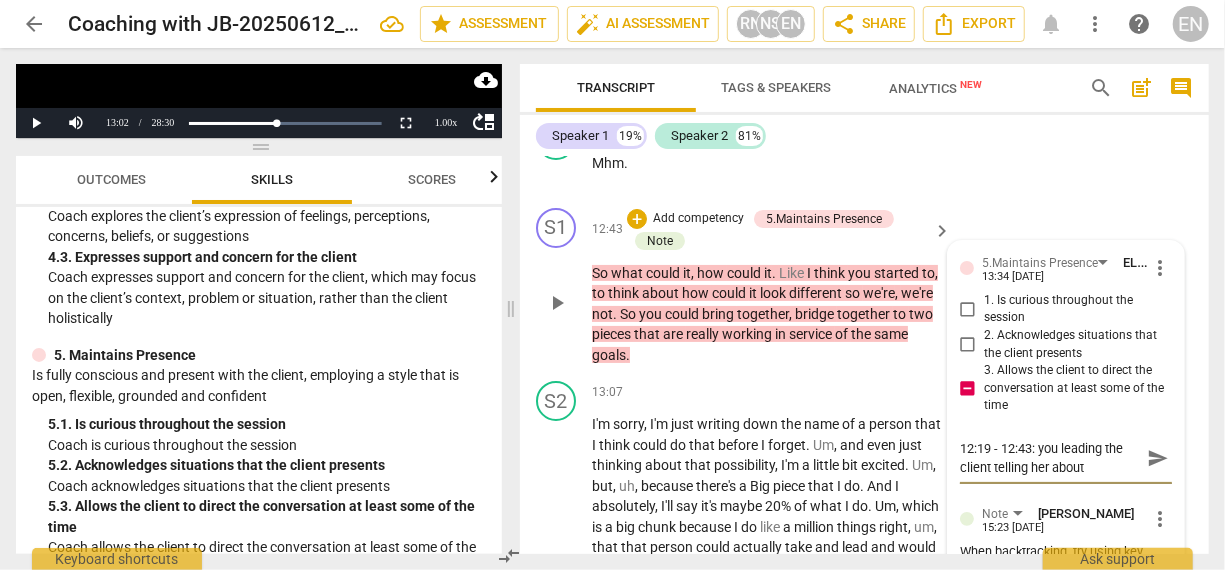 type on "12:19 - 12:43: you leading the client telling her about h" 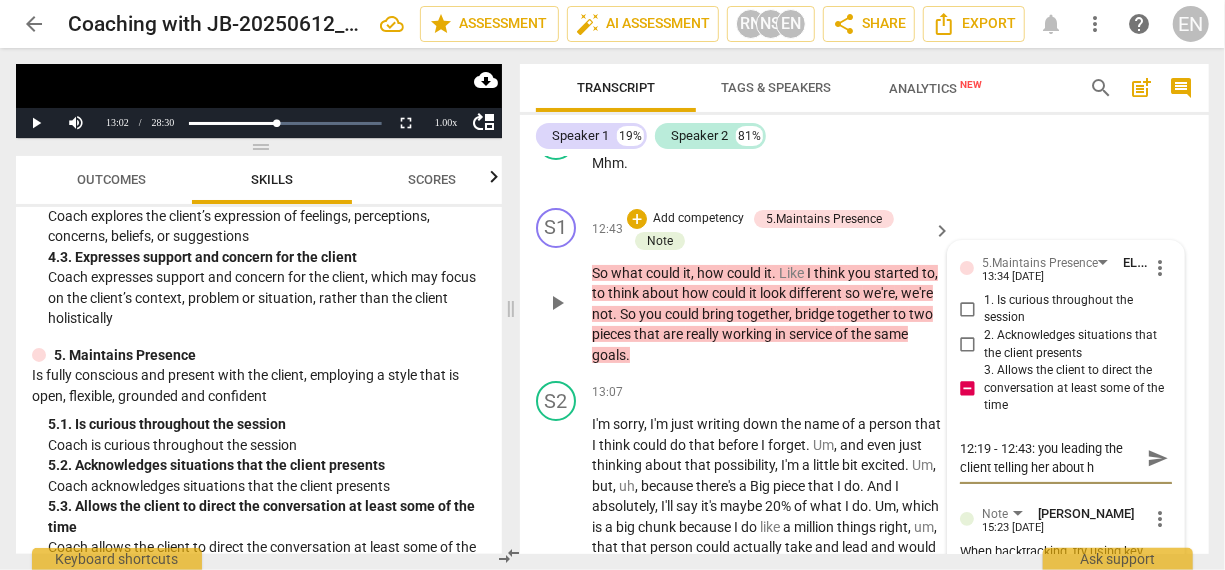 type on "12:19 - 12:43: you leading the client telling her about [PERSON_NAME]" 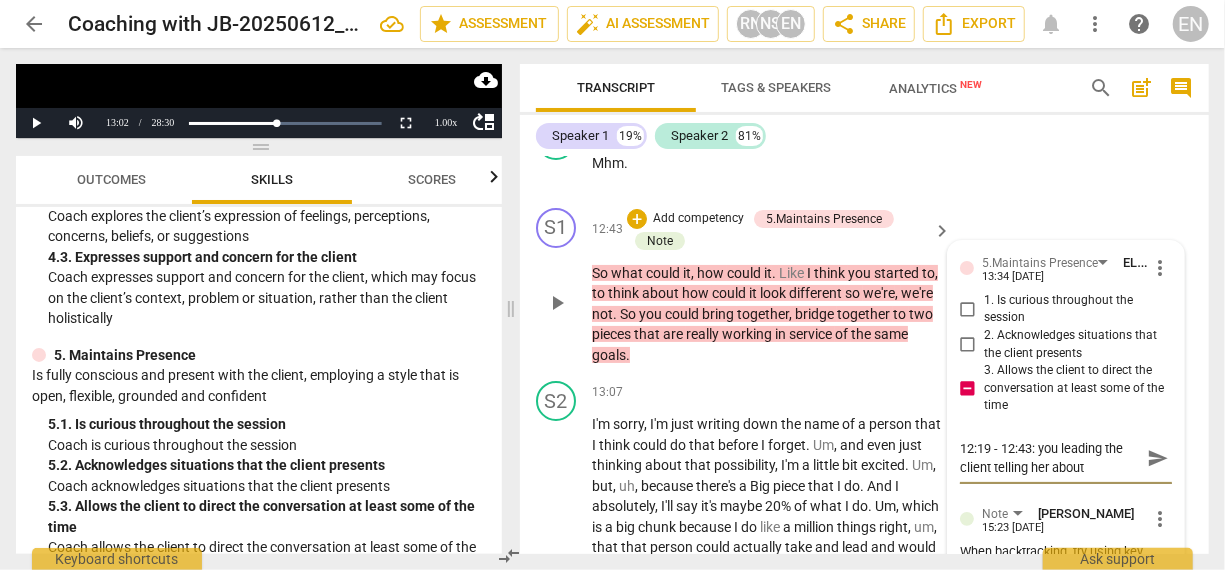 type on "12:19 - 12:43: you leading the client telling her about how" 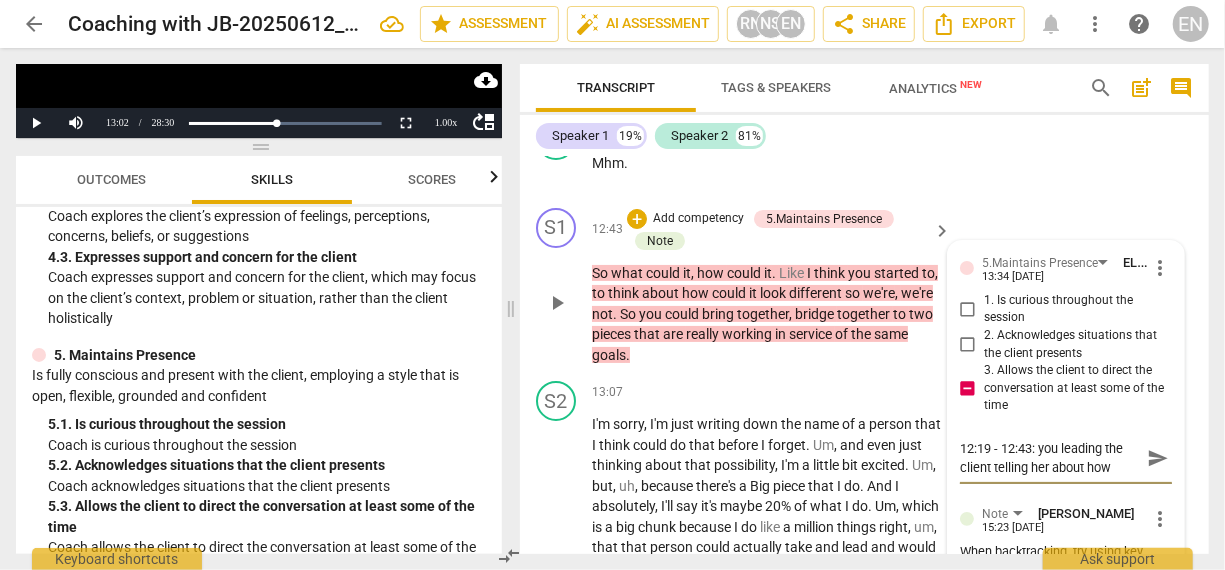 type on "12:19 - 12:43: you leading the client telling her about how" 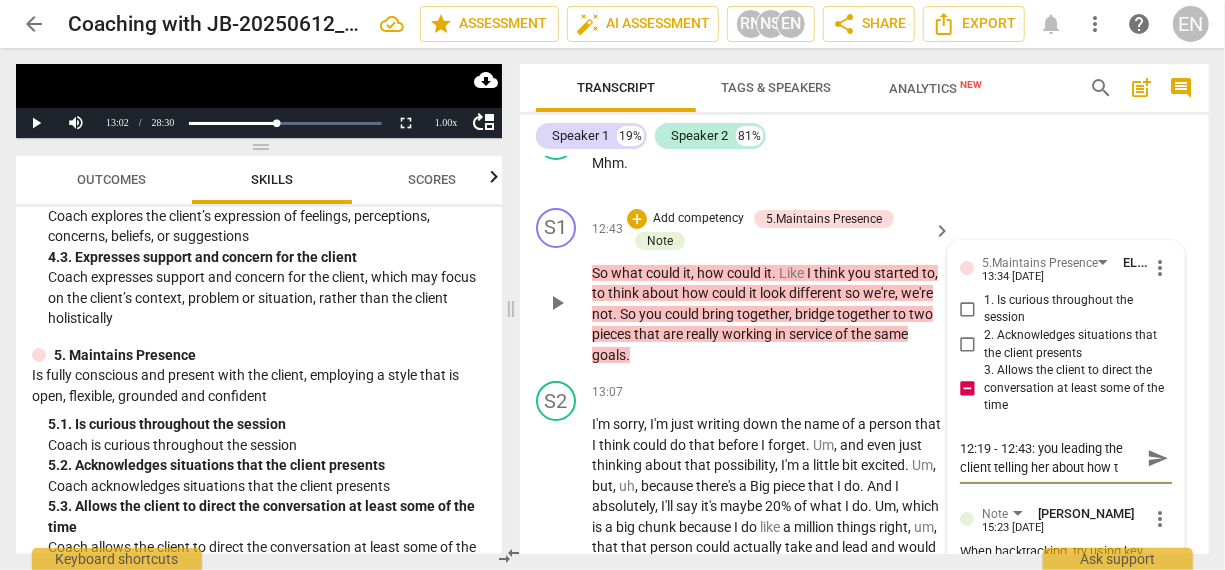 type on "12:19 - 12:43: you leading the client telling her about how th" 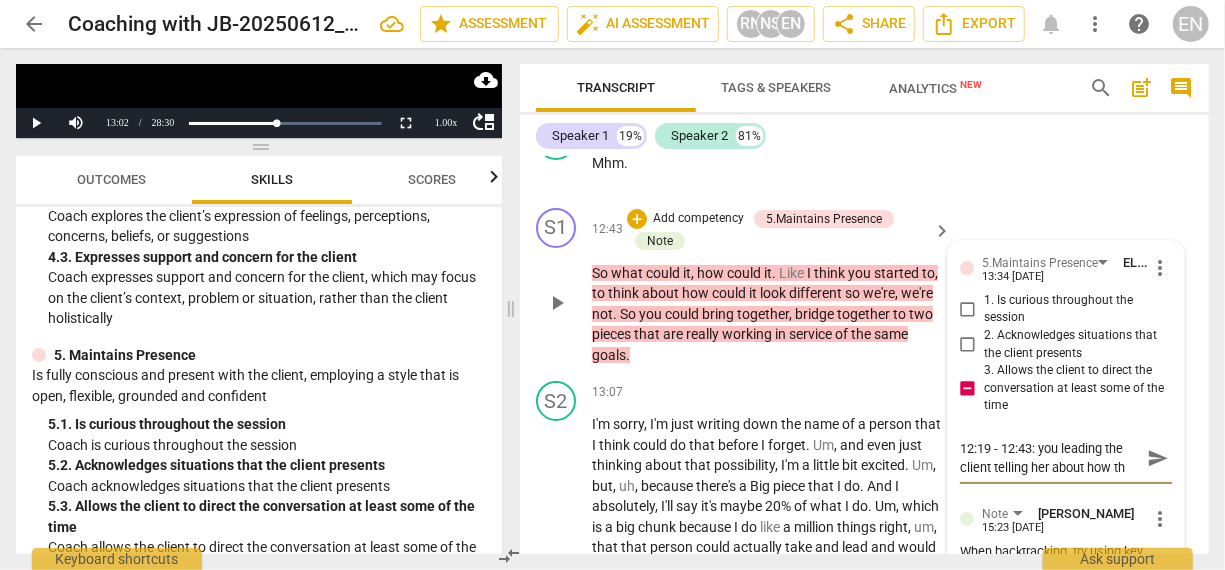 type on "12:19 - 12:43: you leading the client telling her about how the" 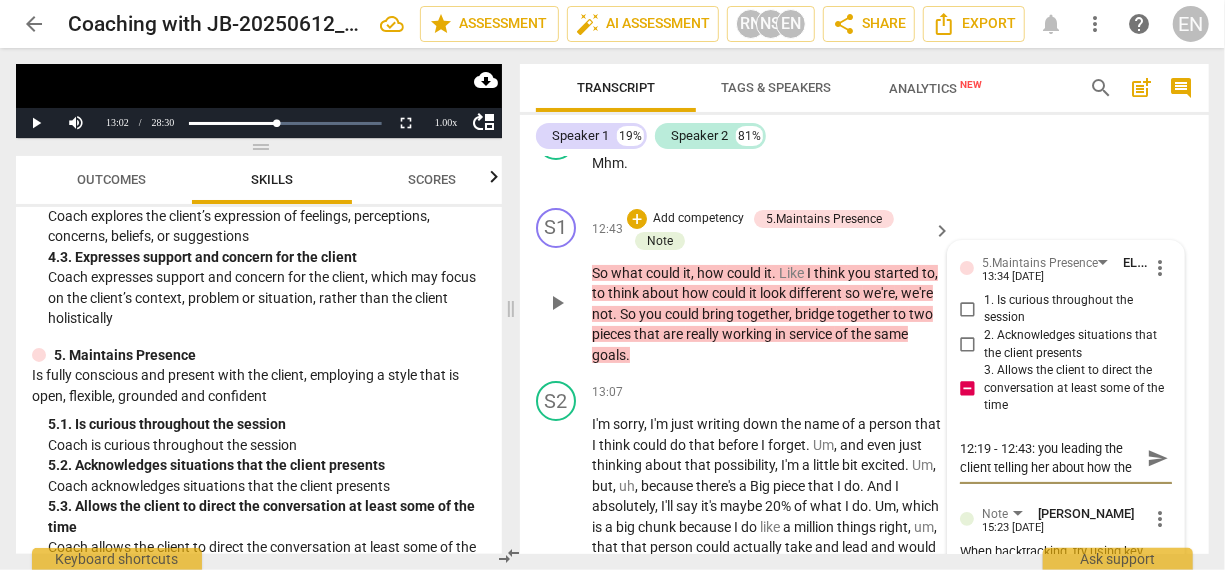 type on "12:19 - 12:43: you leading the client telling her about how the" 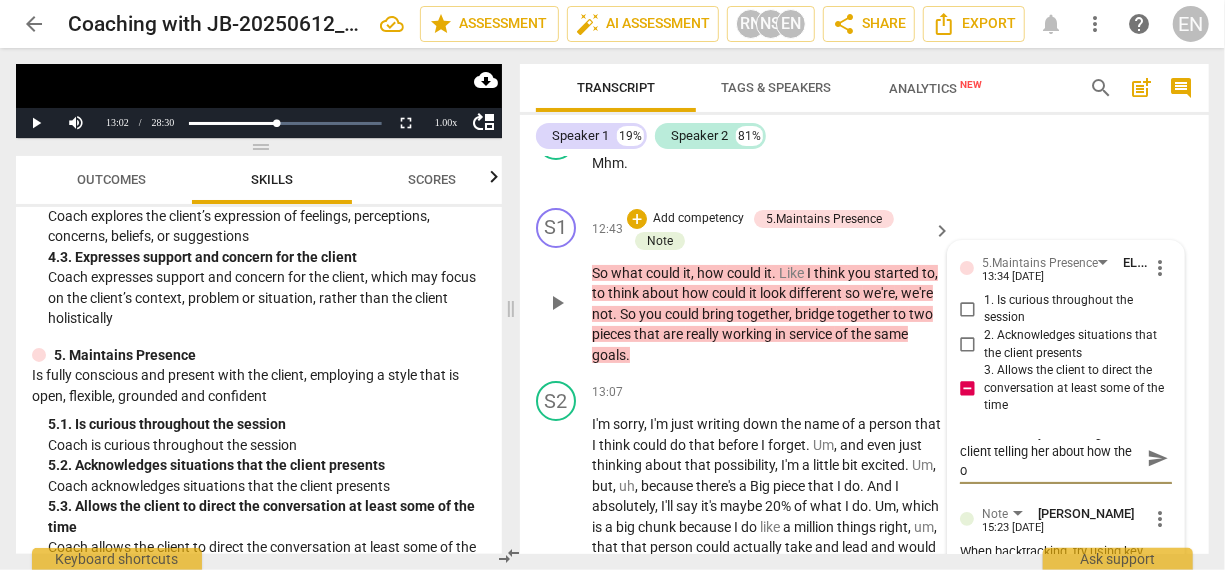 type on "12:19 - 12:43: you leading the client telling her about how the op" 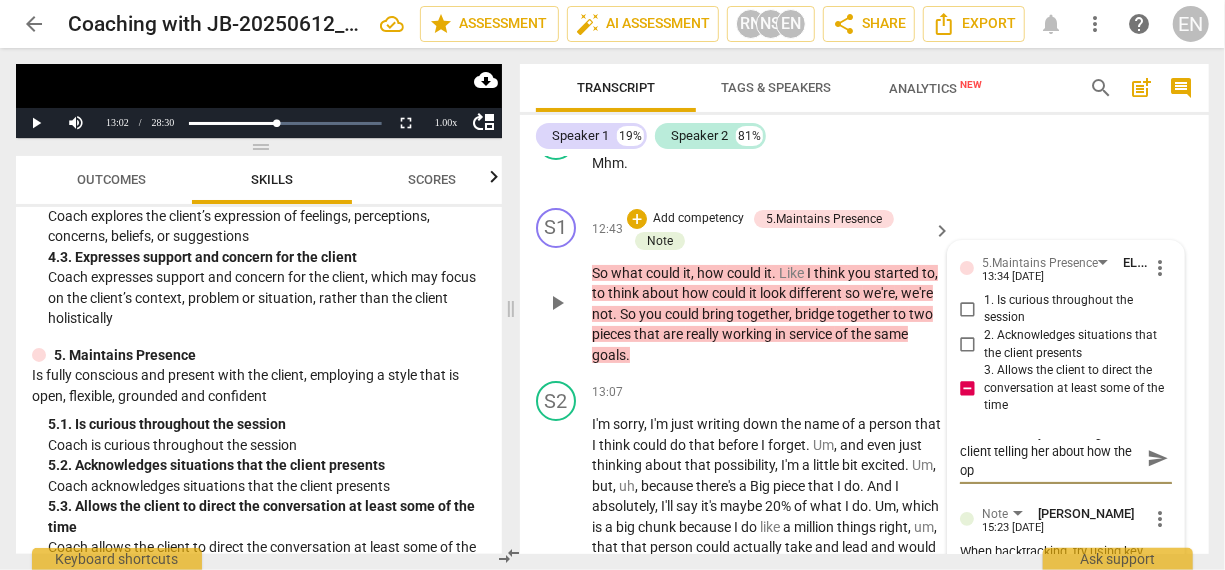 type on "12:19 - 12:43: you leading the client telling her about how the ops" 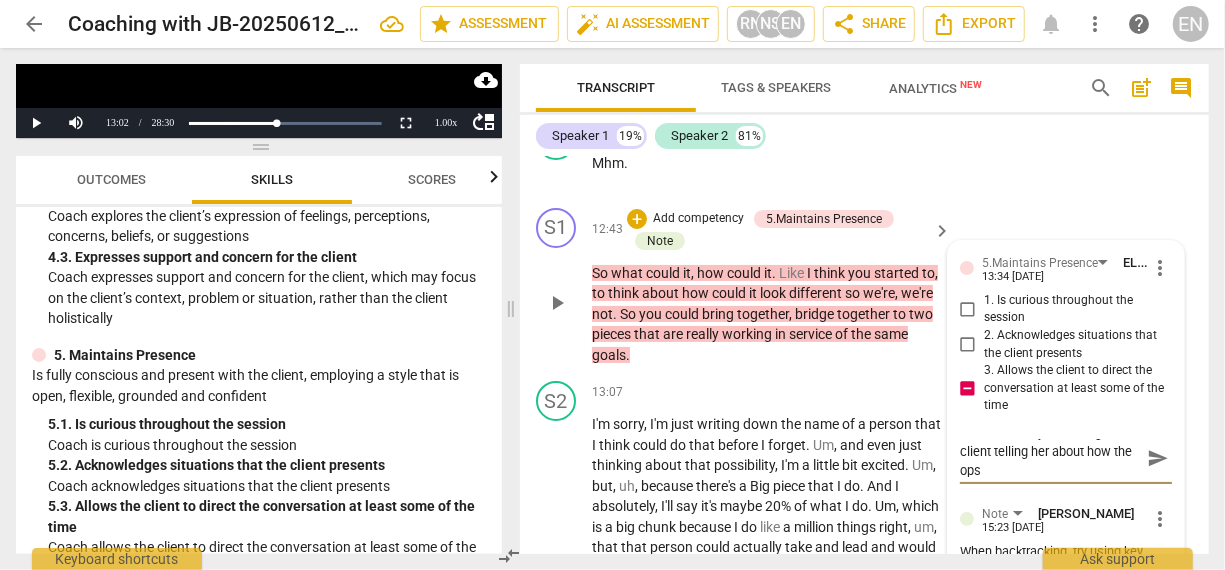 type on "12:19 - 12:43: you leading the client telling her about how the ops" 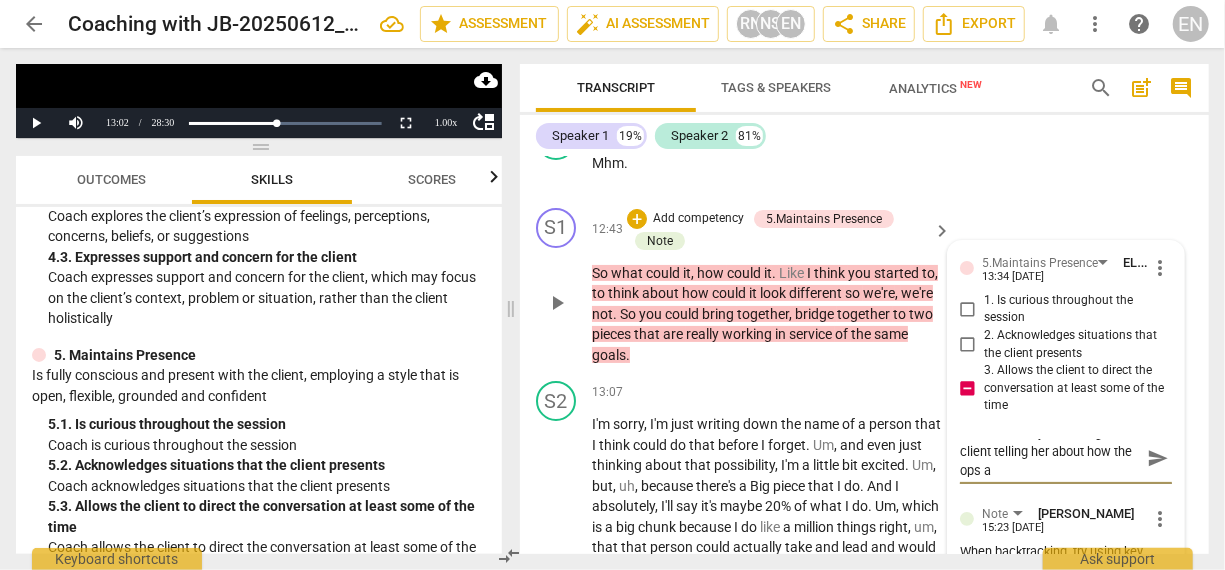 type on "12:19 - 12:43: you leading the client telling her about how the ops an" 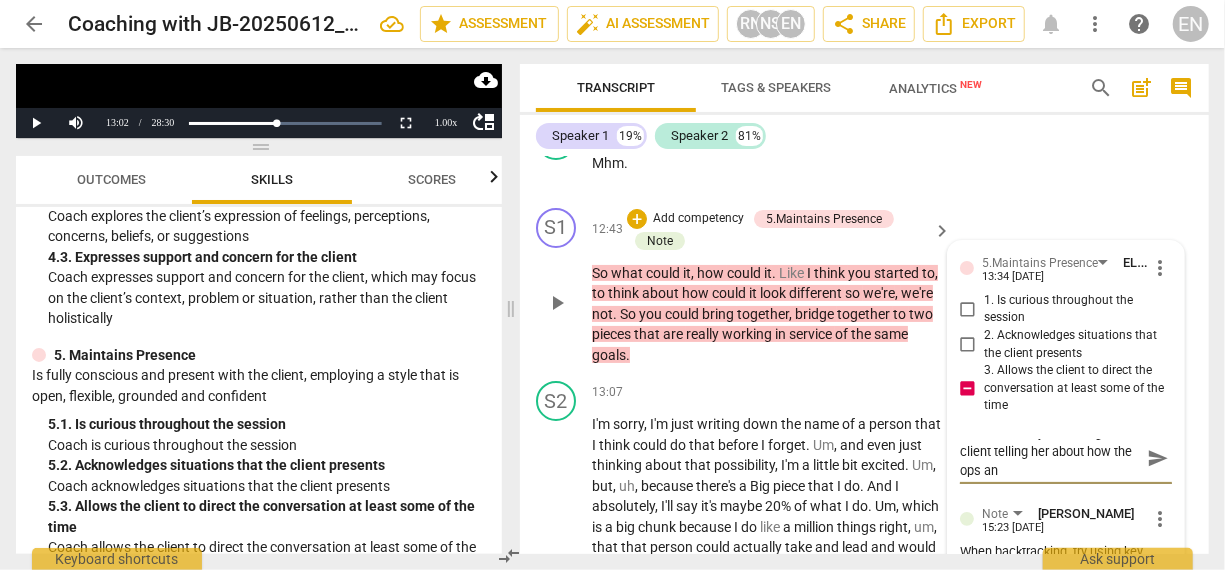 type on "12:19 - 12:43: you leading the client telling her about how the ops ank" 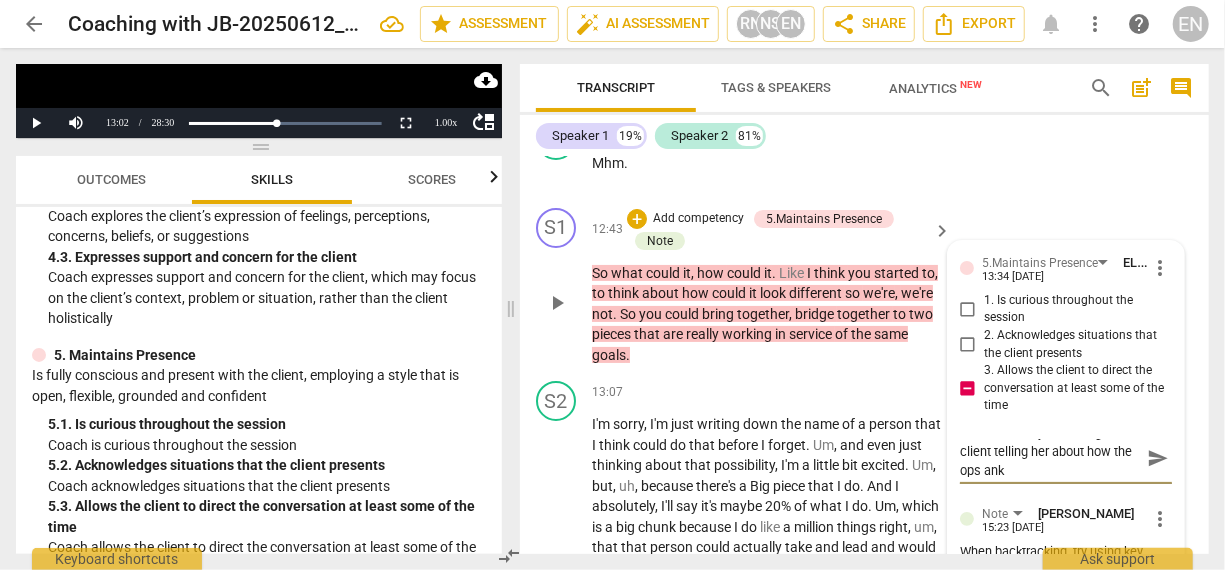 type on "12:19 - 12:43: you leading the client telling her about how the ops ankd" 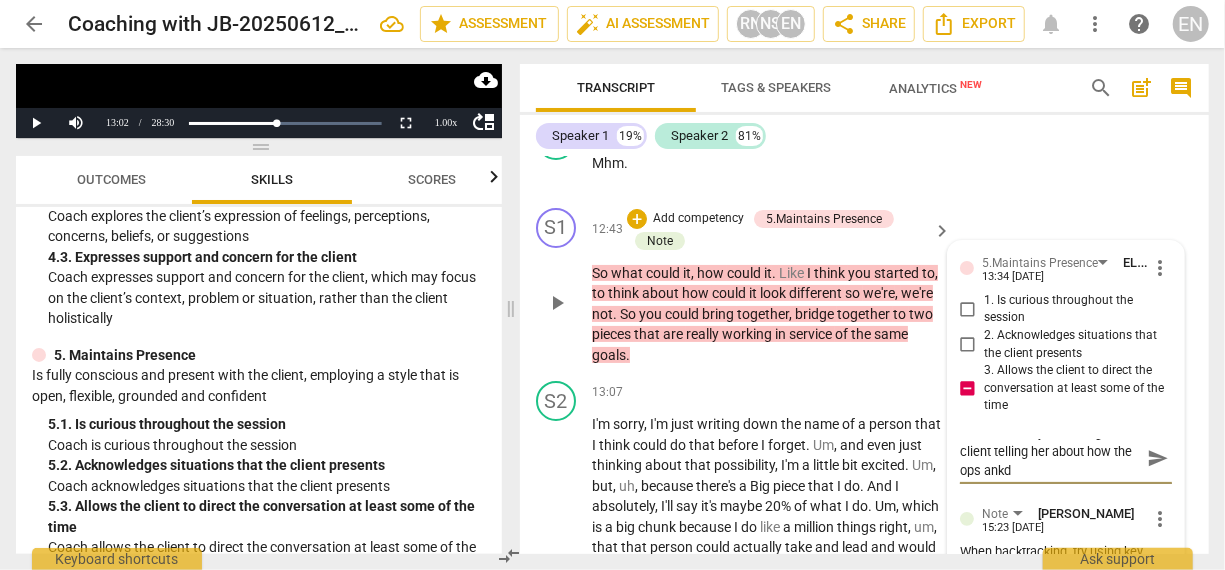 type on "12:19 - 12:43: you leading the client telling her about how the ops ankd" 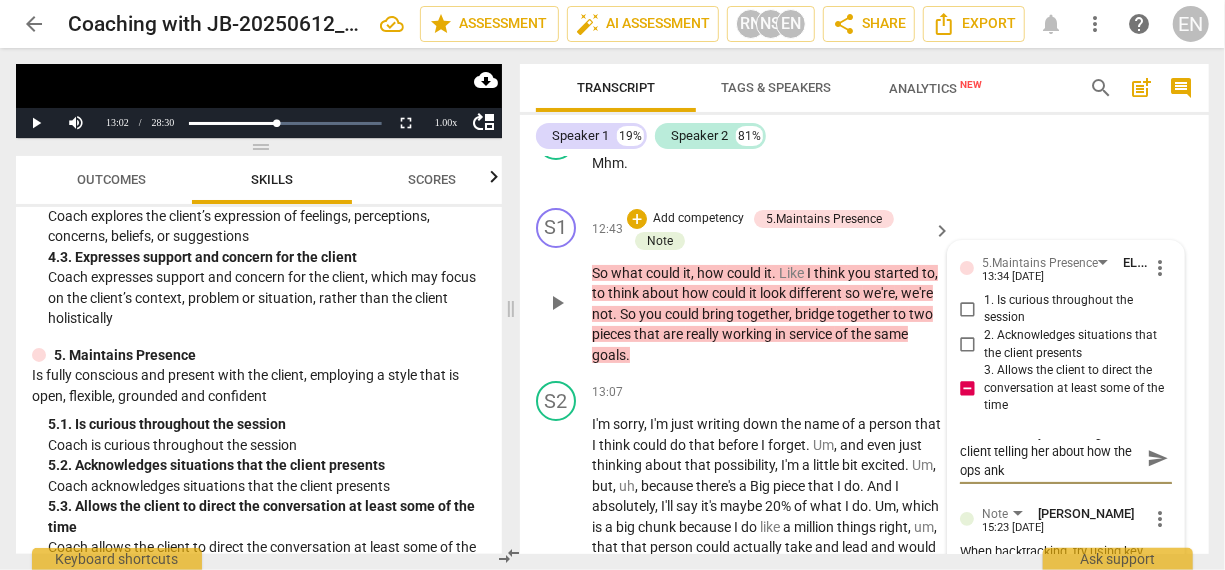 type on "12:19 - 12:43: you leading the client telling her about how the ops an" 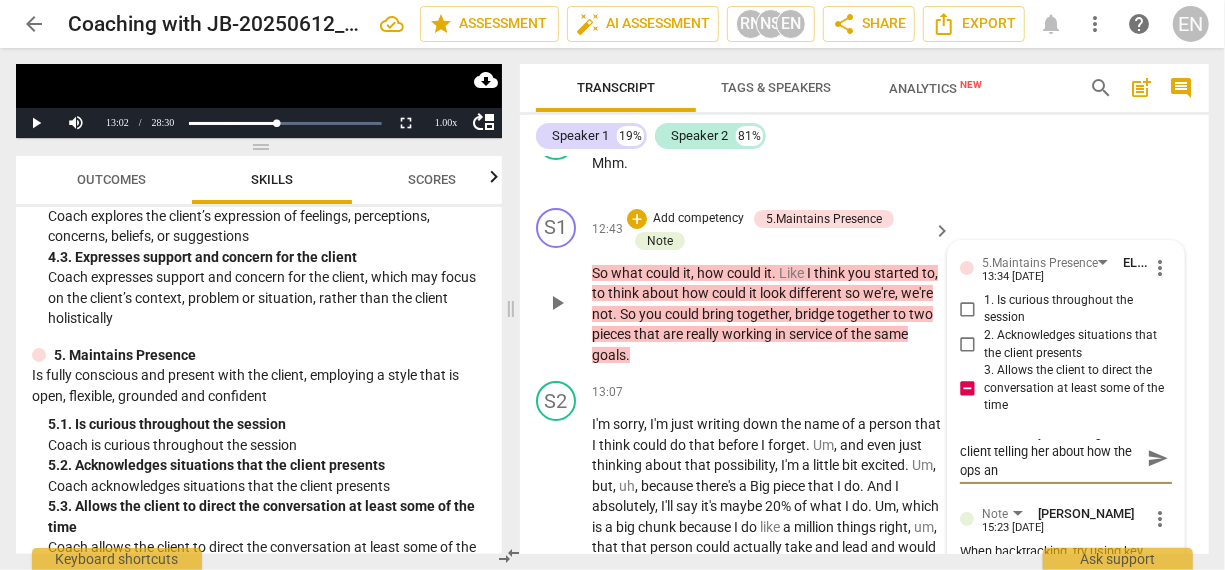 type on "12:19 - 12:43: you leading the client telling her about how the ops and" 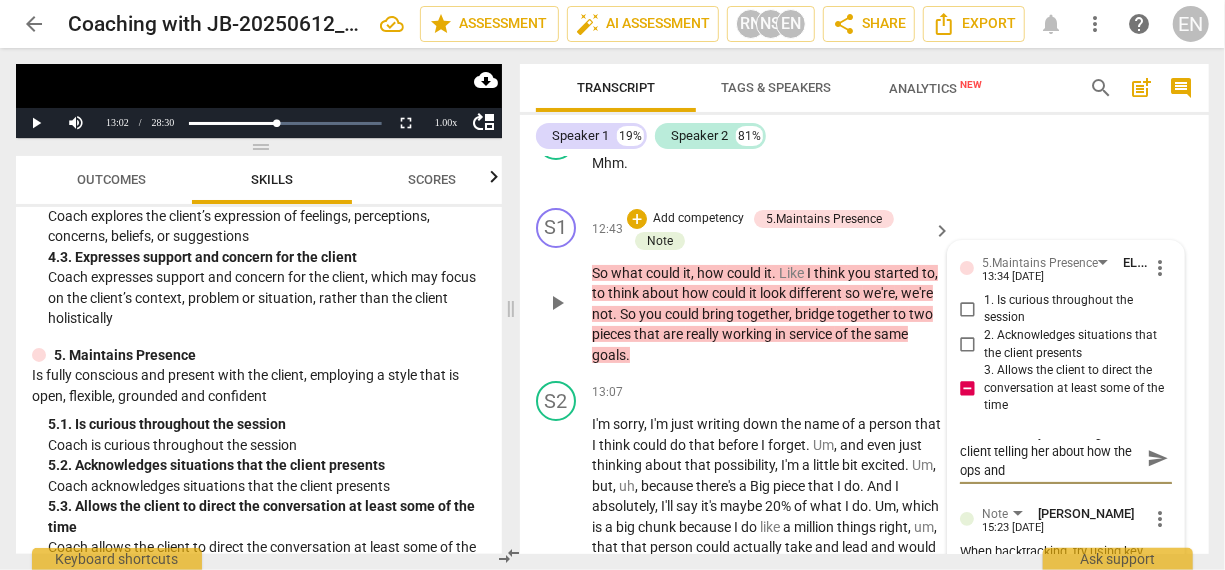 type on "12:19 - 12:43: you leading the client telling her about how the ops and" 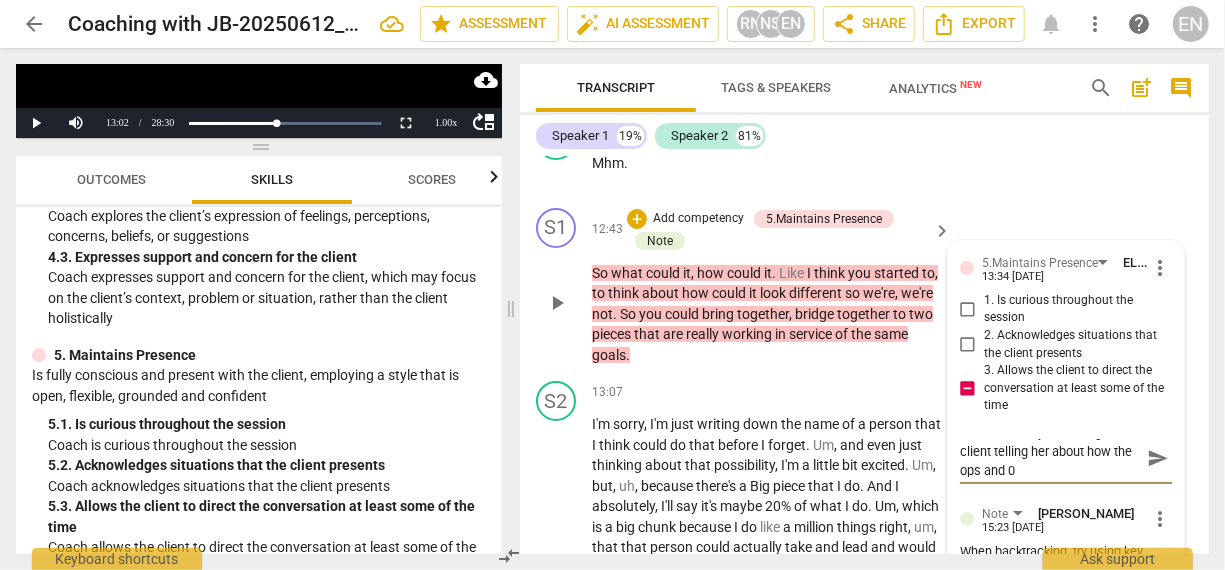 type on "12:19 - 12:43: you leading the client telling her about how the ops and 0i" 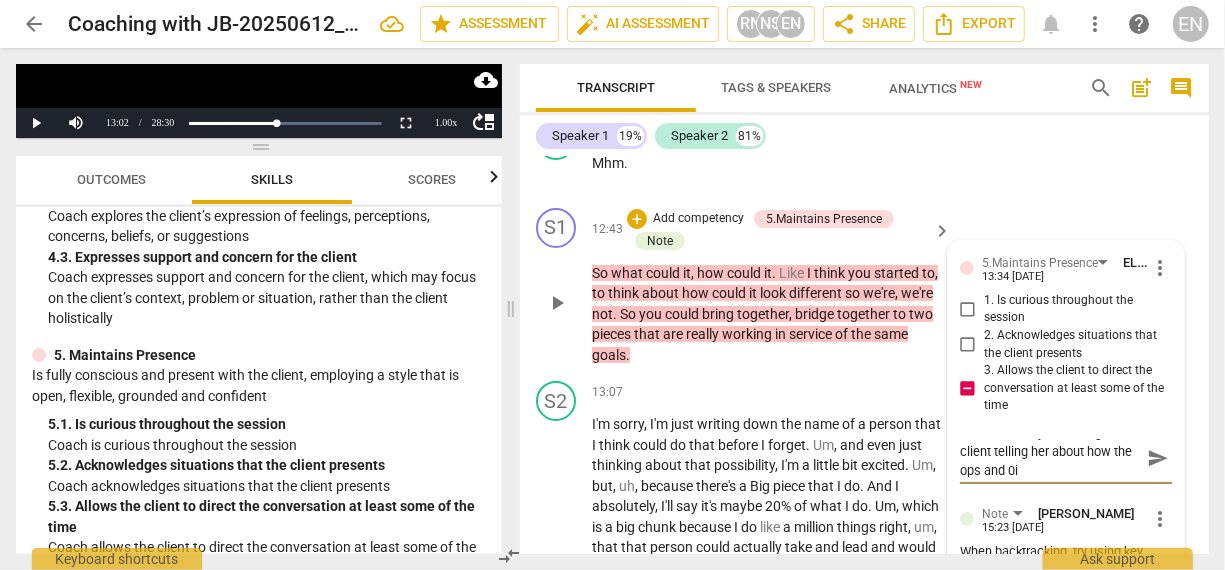 type on "12:19 - 12:43: you leading the client telling her about how the ops and 0in" 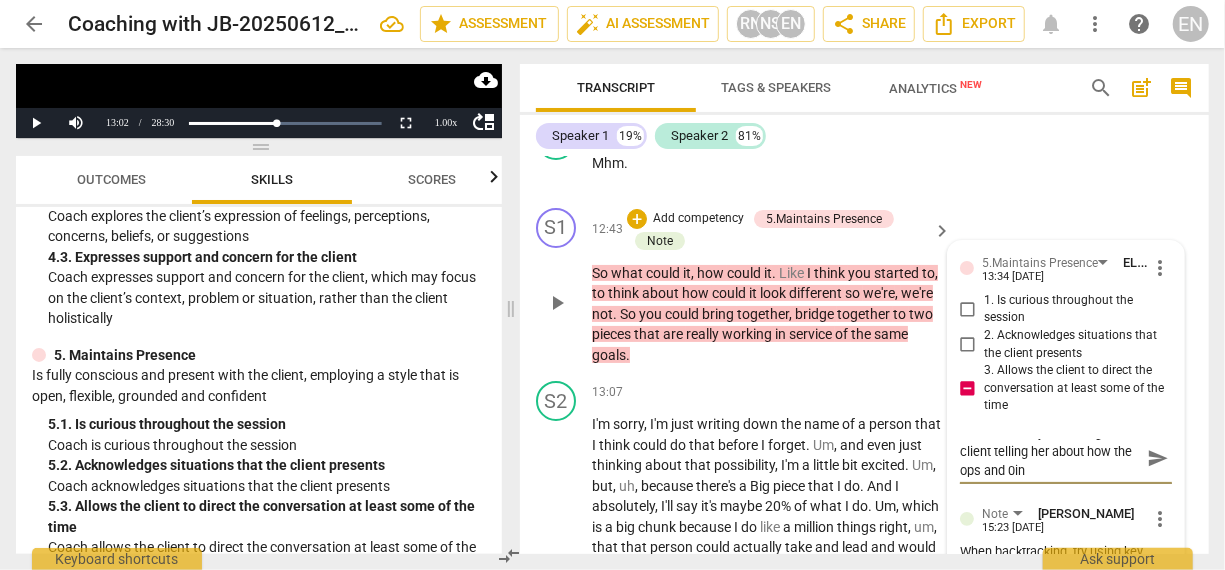 type on "12:19 - 12:43: you leading the client telling her about how the ops and 0ins" 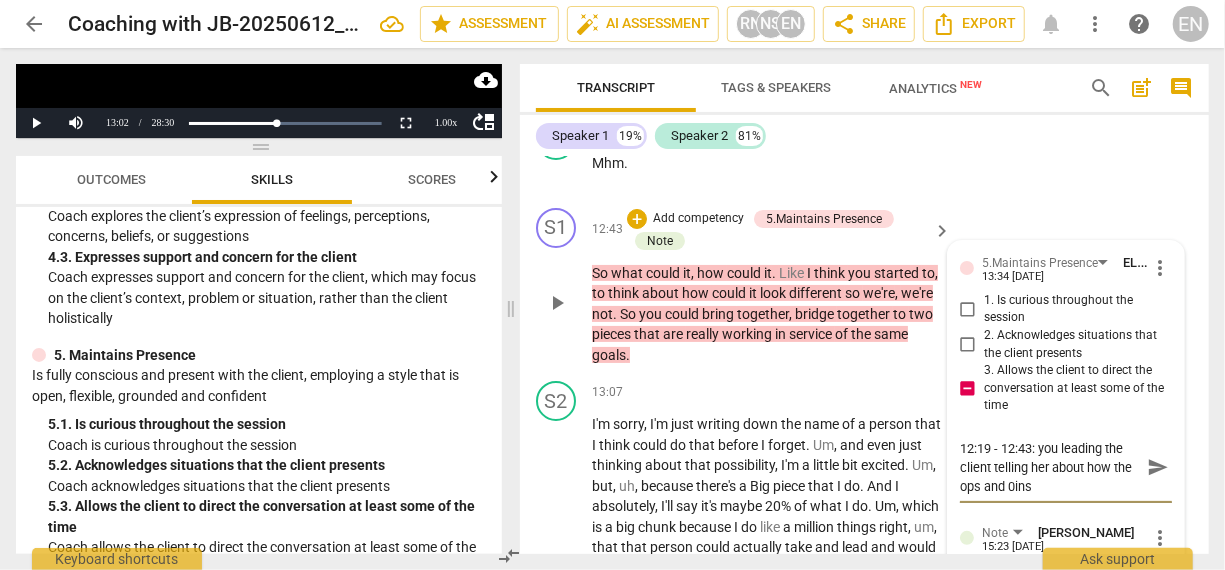 scroll, scrollTop: 0, scrollLeft: 0, axis: both 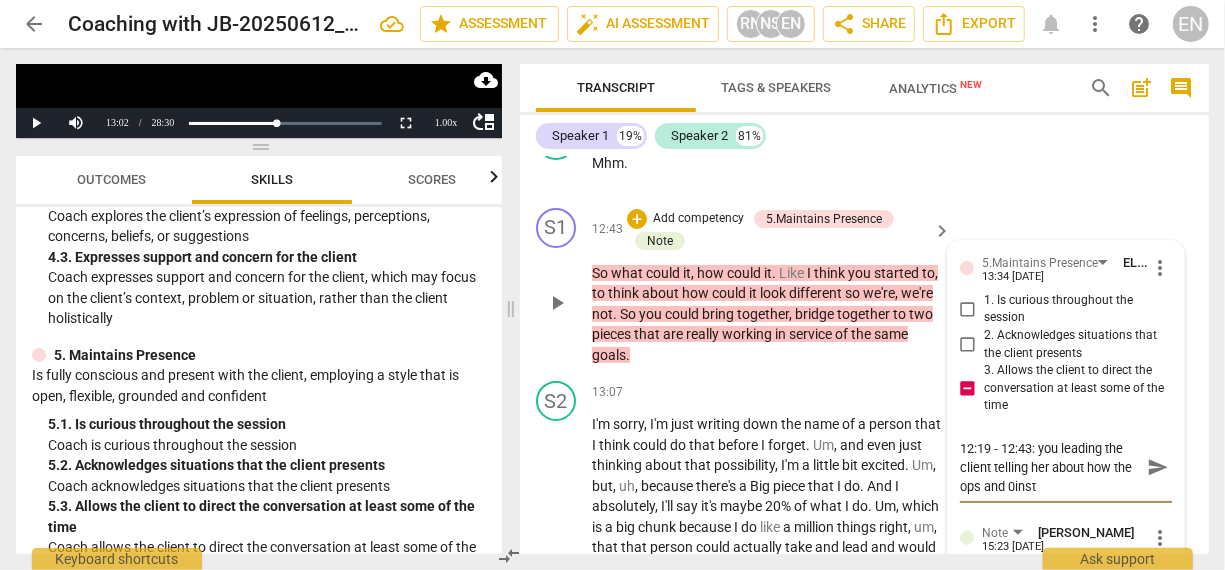 type on "12:19 - 12:43: you leading the client telling her about how the ops and 0instr" 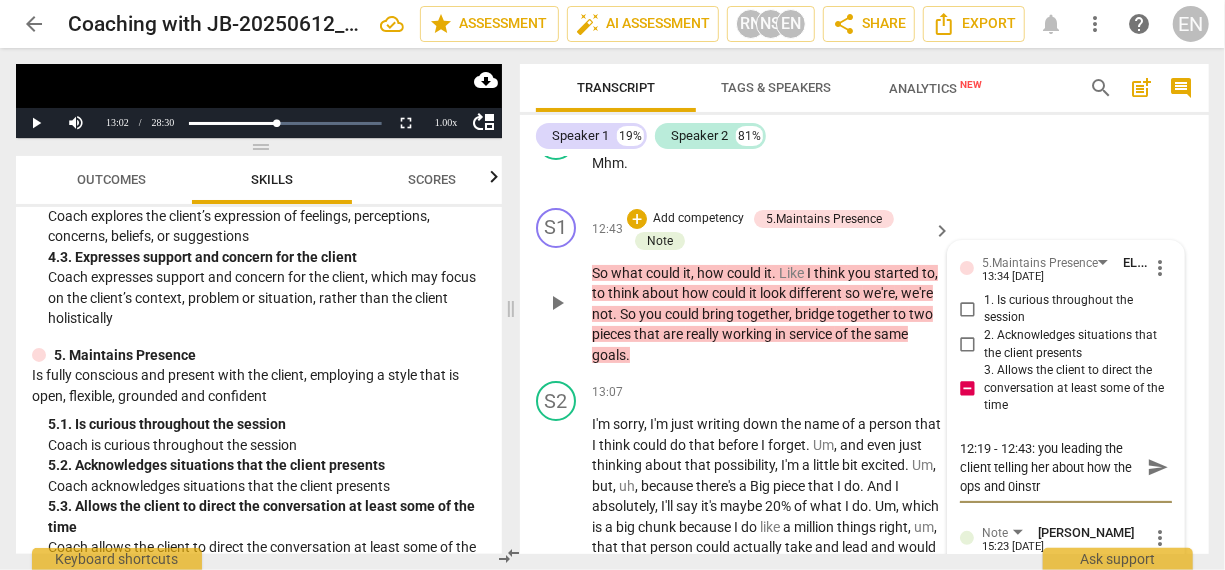 type on "12:19 - 12:43: you leading the client telling her about how the ops and 0instru" 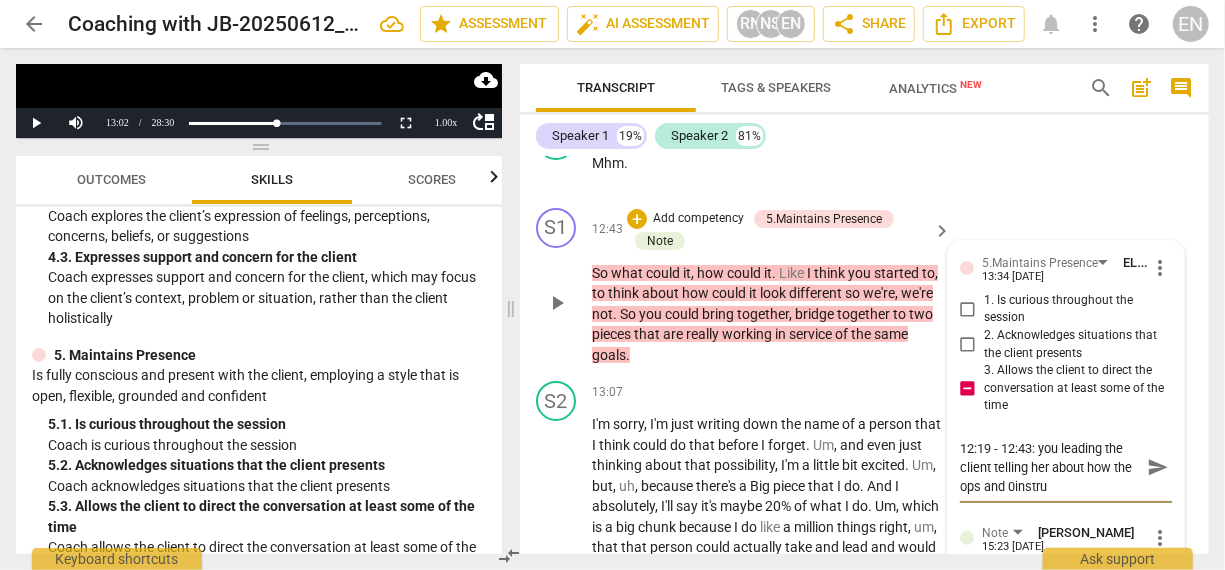 type on "12:19 - 12:43: you leading the client telling her about how the ops and 0instr" 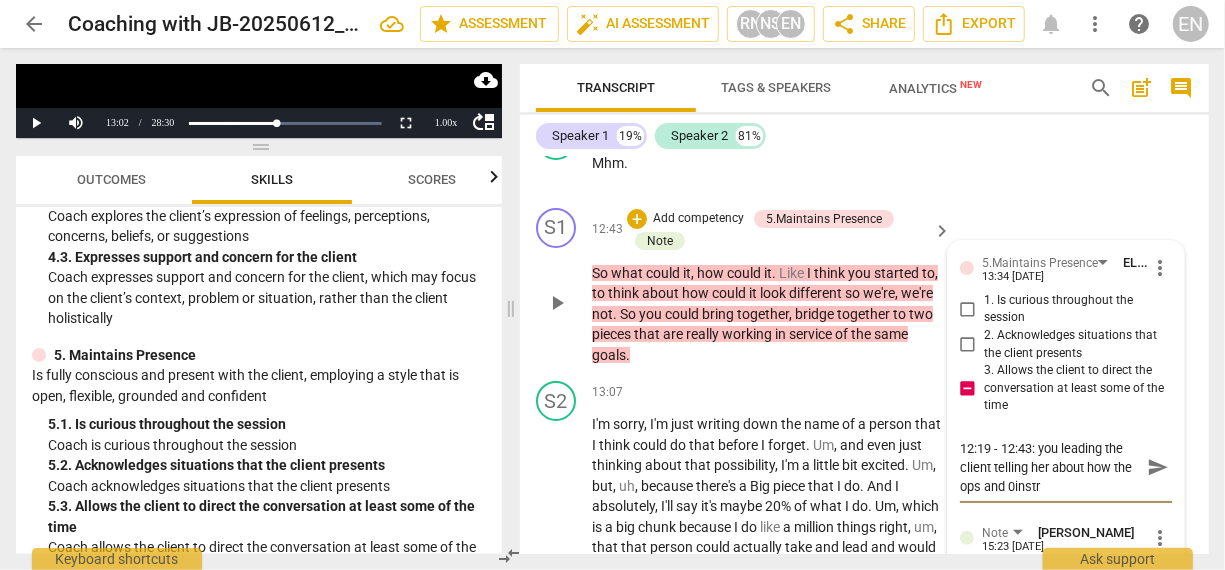 type on "12:19 - 12:43: you leading the client telling her about how the ops and 0inst" 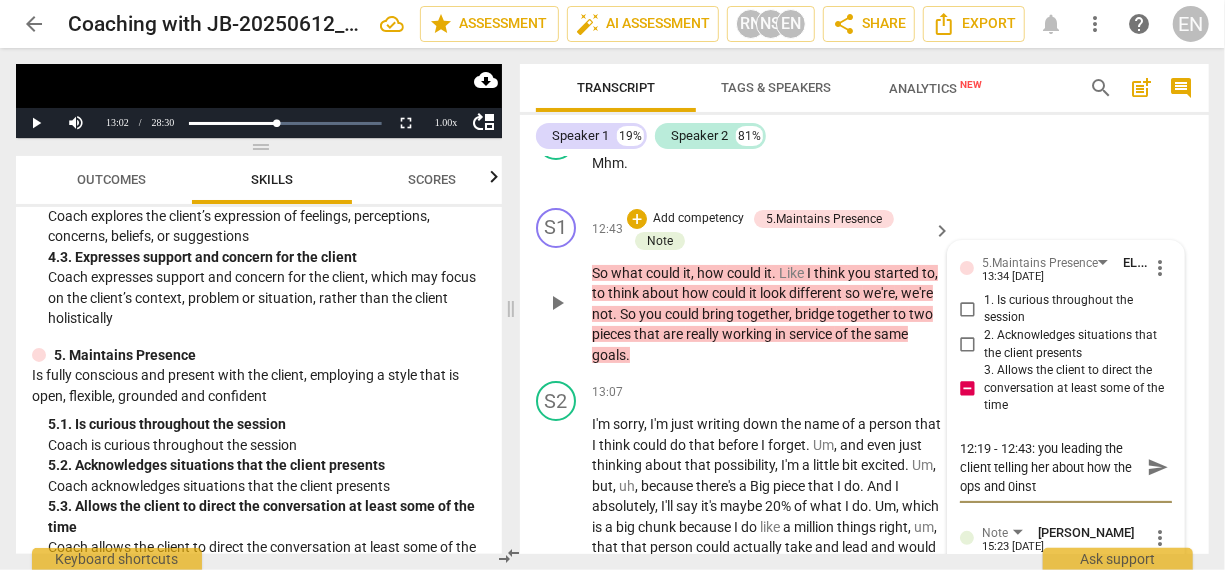type on "12:19 - 12:43: you leading the client telling her about how the ops and 0ins" 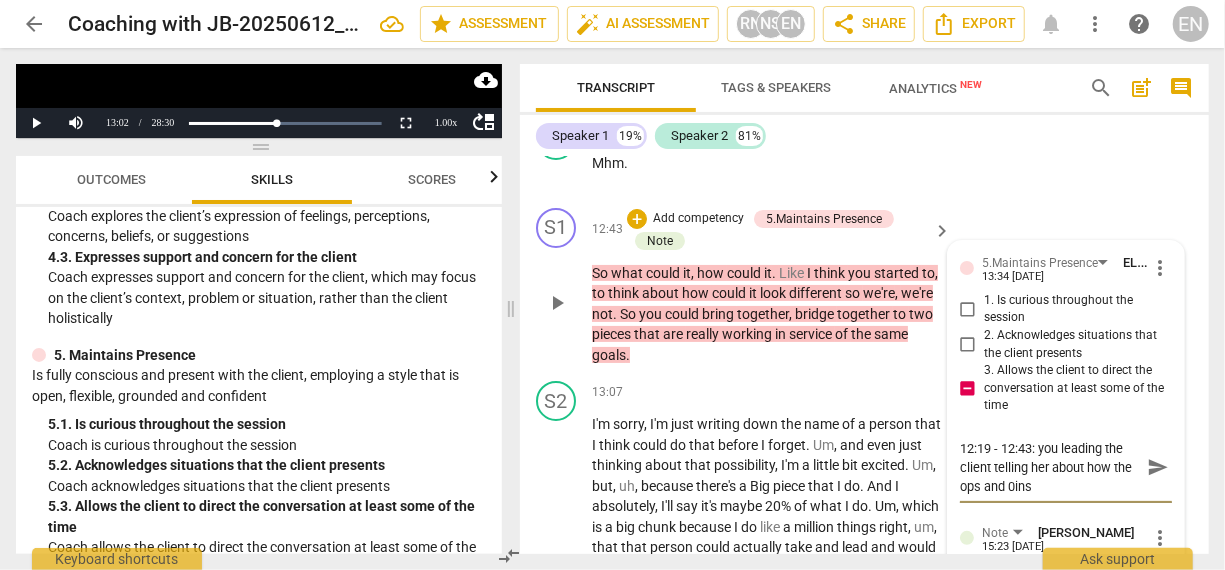 type on "12:19 - 12:43: you leading the client telling her about how the ops and 0in" 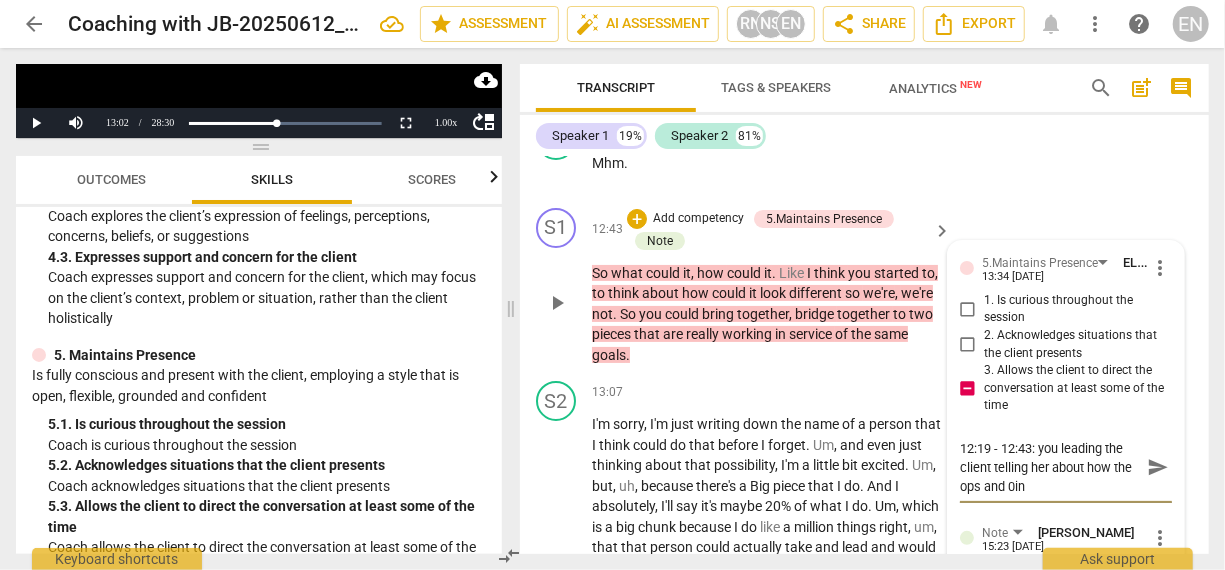 scroll, scrollTop: 16, scrollLeft: 0, axis: vertical 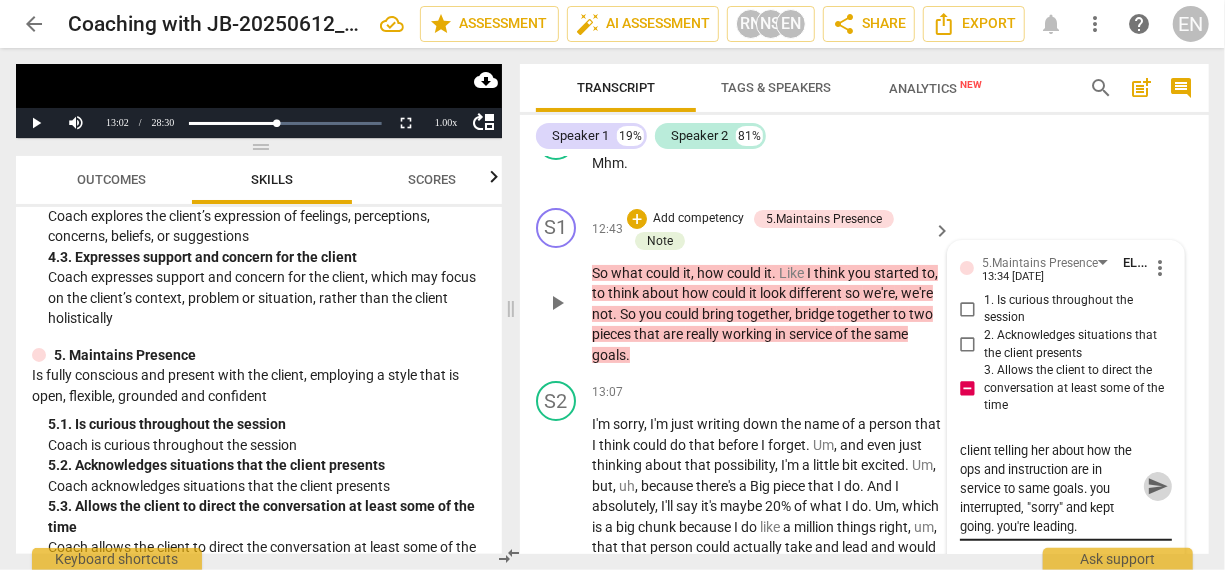 click on "send" at bounding box center [1158, 487] 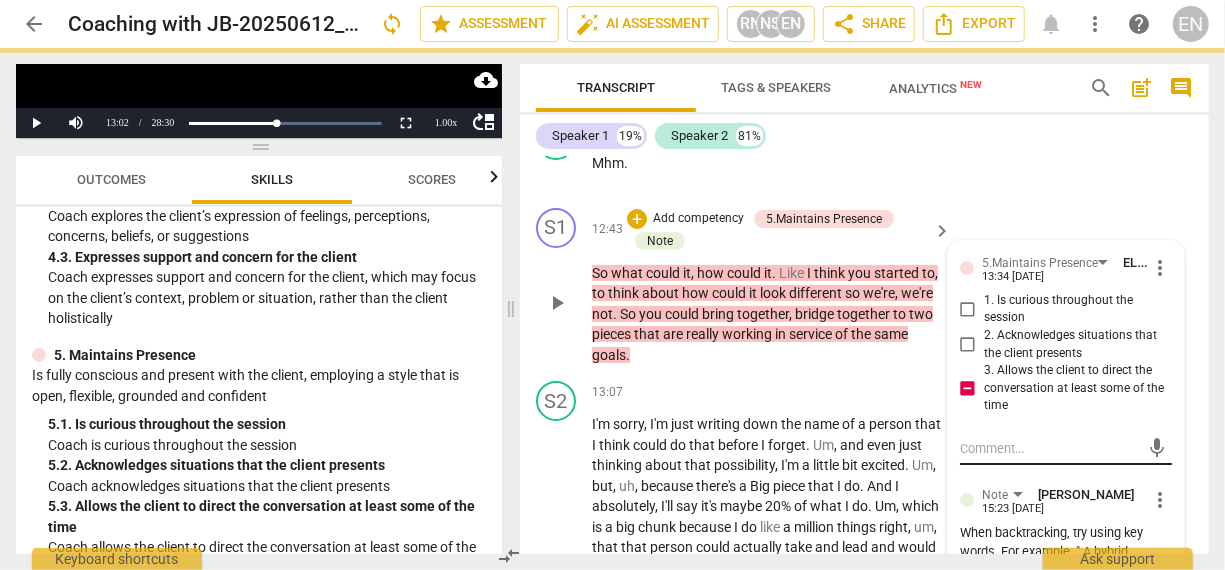 scroll, scrollTop: 0, scrollLeft: 0, axis: both 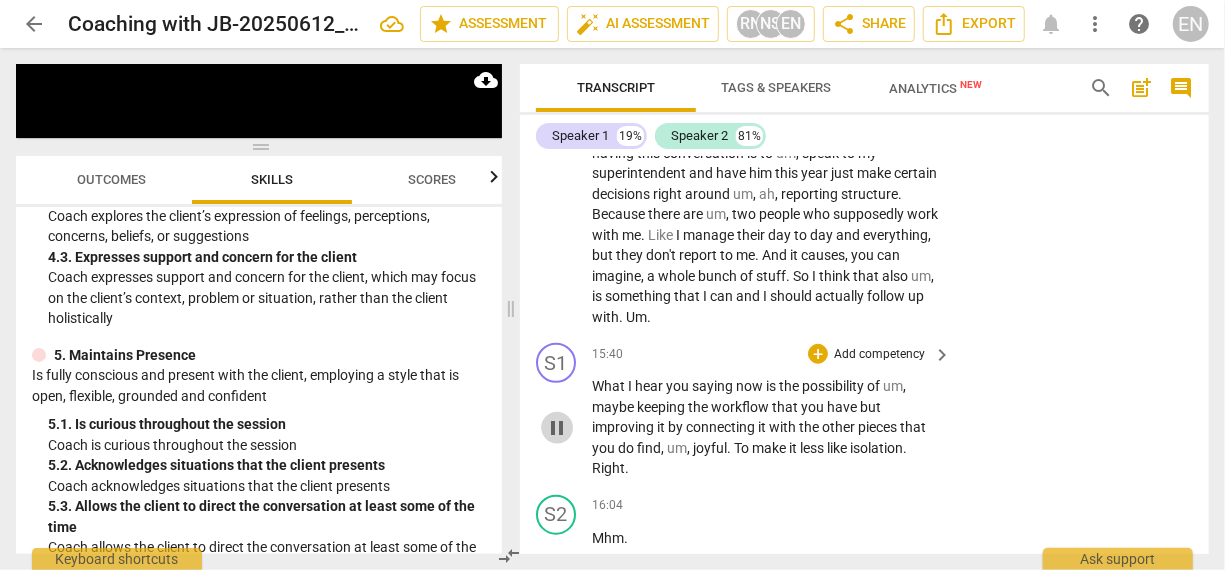 click on "pause" at bounding box center [557, 428] 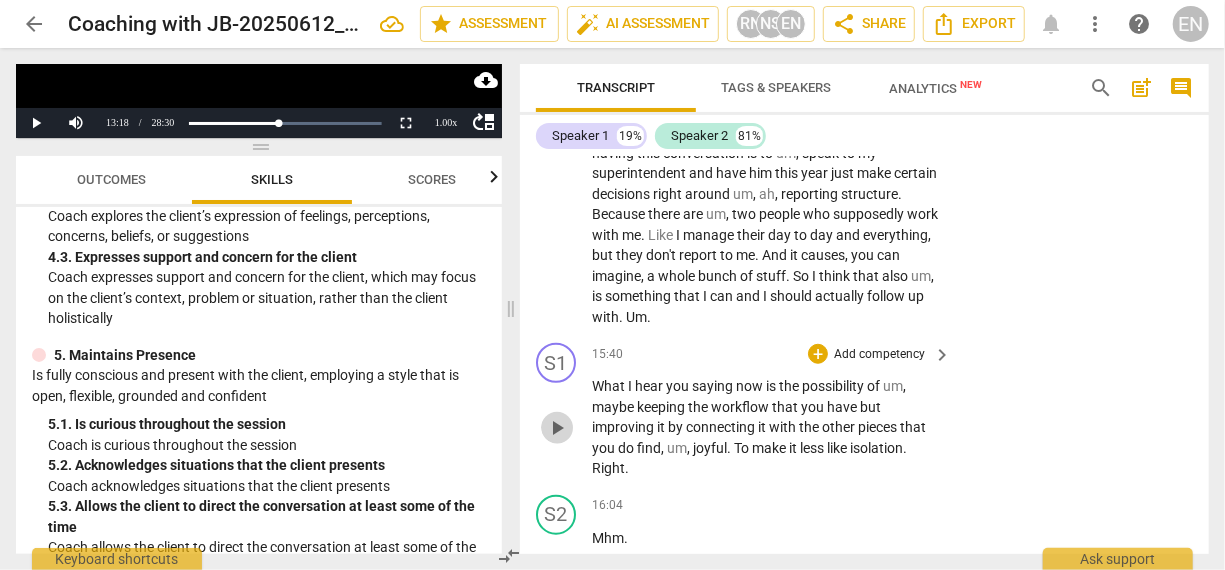 click on "play_arrow" at bounding box center [557, 428] 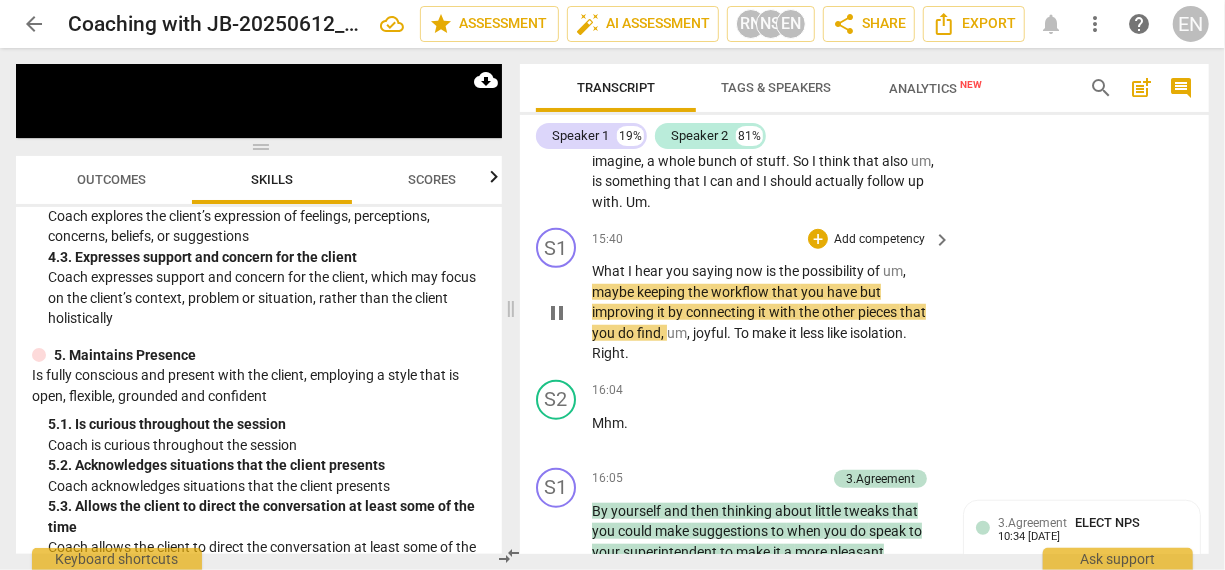scroll, scrollTop: 4470, scrollLeft: 0, axis: vertical 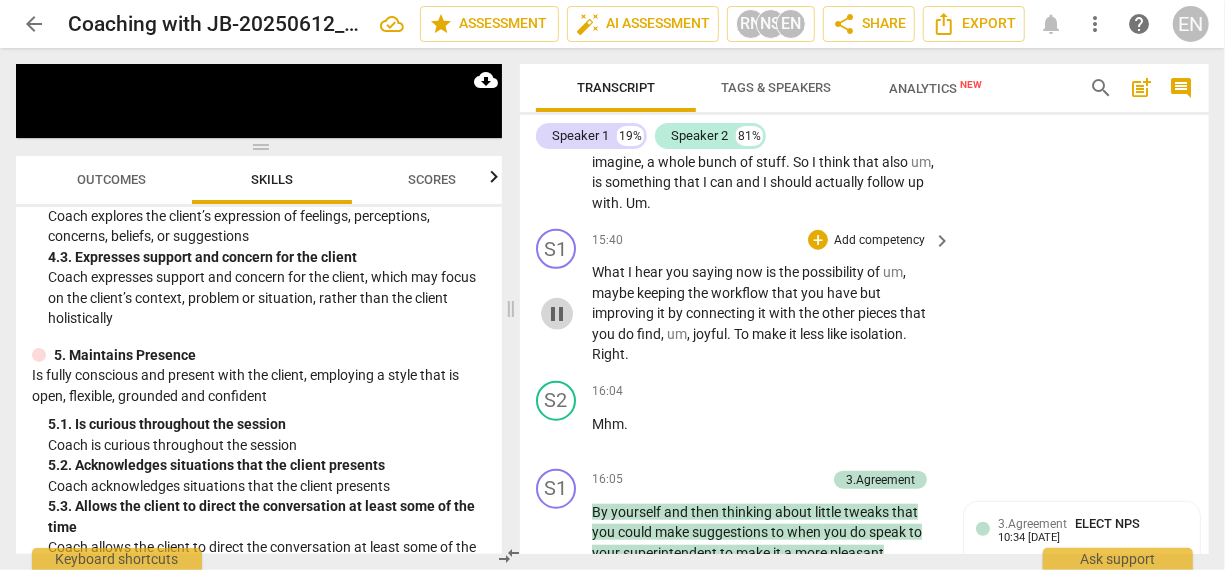 click on "pause" at bounding box center (557, 314) 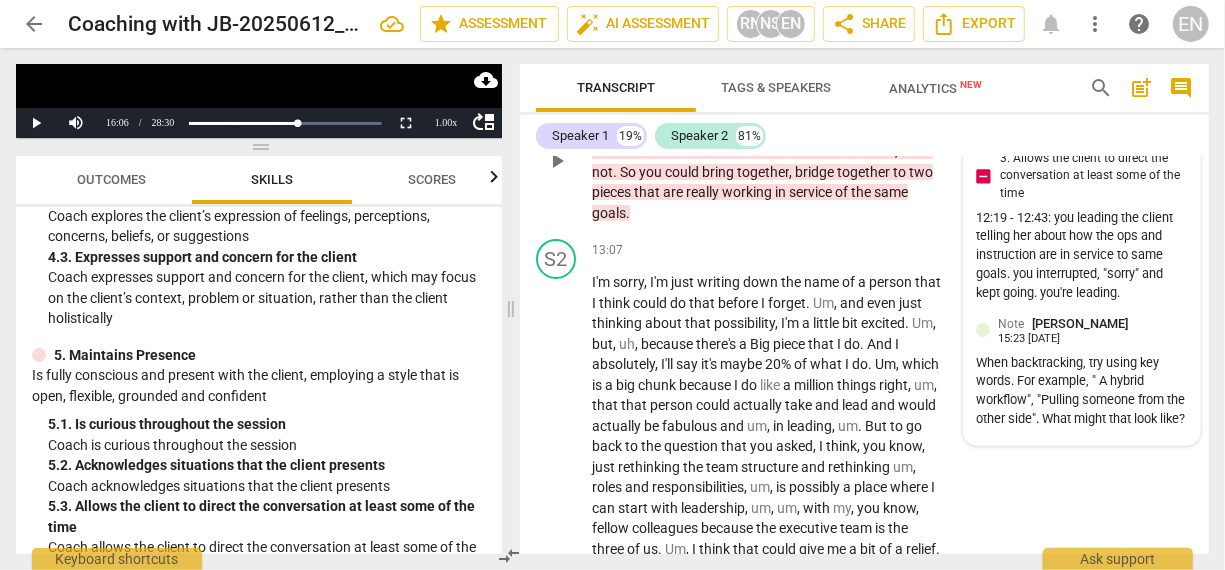 scroll, scrollTop: 3915, scrollLeft: 0, axis: vertical 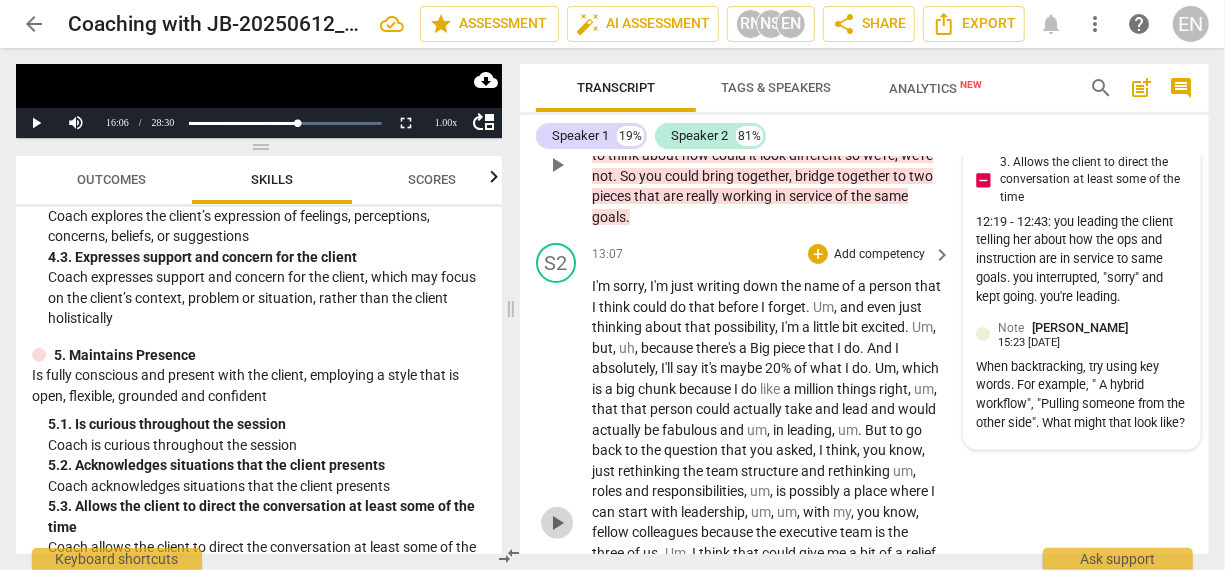 click on "play_arrow" at bounding box center [557, 523] 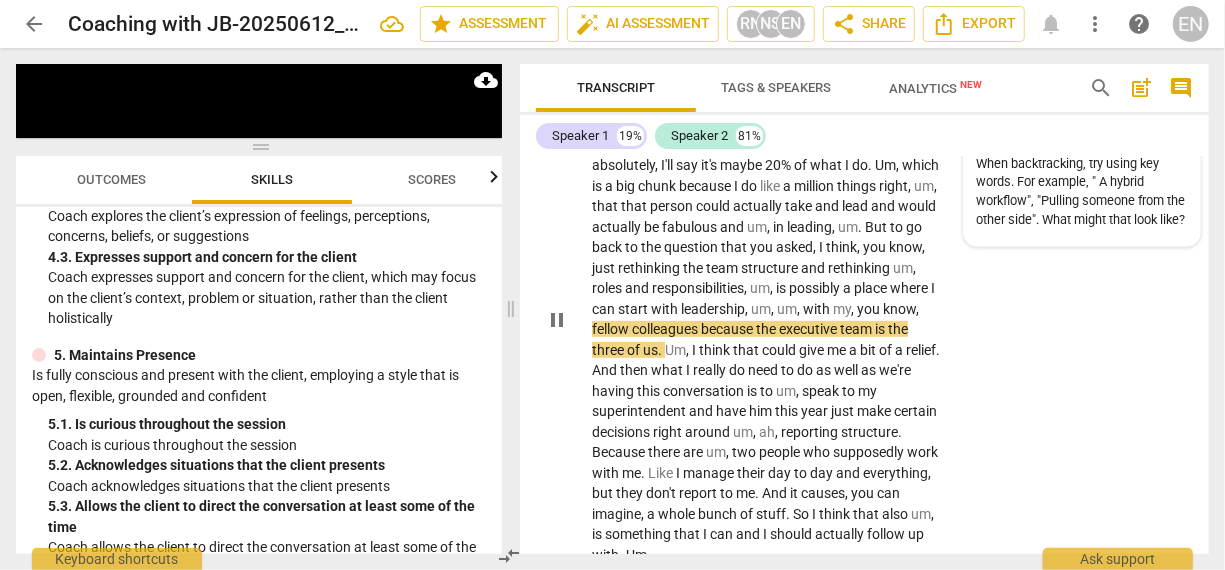 scroll, scrollTop: 4137, scrollLeft: 0, axis: vertical 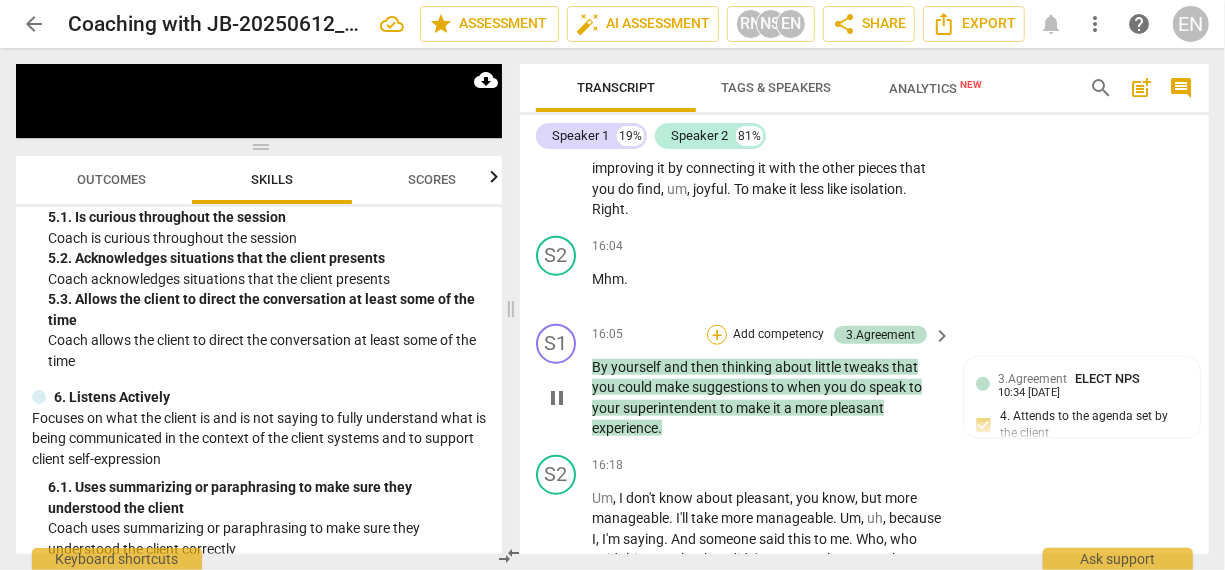 click on "+" at bounding box center (717, 335) 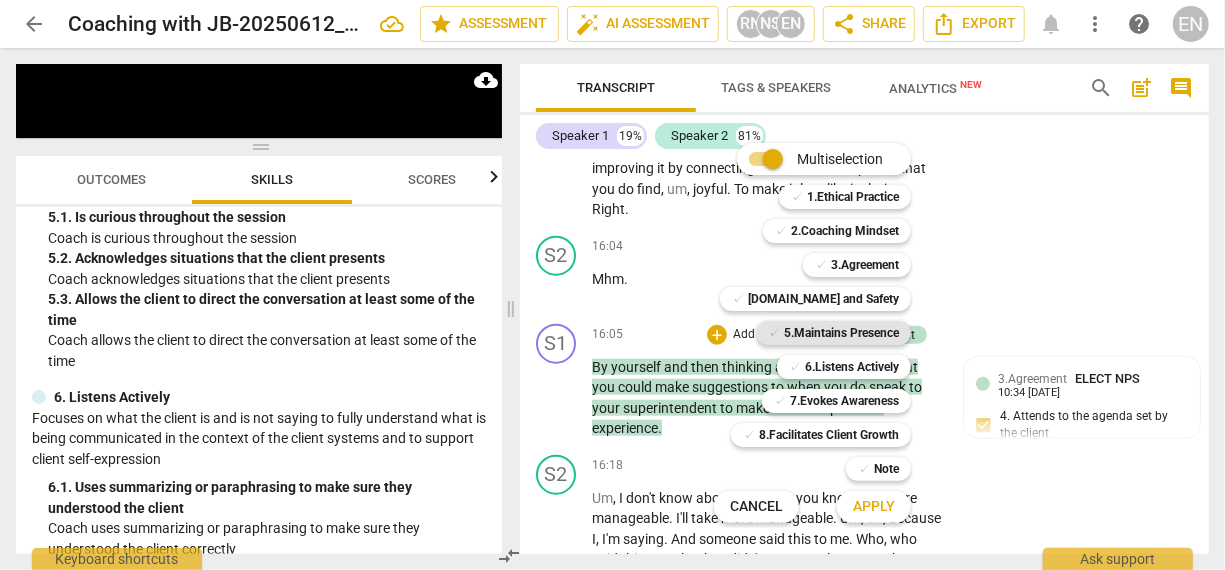 click on "5.Maintains Presence" at bounding box center (841, 333) 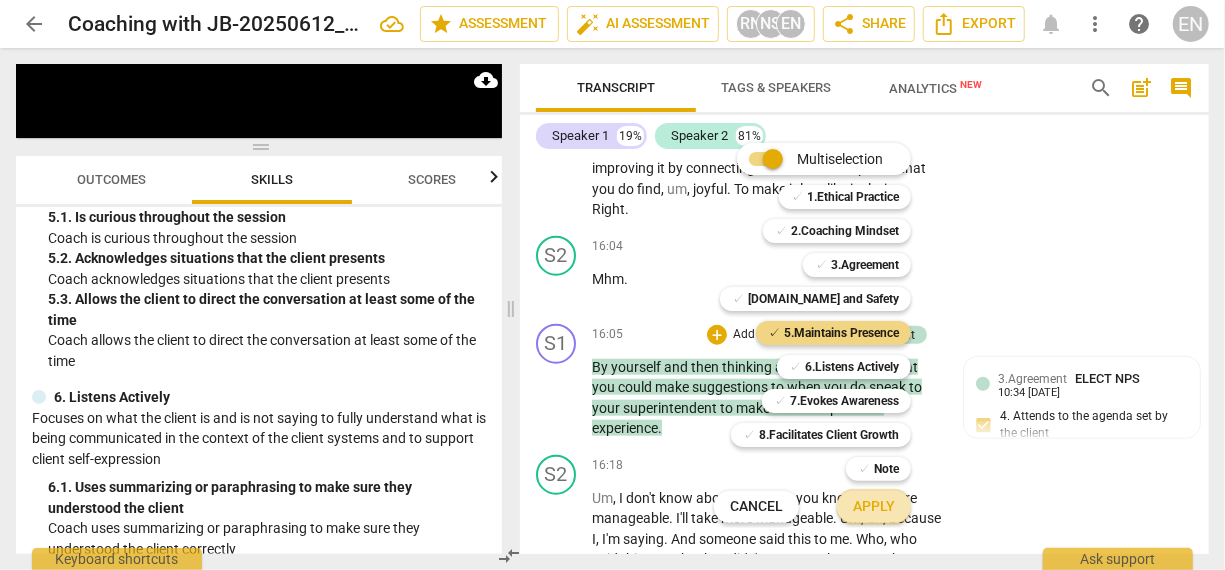 click on "Apply" at bounding box center [874, 507] 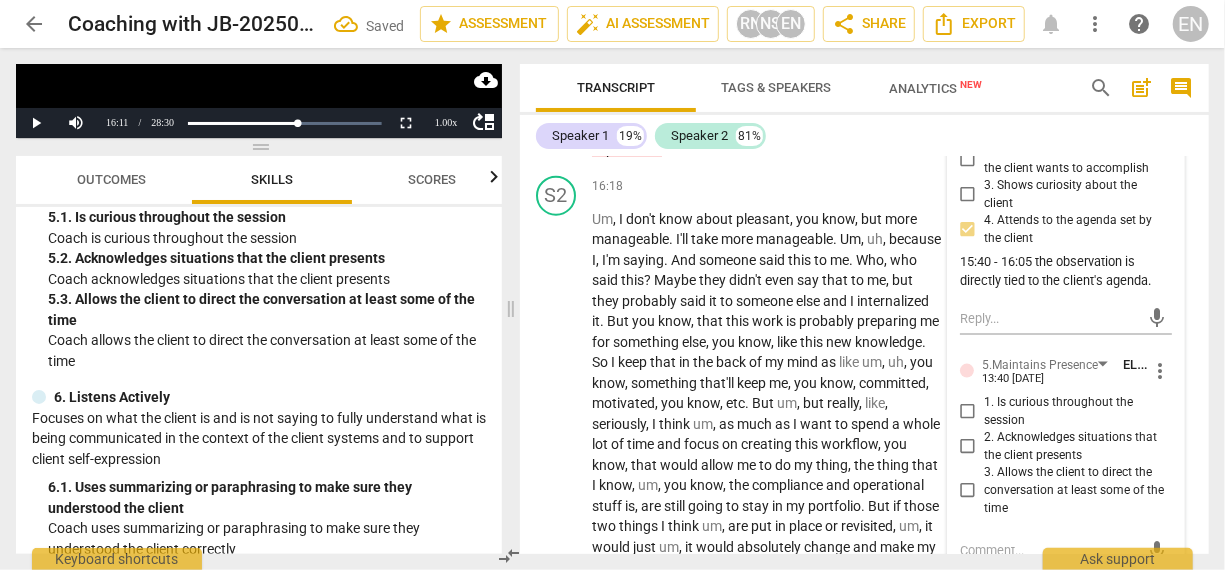 scroll, scrollTop: 4920, scrollLeft: 0, axis: vertical 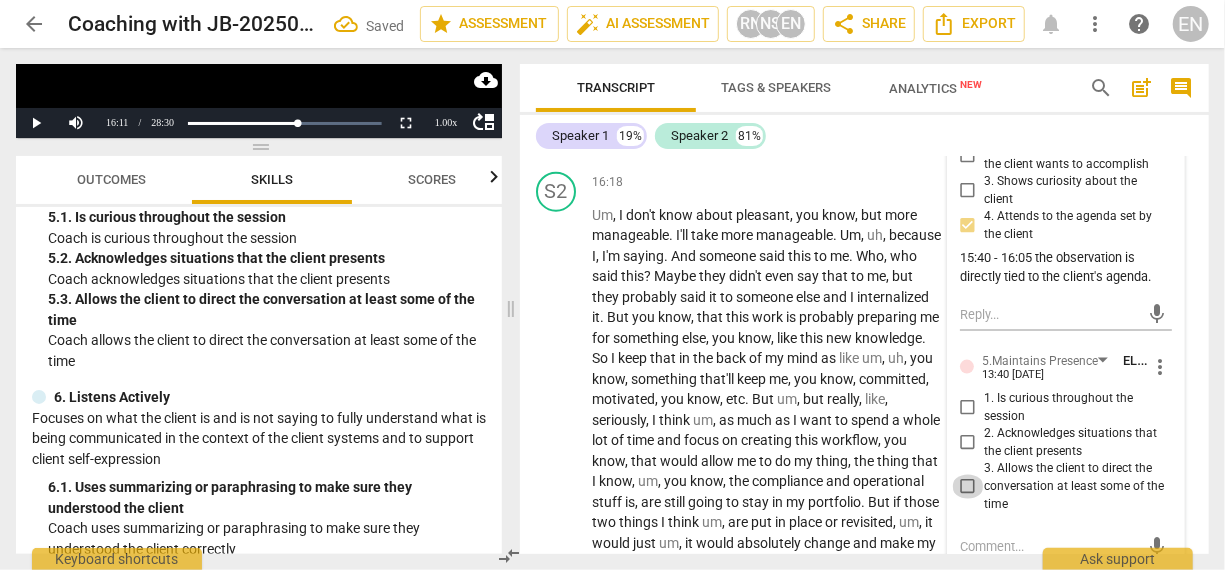 click on "3. Allows the client to direct the conversation at least some of the time" at bounding box center (968, 487) 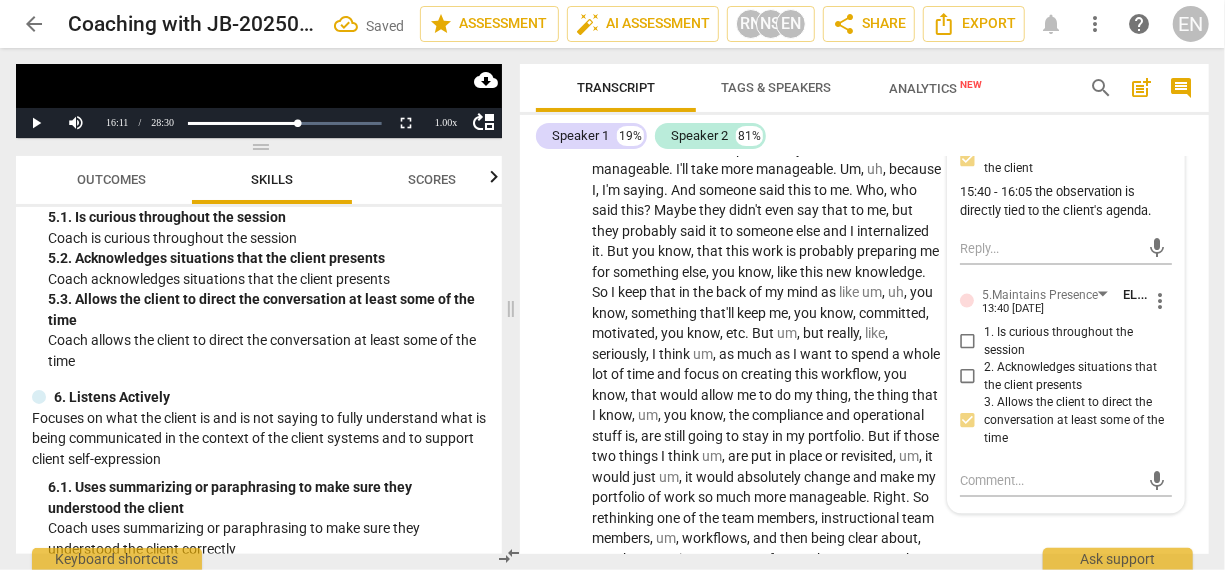 scroll, scrollTop: 4989, scrollLeft: 0, axis: vertical 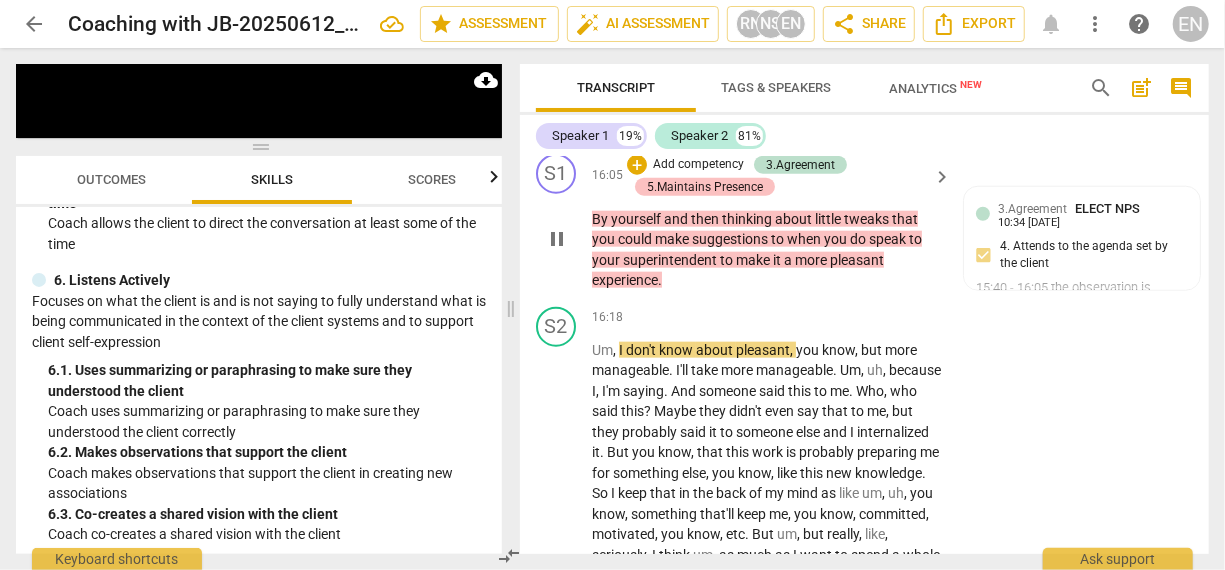 click on "5.Maintains Presence" at bounding box center [705, 187] 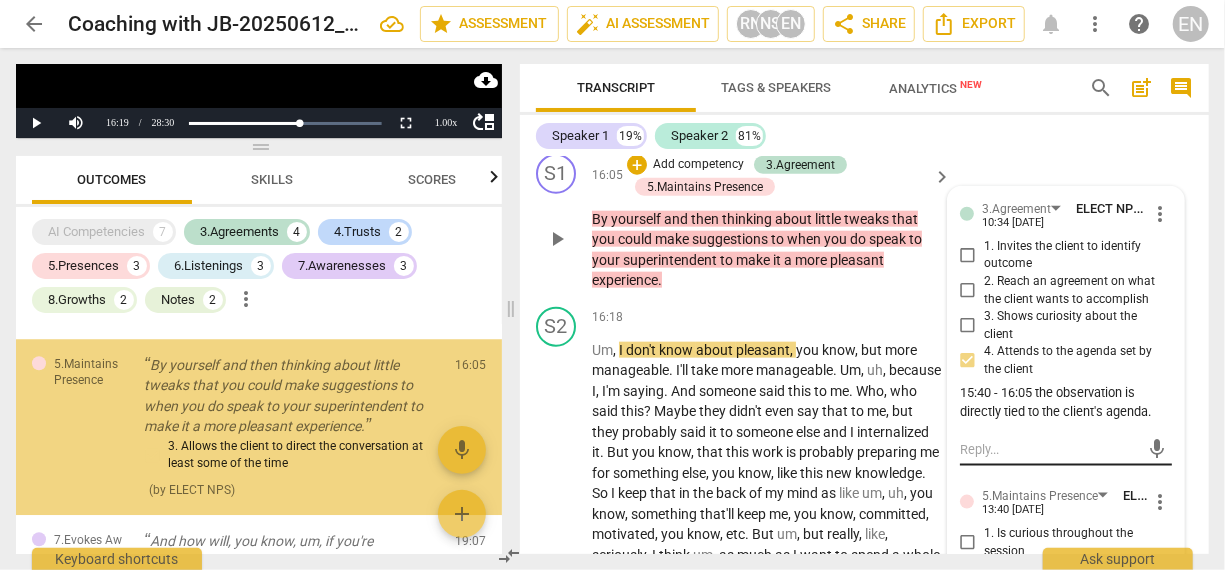 scroll, scrollTop: 2782, scrollLeft: 0, axis: vertical 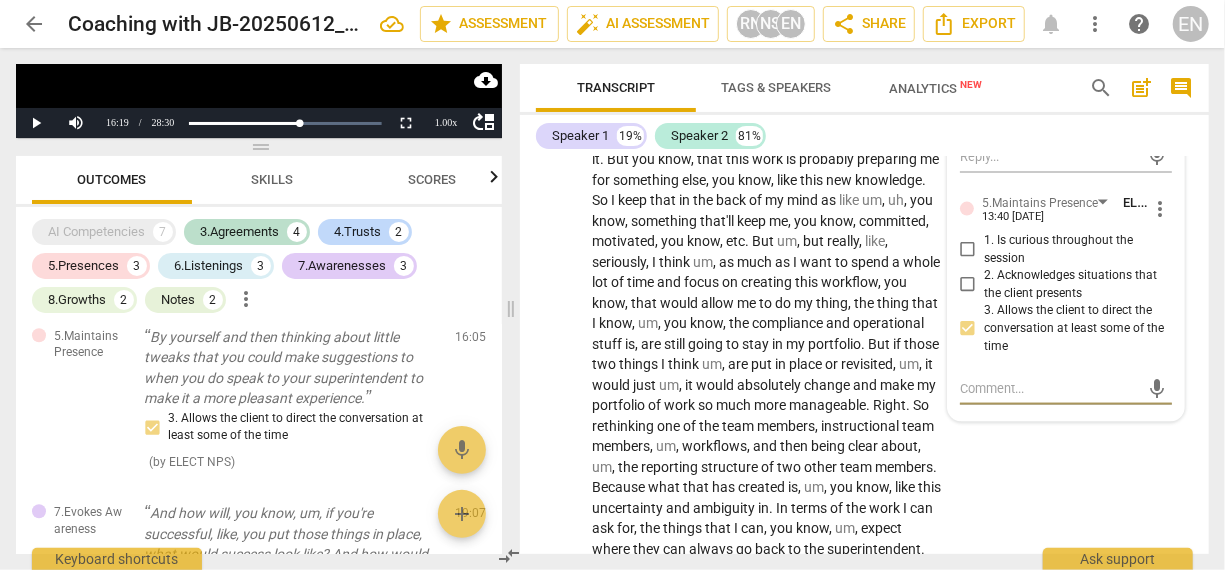 click at bounding box center (1050, 388) 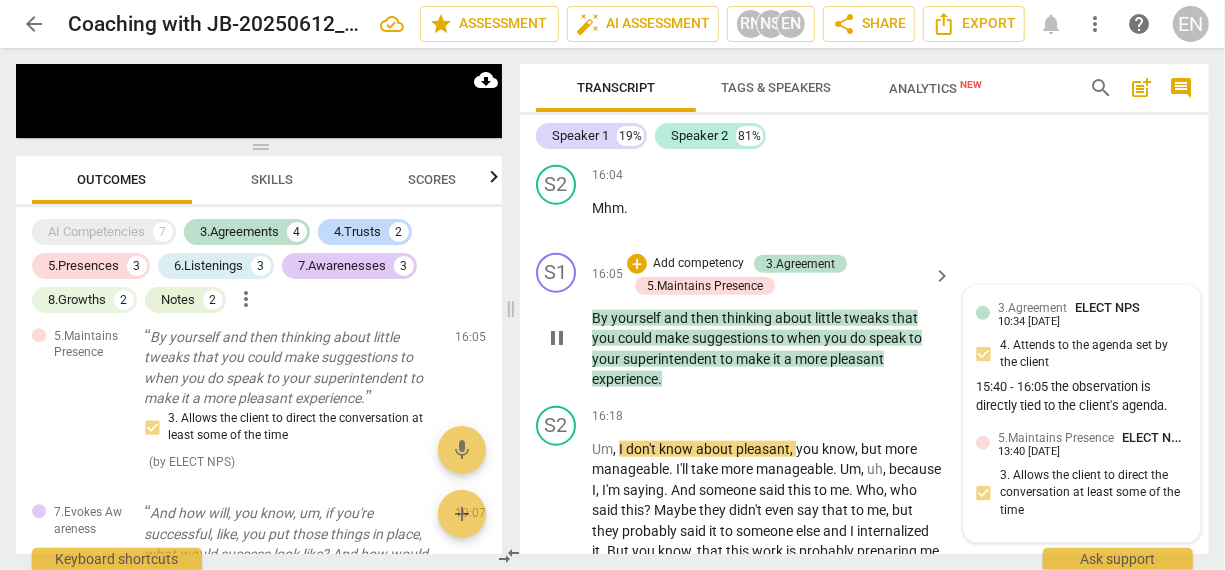 scroll, scrollTop: 4678, scrollLeft: 0, axis: vertical 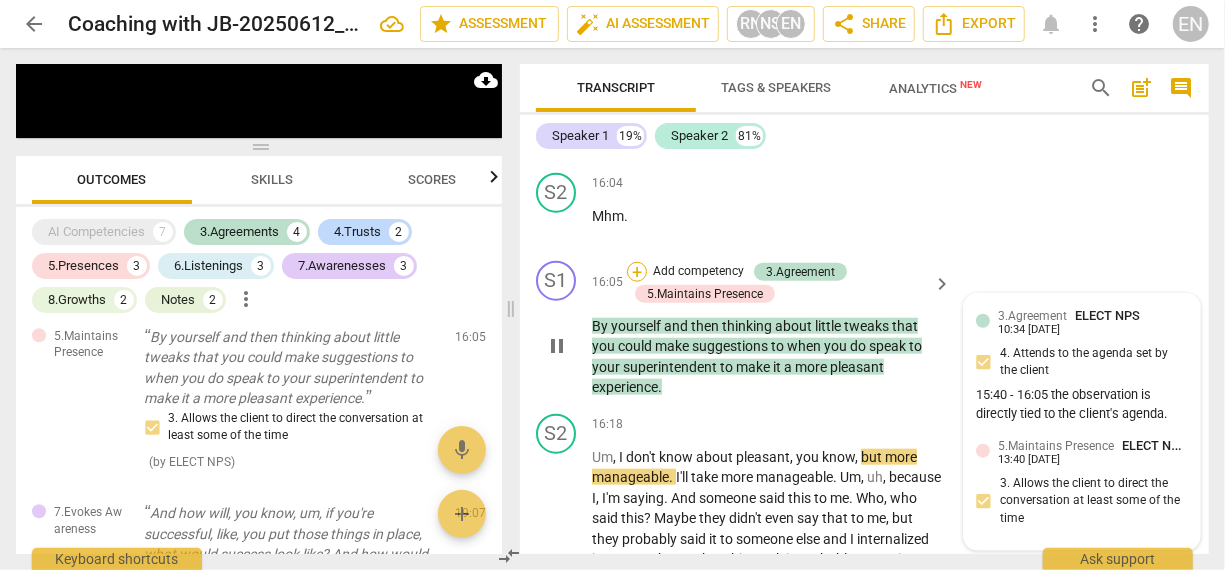 click on "+" at bounding box center (637, 272) 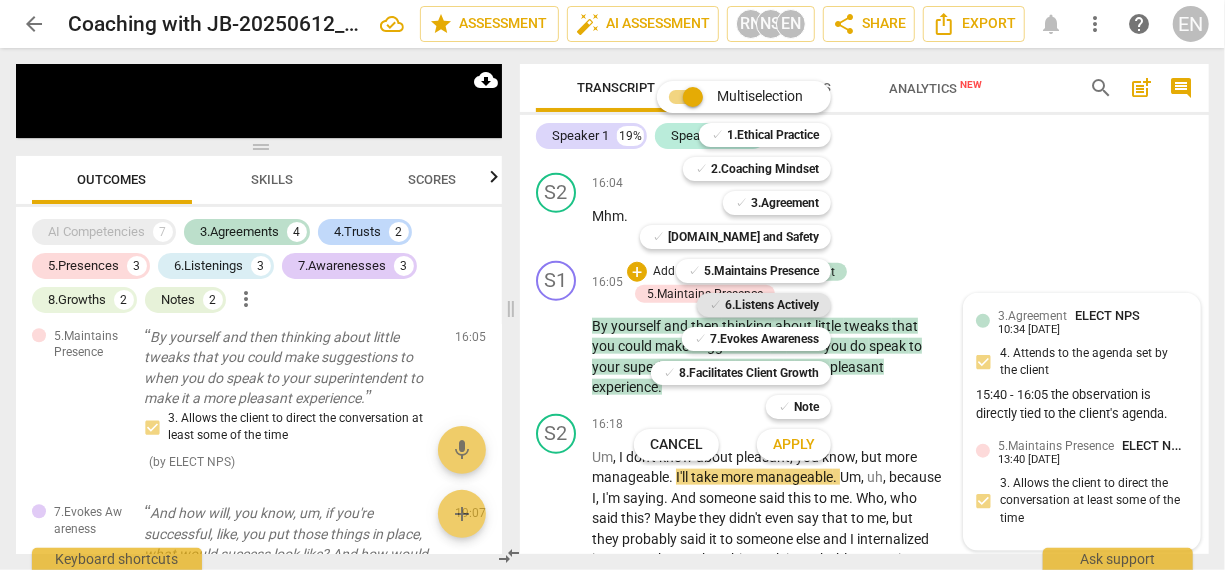 click on "6.Listens Actively" at bounding box center [772, 305] 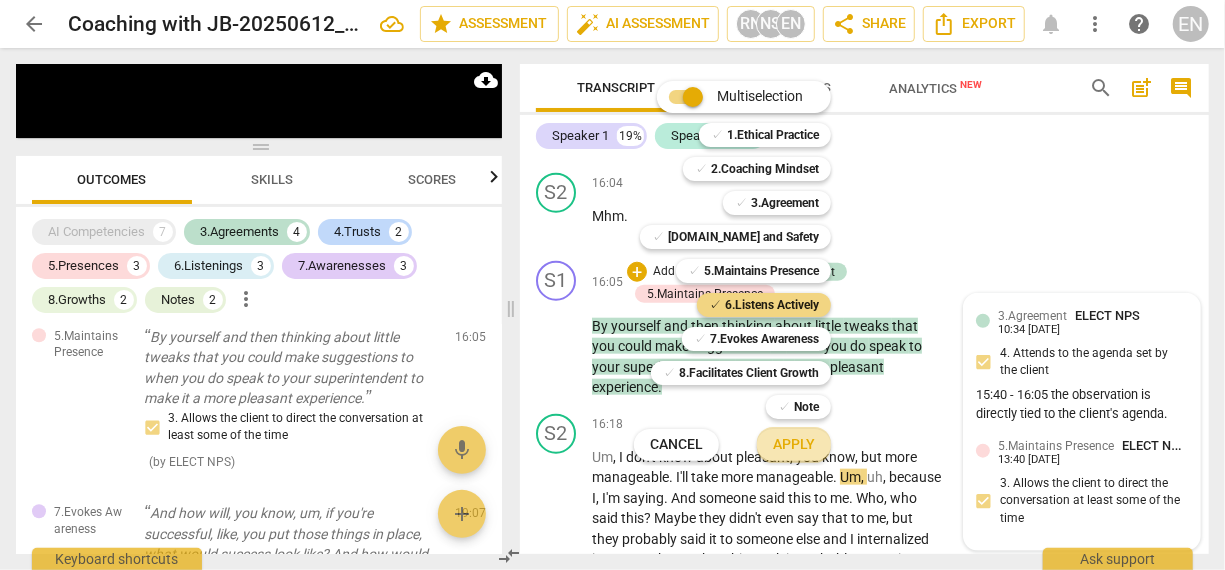 click on "Apply" at bounding box center [794, 445] 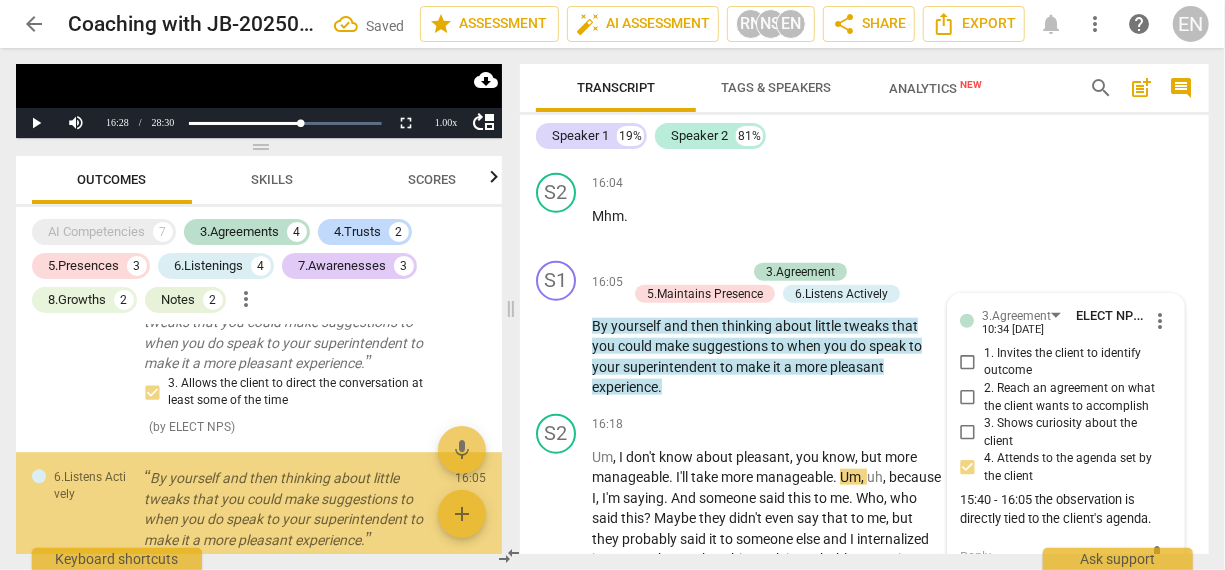 scroll, scrollTop: 2941, scrollLeft: 0, axis: vertical 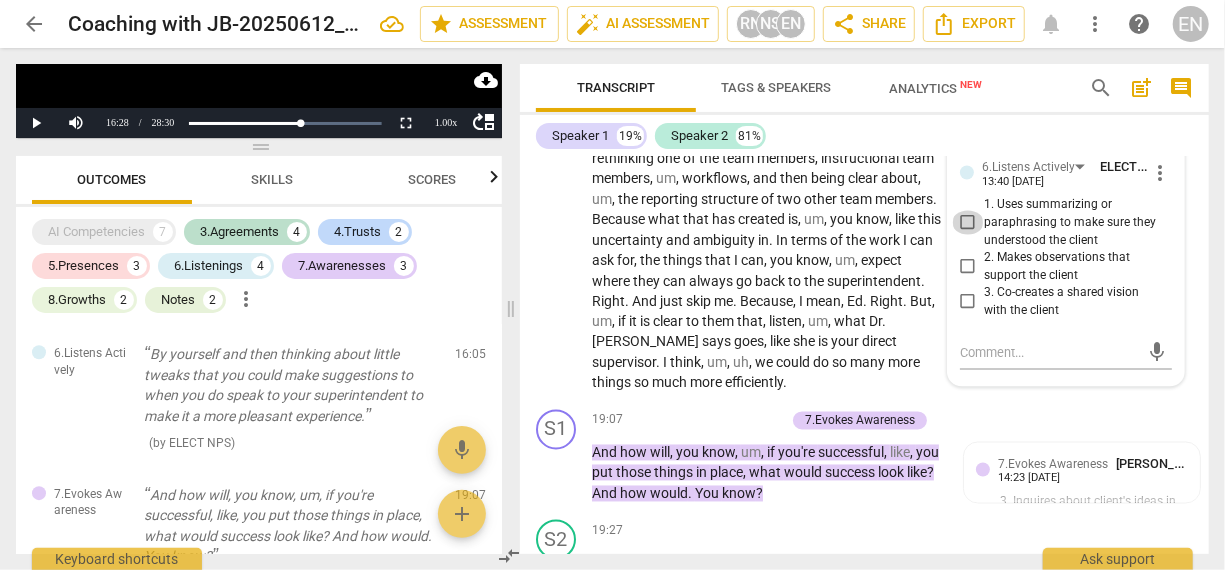 click on "1. Uses summarizing or paraphrasing to make sure they understood the client" at bounding box center [968, 223] 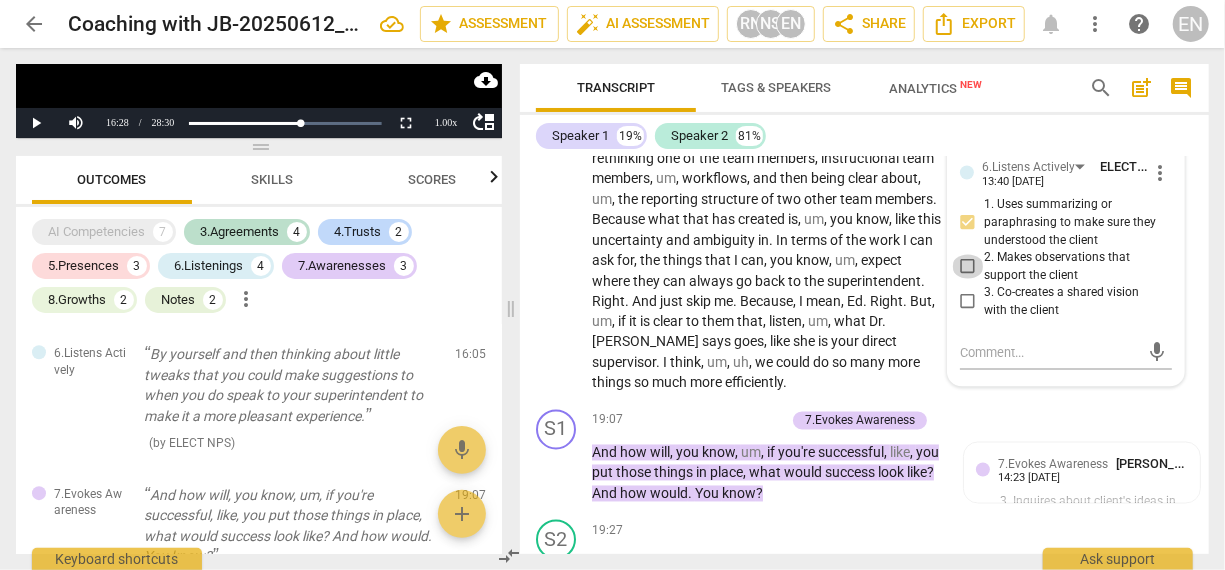 click on "2. Makes observations that support the client" at bounding box center [968, 267] 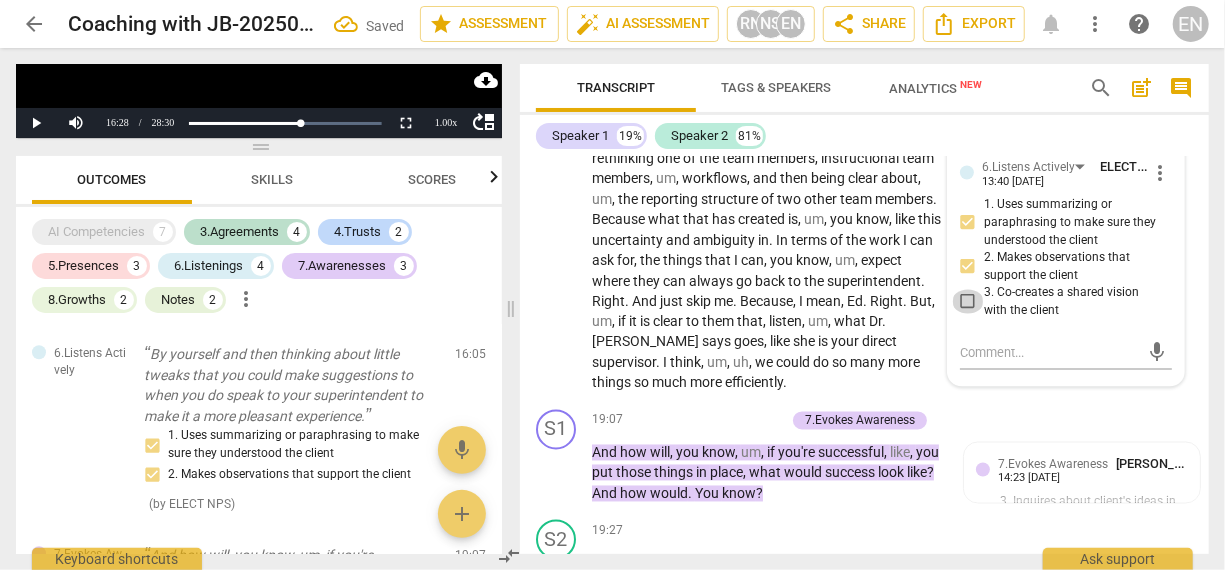 click on "3. Co-creates a shared vision with the client" at bounding box center (968, 302) 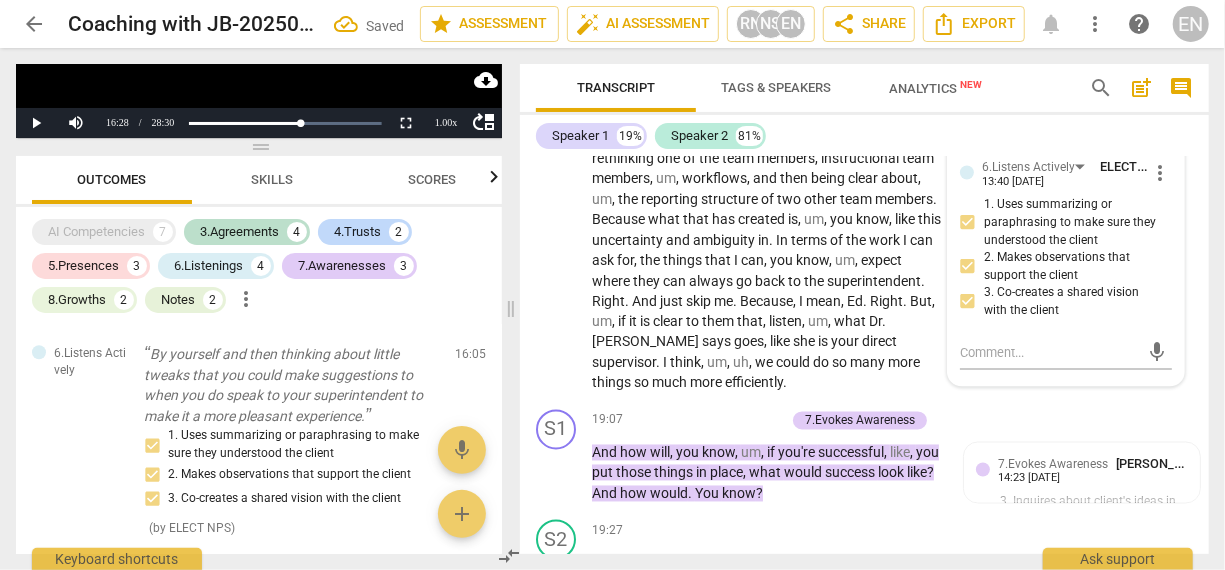 click on "is" at bounding box center [646, 322] 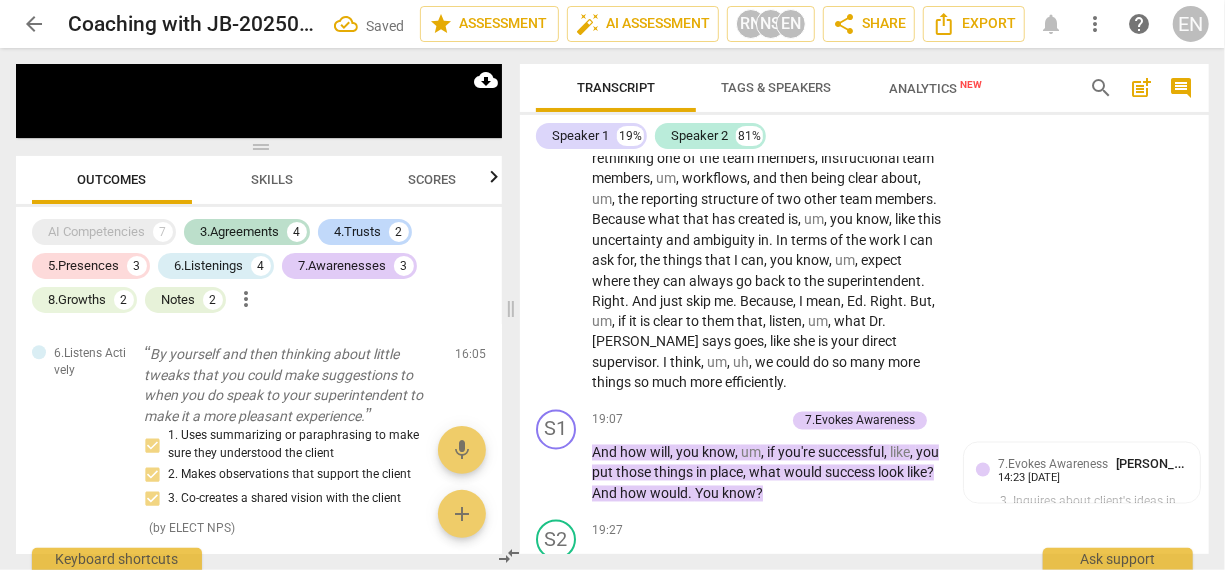 scroll, scrollTop: 4988, scrollLeft: 0, axis: vertical 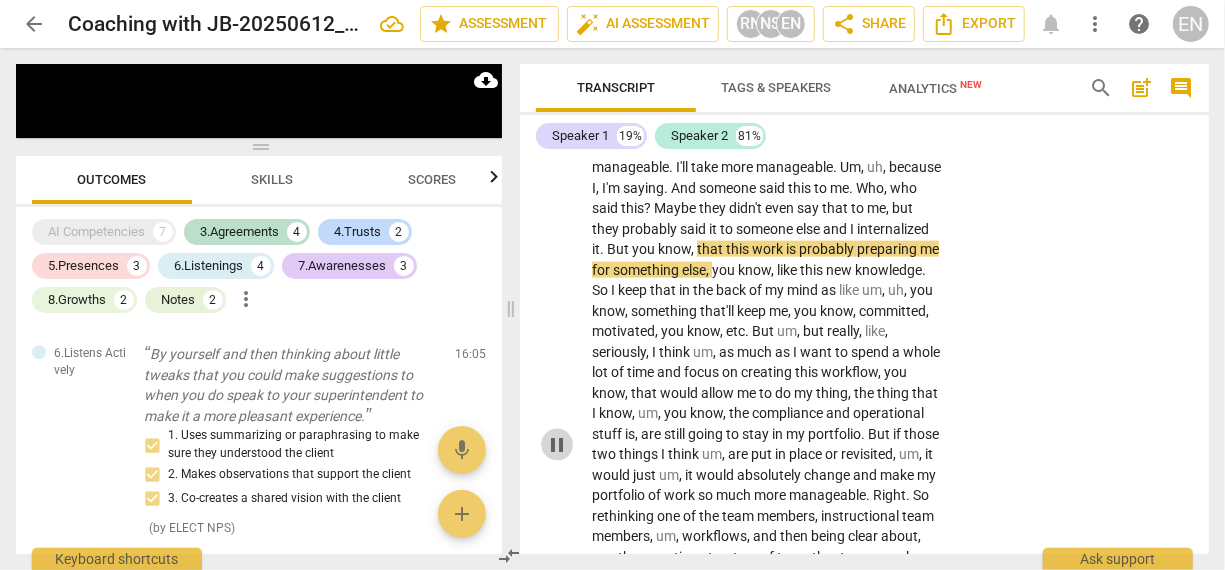 click on "pause" at bounding box center [557, 445] 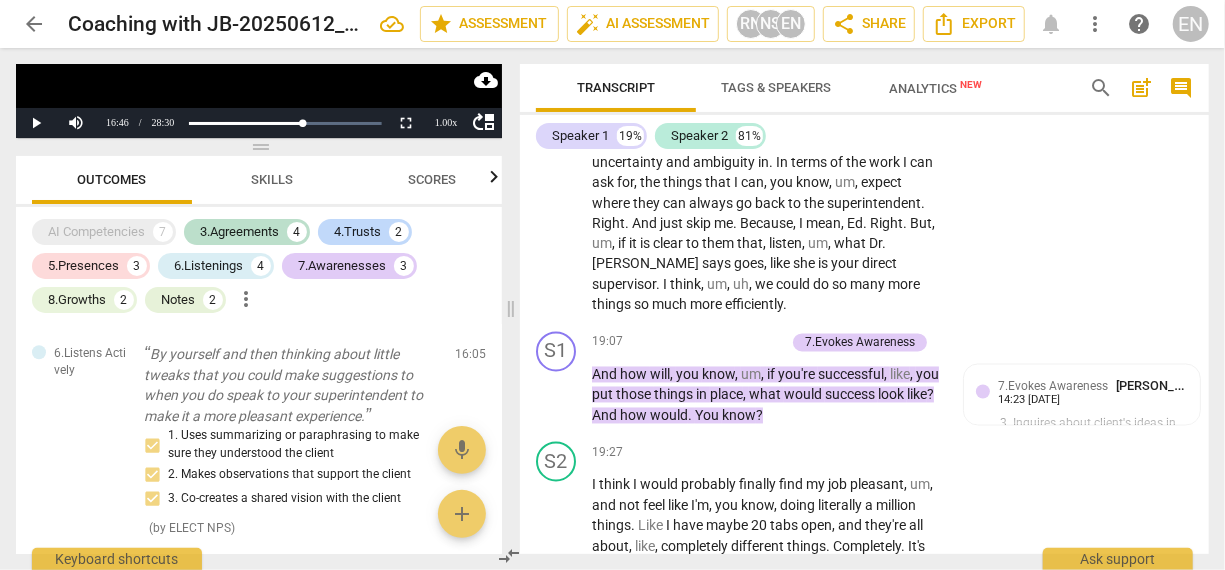 scroll, scrollTop: 5430, scrollLeft: 0, axis: vertical 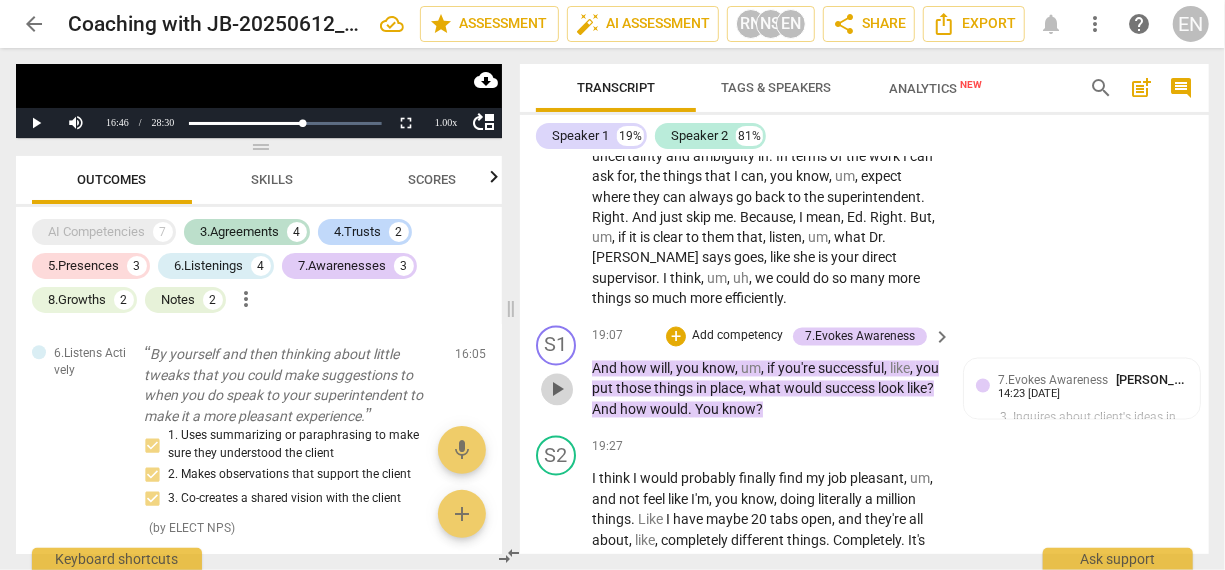 click on "play_arrow" at bounding box center [557, 390] 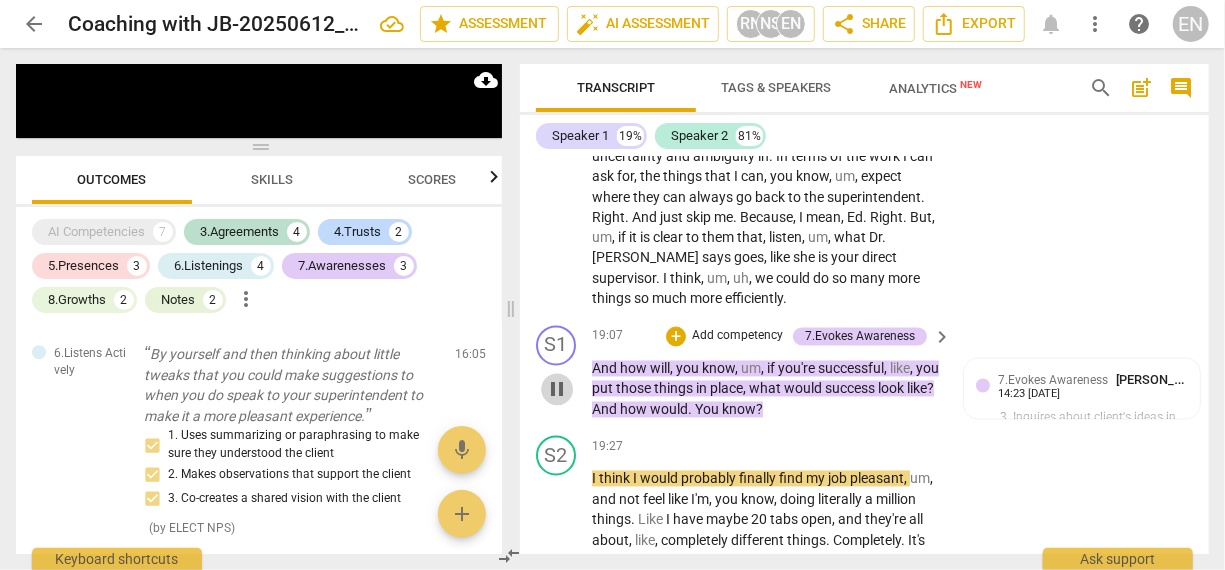 click on "pause" at bounding box center (557, 390) 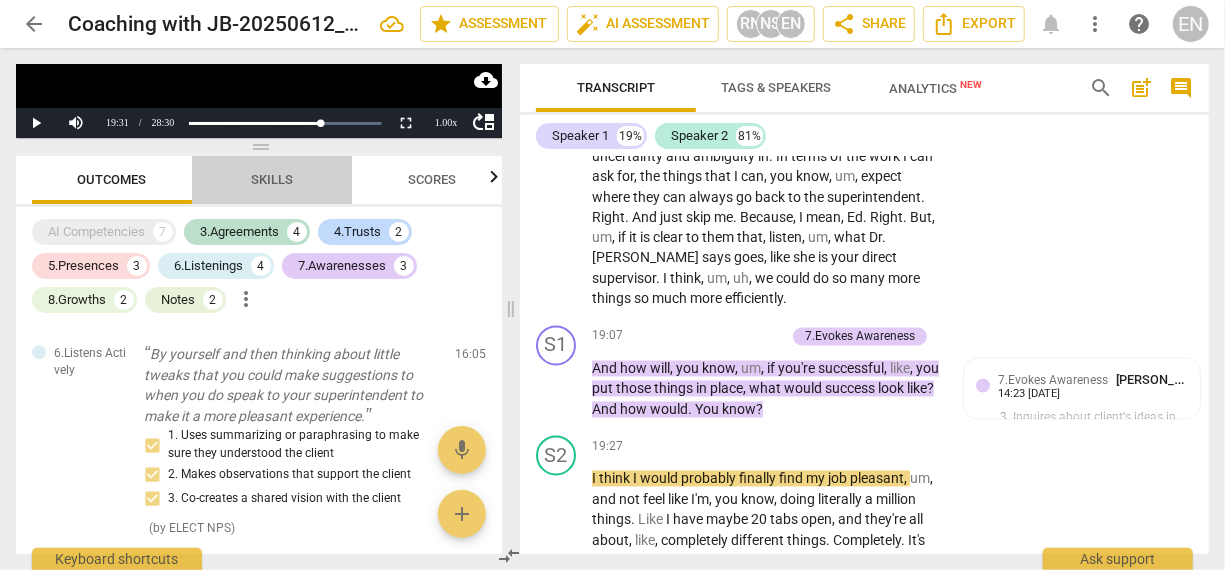 click on "Skills" at bounding box center (272, 179) 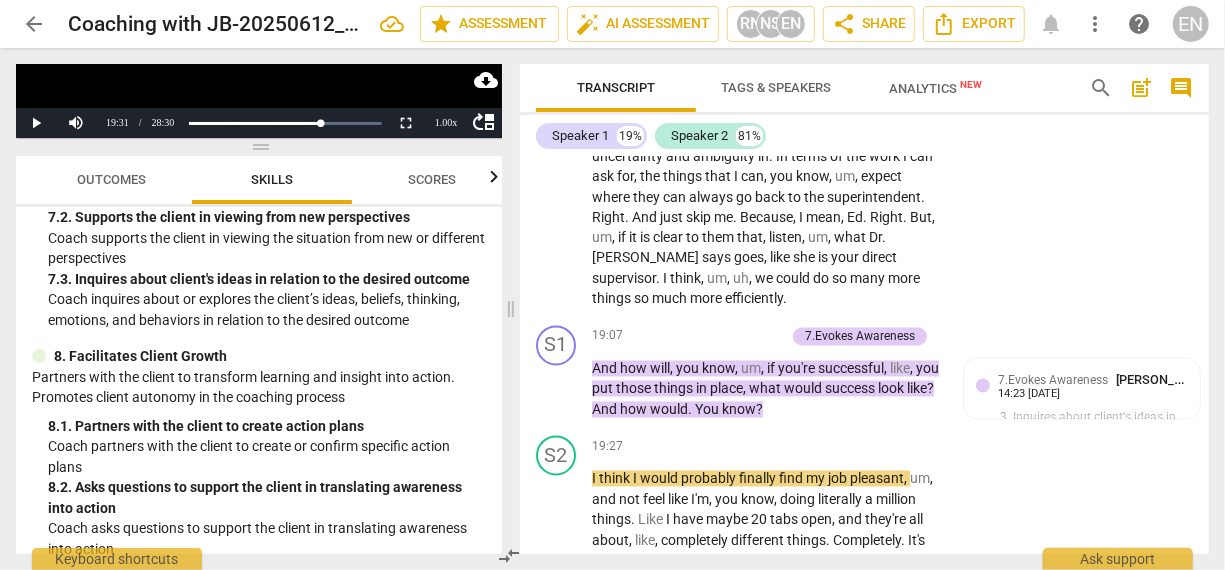 scroll, scrollTop: 1672, scrollLeft: 0, axis: vertical 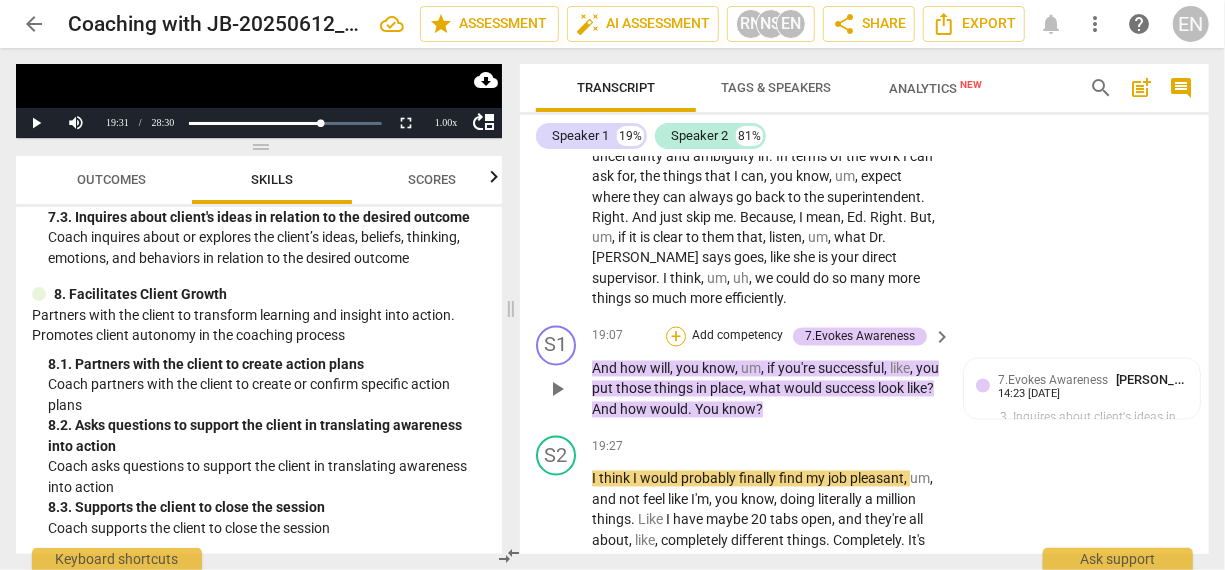 click on "+" at bounding box center [676, 337] 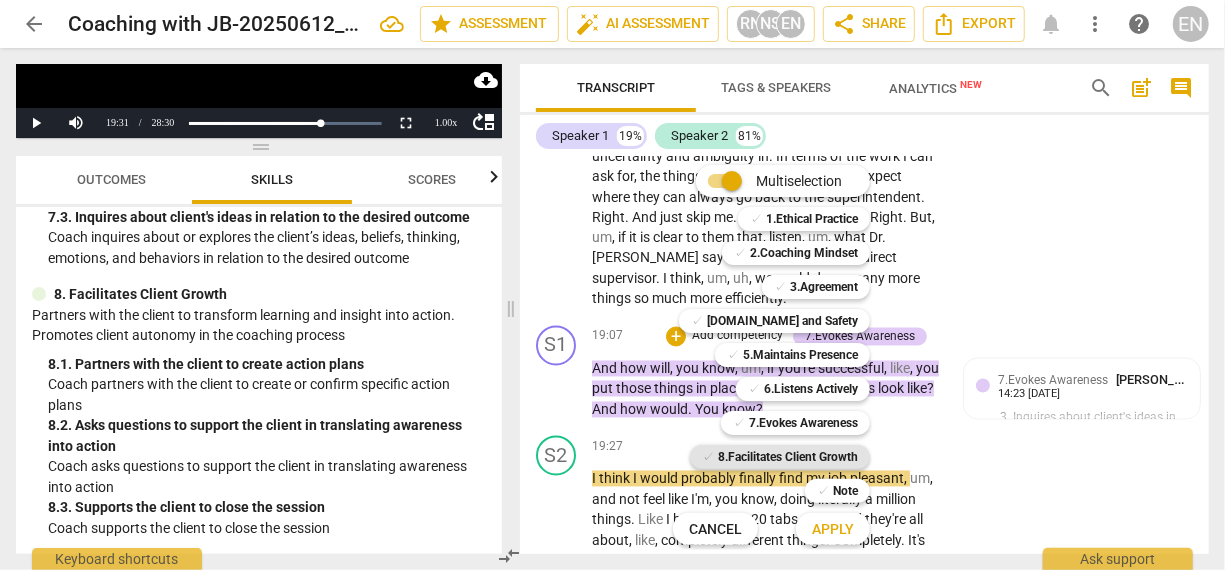 click on "8.Facilitates Client Growth" at bounding box center (788, 457) 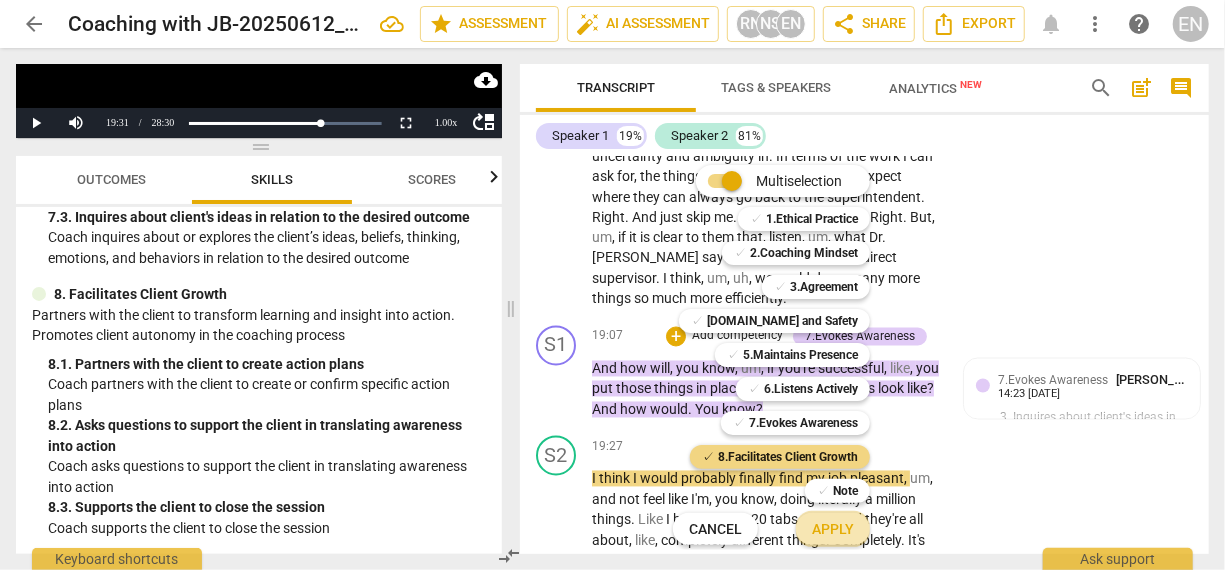 click on "Apply" at bounding box center (833, 530) 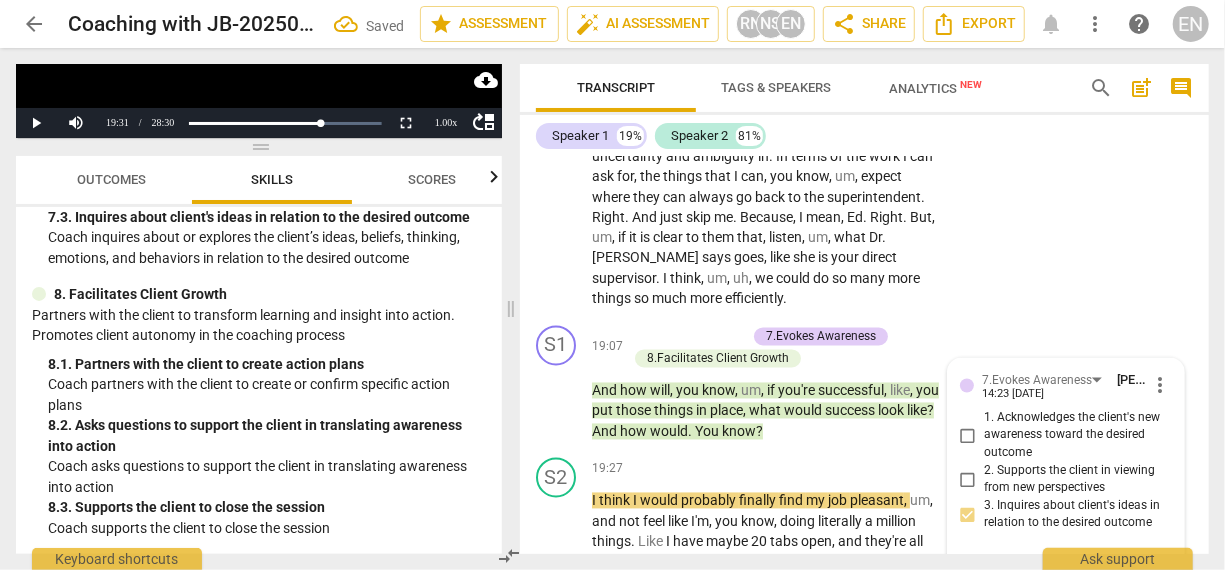 scroll, scrollTop: 5660, scrollLeft: 0, axis: vertical 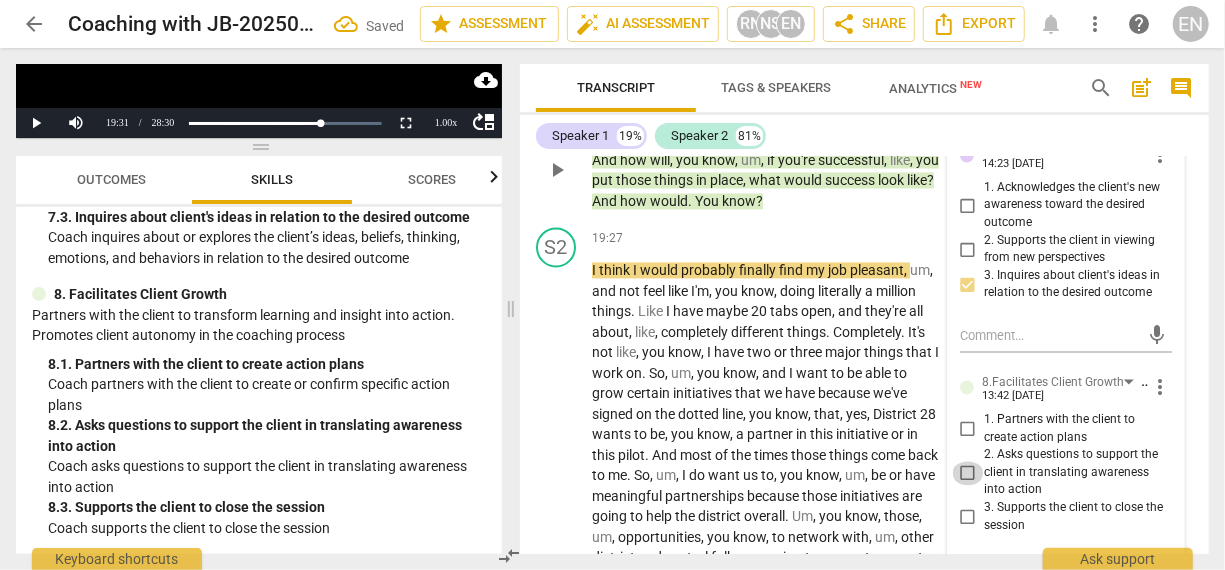 click on "2. Asks questions to support the client in translating awareness into action" at bounding box center [968, 474] 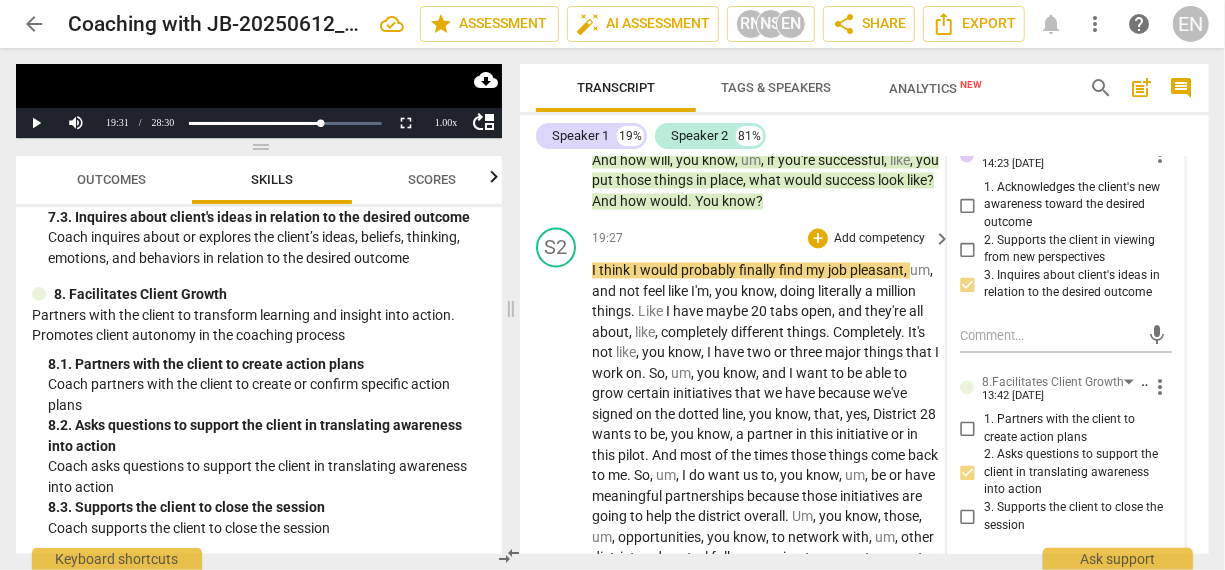 click on "not" at bounding box center [604, 353] 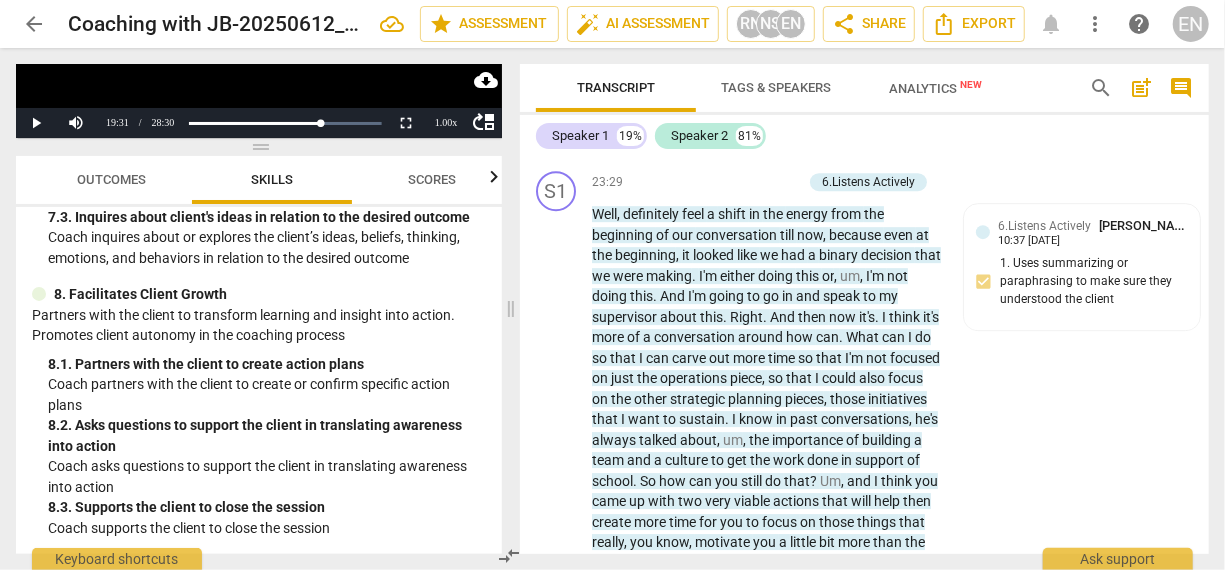 scroll, scrollTop: 6670, scrollLeft: 0, axis: vertical 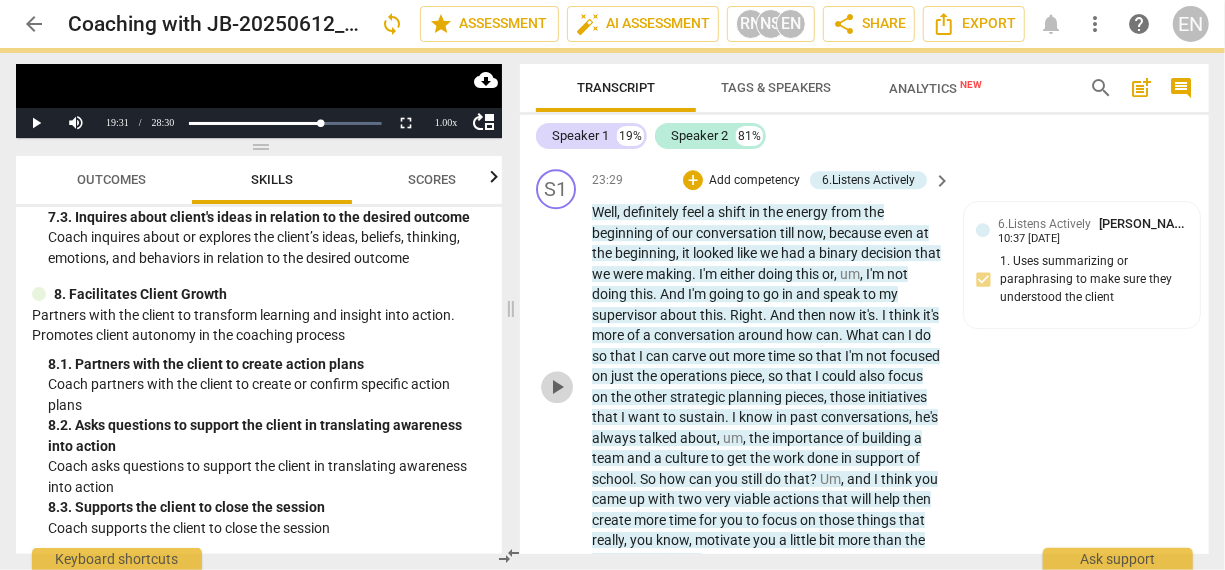 click on "play_arrow" at bounding box center (557, 387) 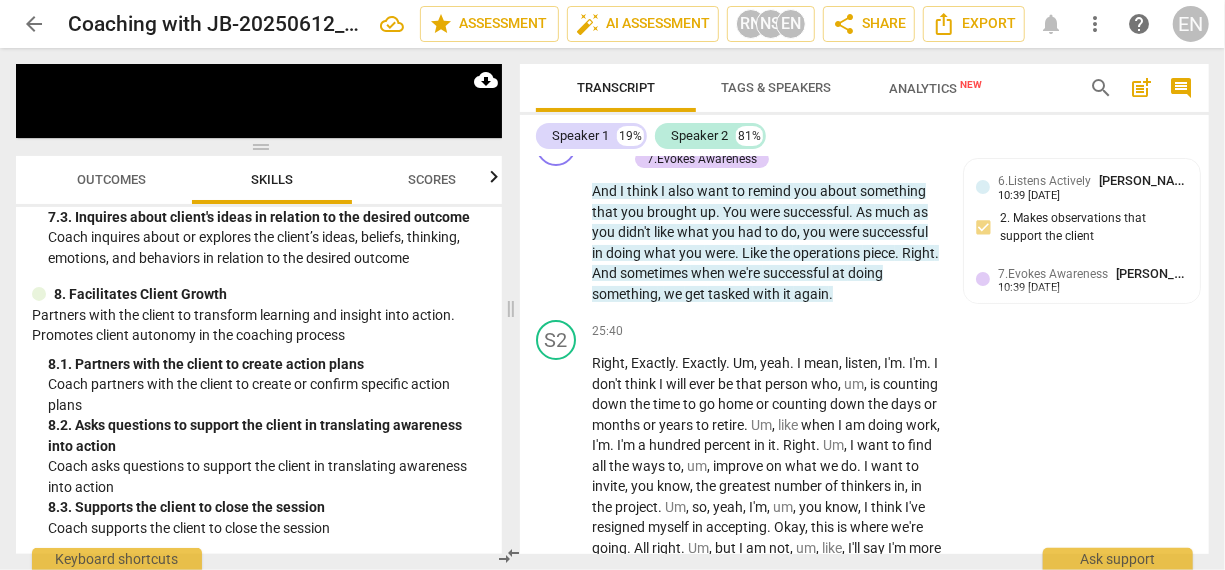 scroll, scrollTop: 7488, scrollLeft: 0, axis: vertical 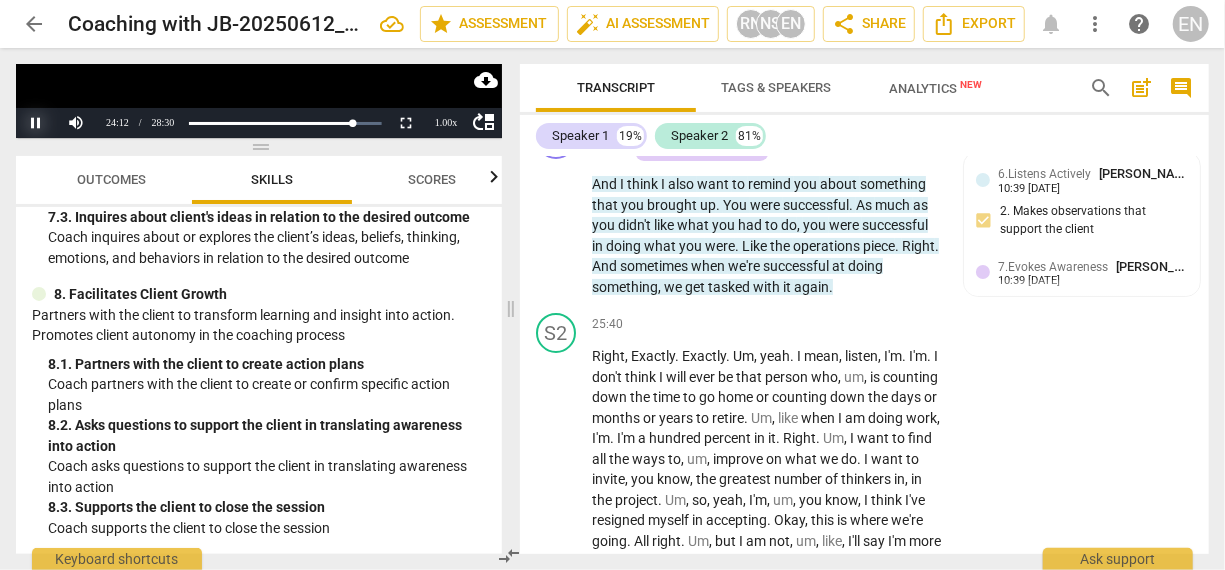click on "Pause" at bounding box center (36, 123) 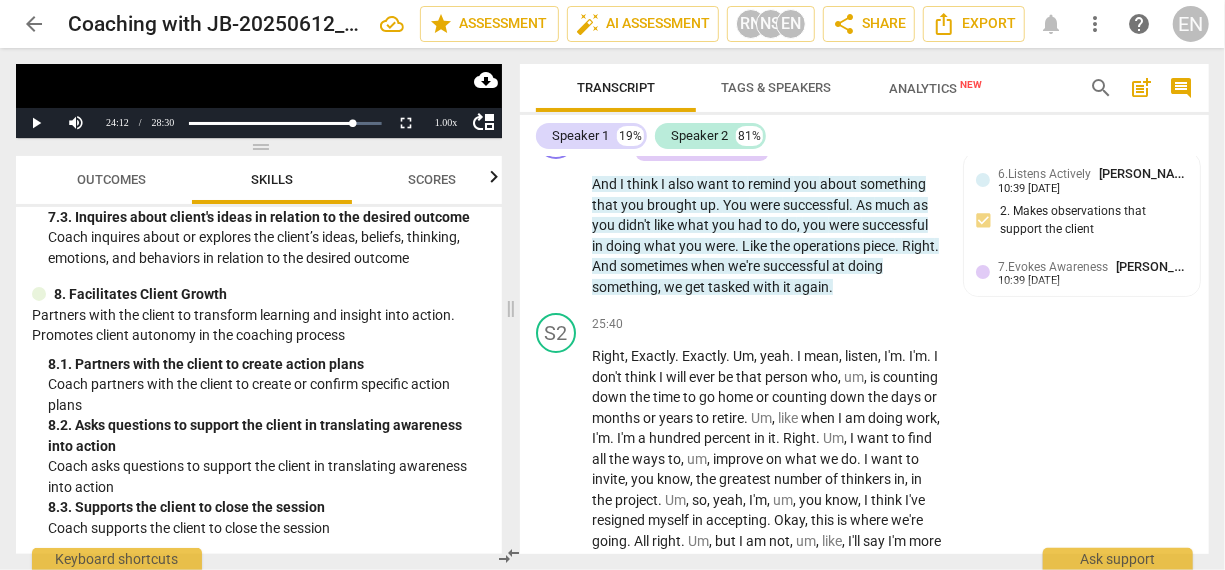 click on "Scores" at bounding box center (432, 180) 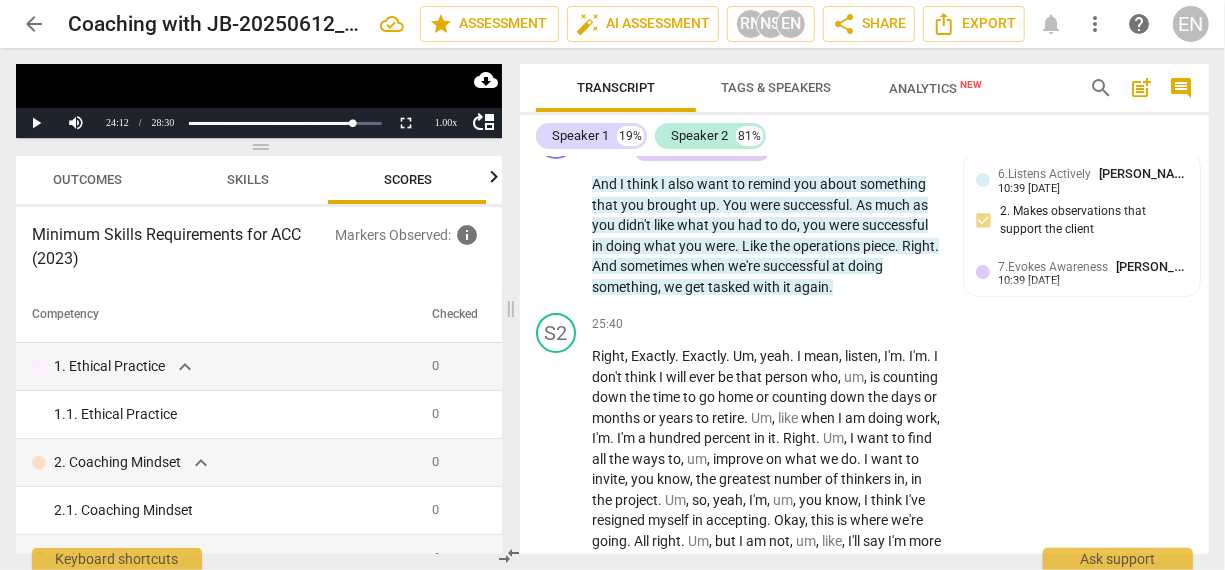 scroll, scrollTop: 0, scrollLeft: 26, axis: horizontal 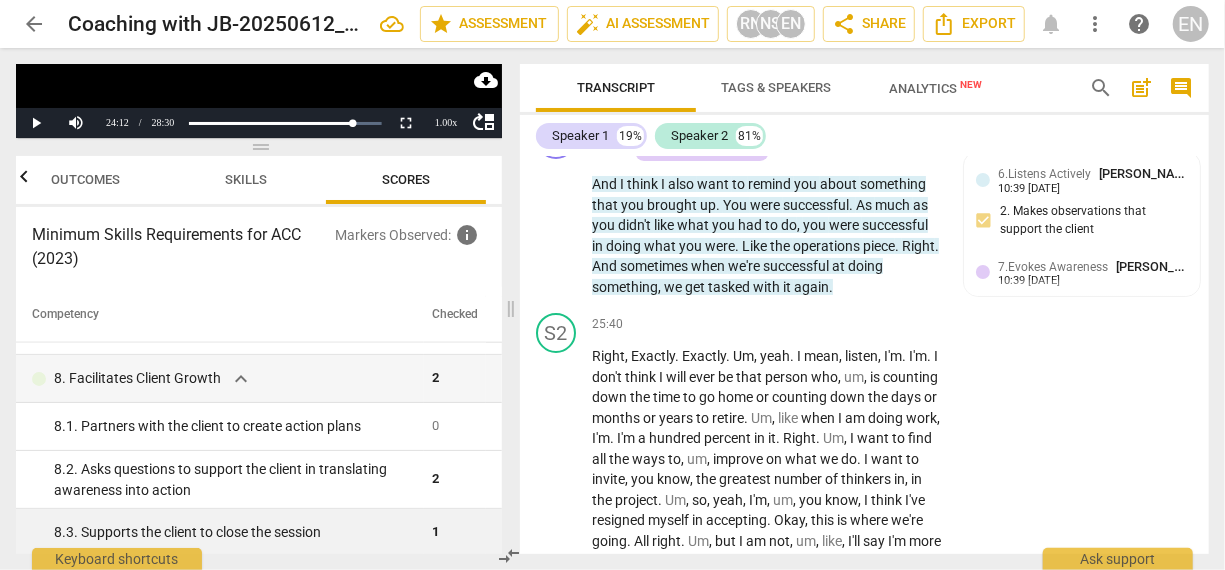 click on "8. 3. Supports the client to close the session" at bounding box center [235, 532] 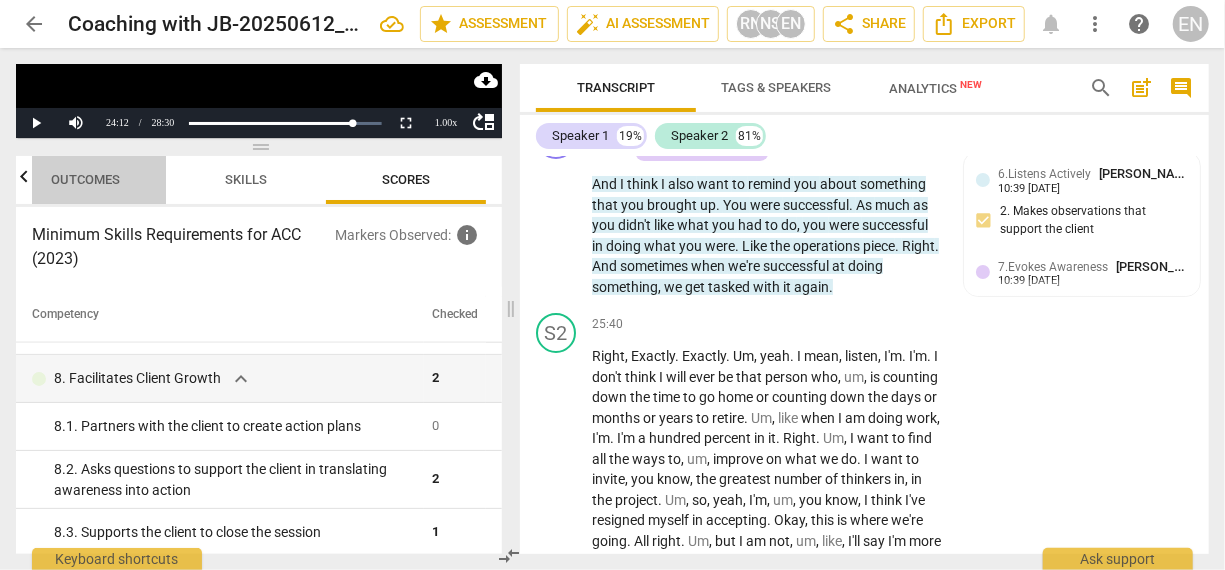 click on "Outcomes" at bounding box center [86, 179] 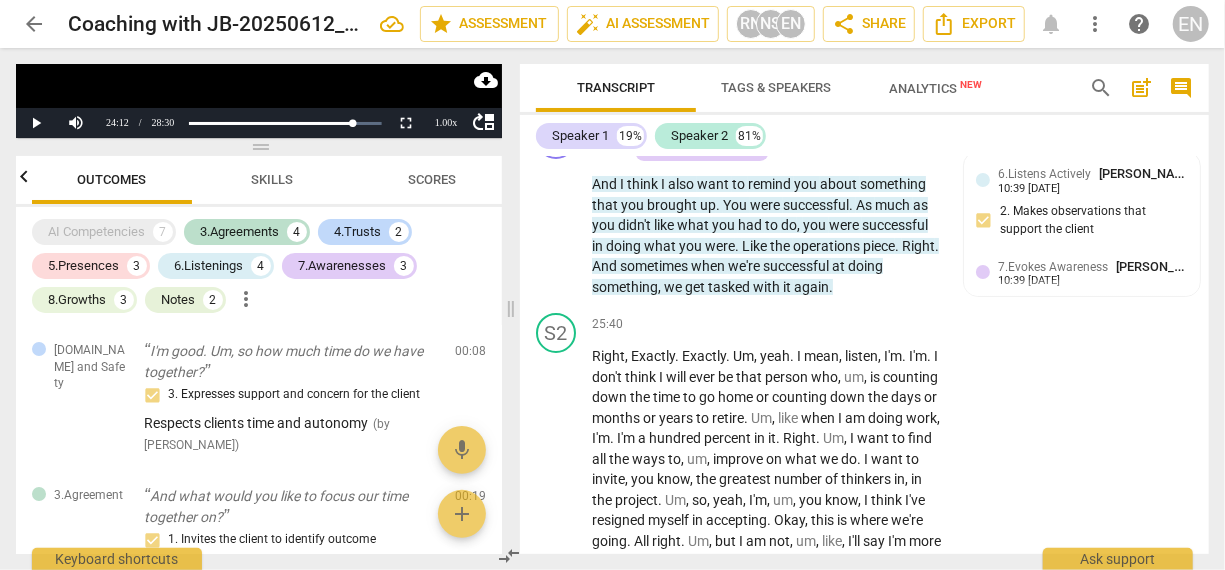 scroll, scrollTop: 0, scrollLeft: 0, axis: both 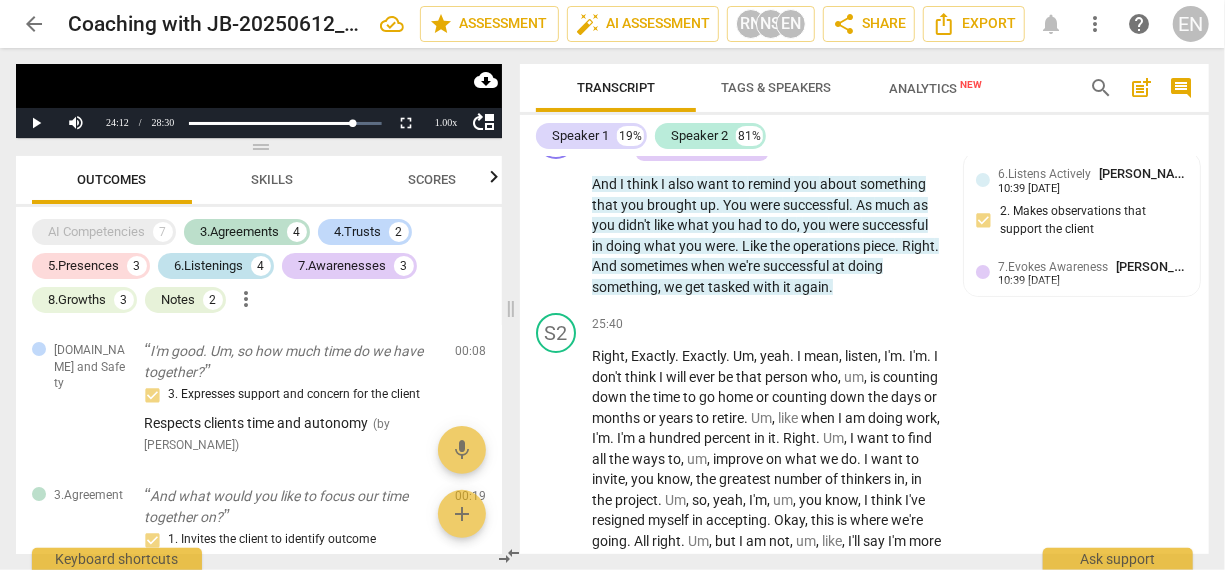click on "6.Listenings" at bounding box center [208, 266] 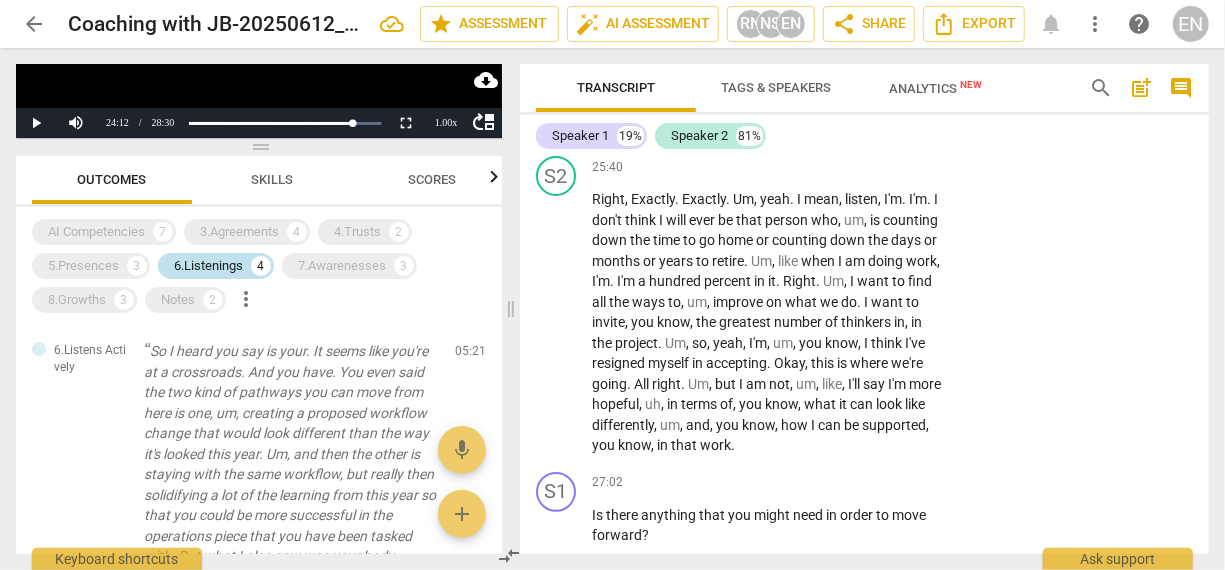 scroll, scrollTop: 7375, scrollLeft: 0, axis: vertical 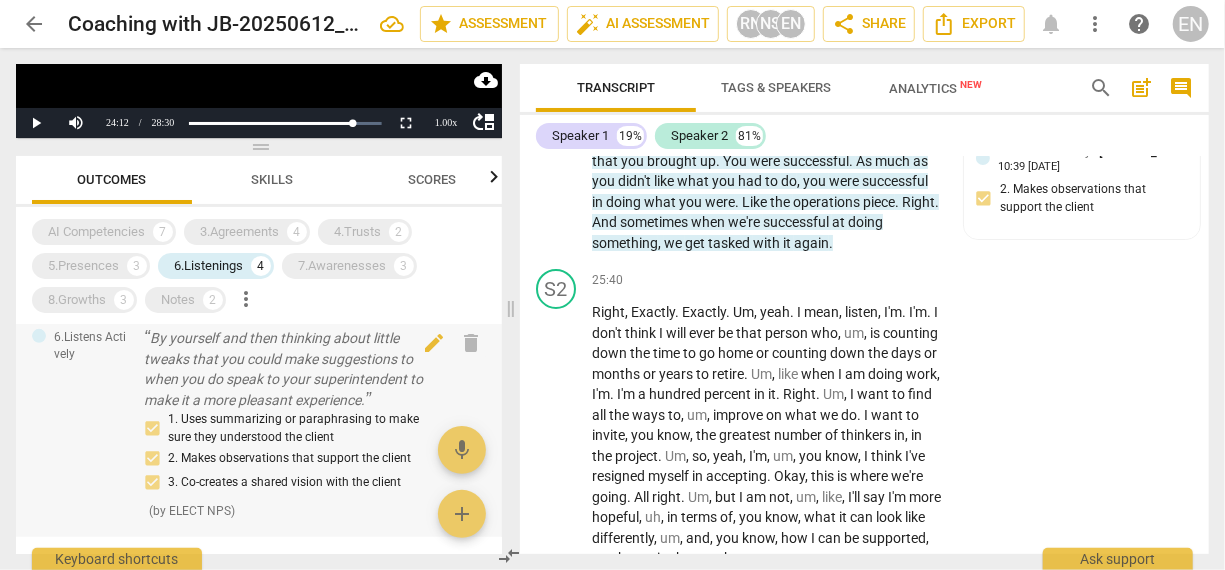 click on "By yourself and then thinking about little tweaks that you could make suggestions to when you do speak to your superintendent to make it a more pleasant experience." at bounding box center (291, 369) 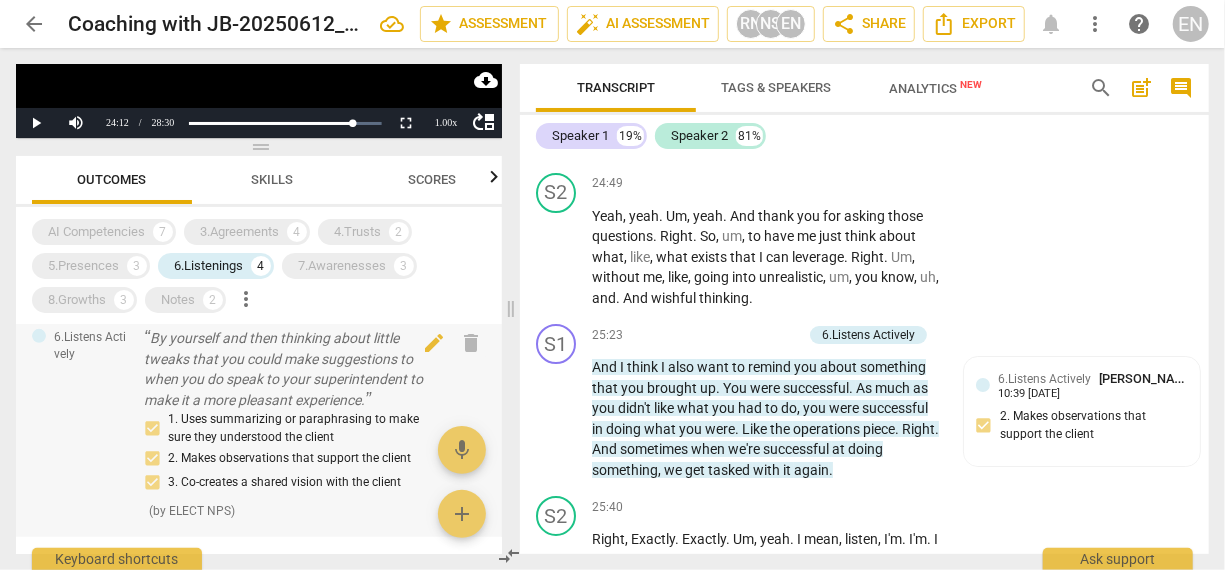 scroll, scrollTop: 7150, scrollLeft: 0, axis: vertical 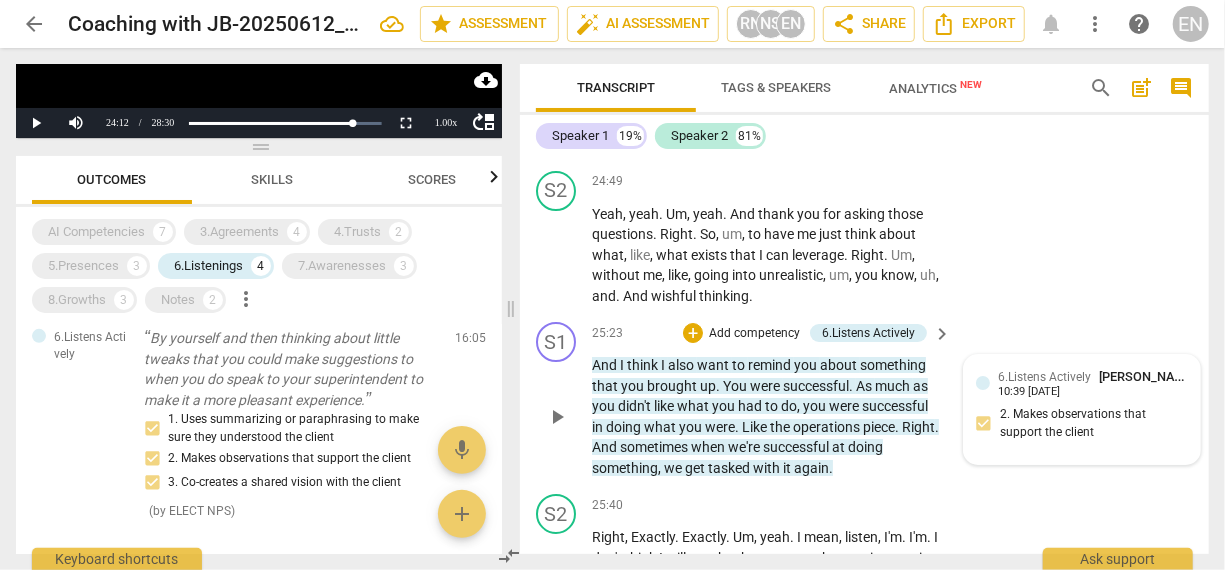 click on "6.Listens Actively [PERSON_NAME] 10:39 [DATE]" at bounding box center [1093, 382] 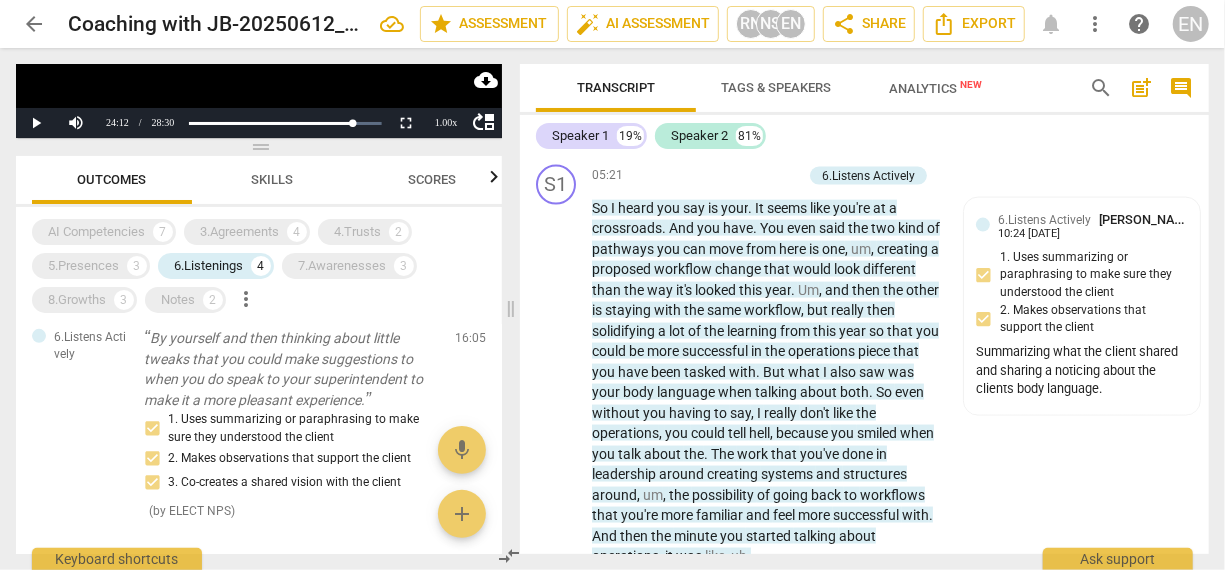 scroll, scrollTop: 1346, scrollLeft: 0, axis: vertical 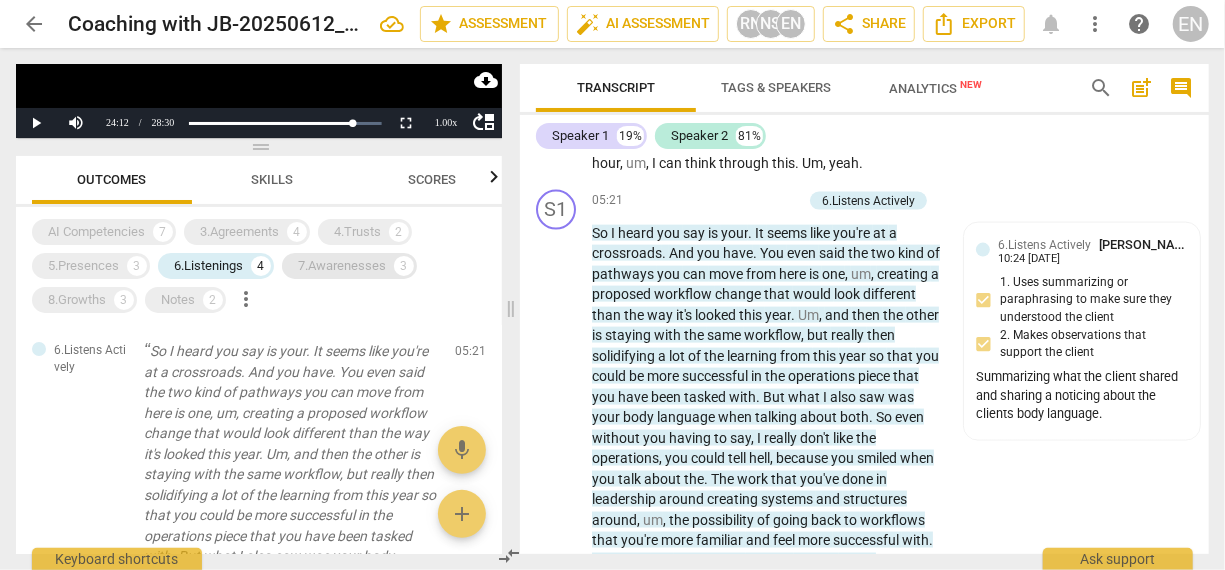 click on "7.Awarenesses" at bounding box center [342, 266] 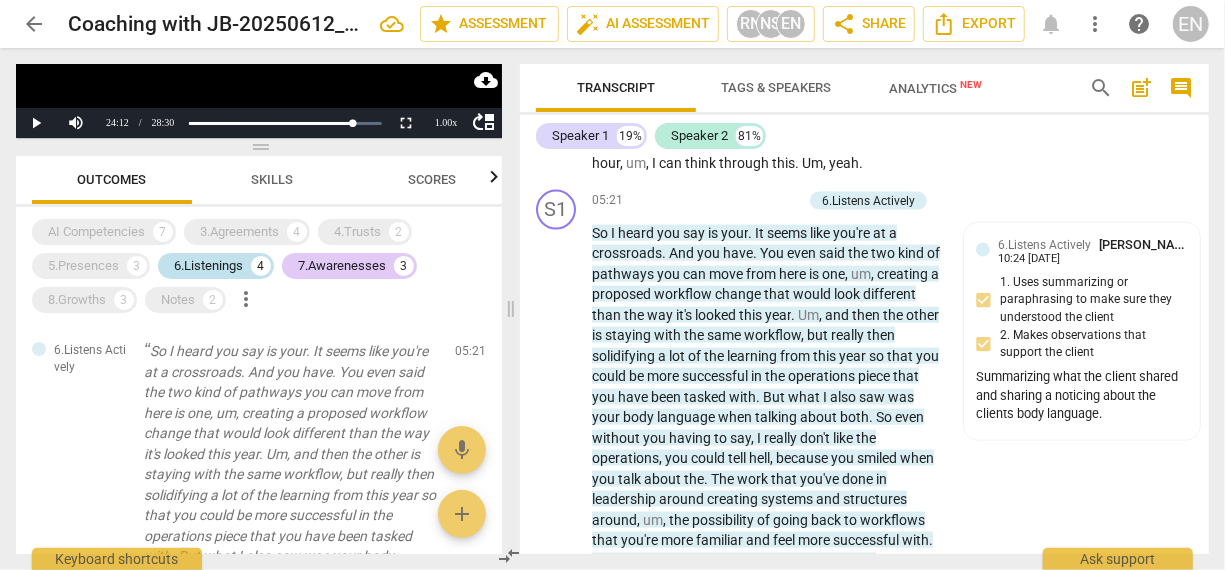 click on "6.Listenings" at bounding box center (208, 266) 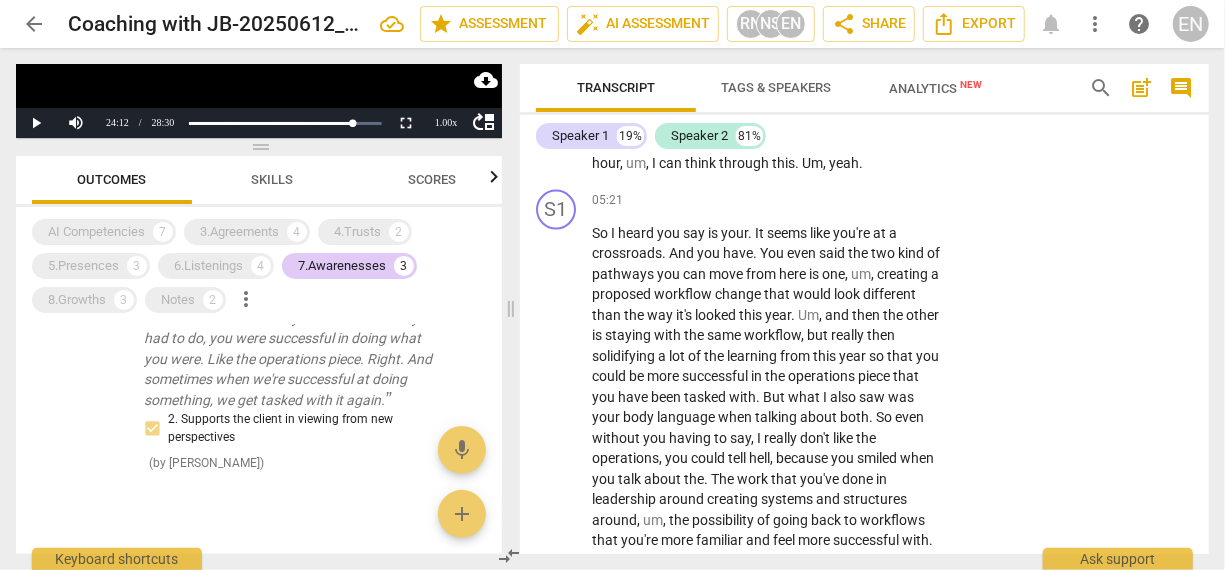 scroll, scrollTop: 332, scrollLeft: 0, axis: vertical 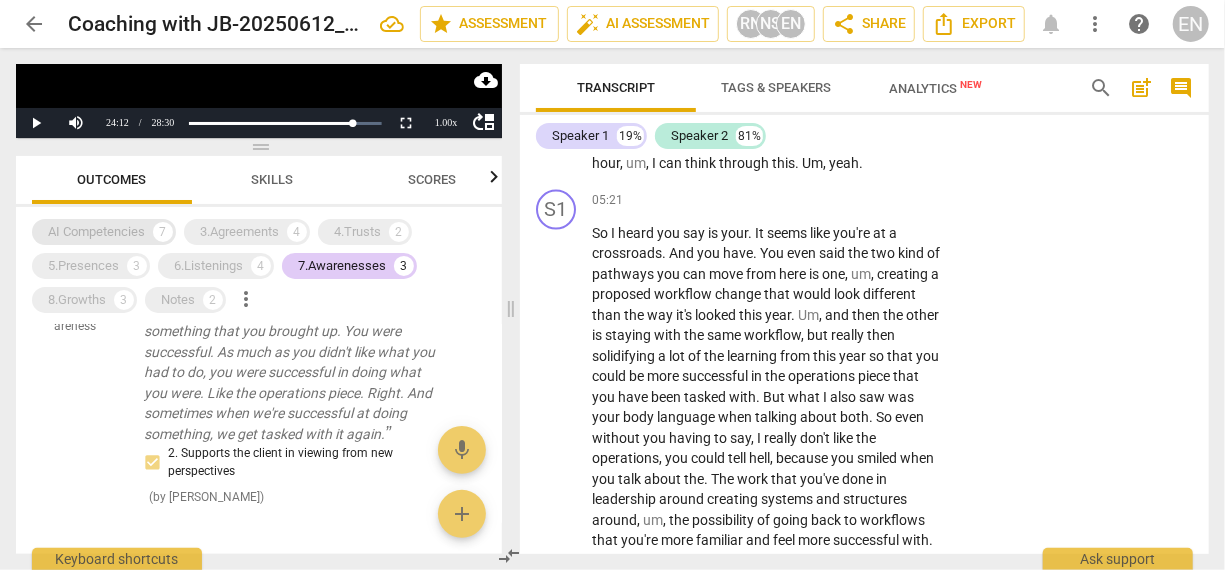 click on "AI Competencies" at bounding box center (96, 232) 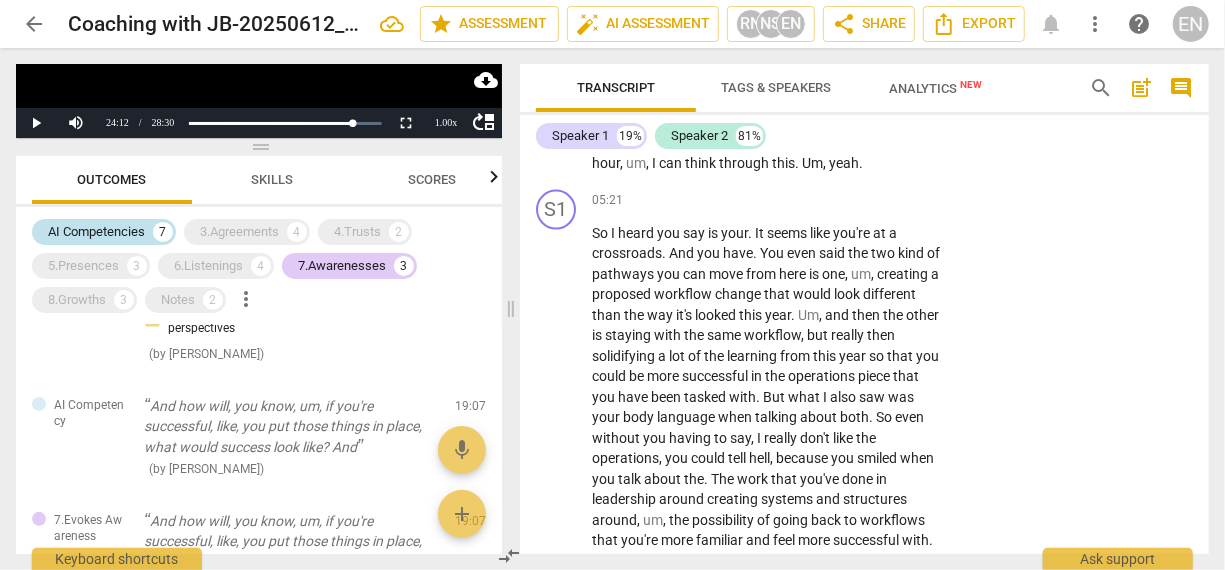 scroll, scrollTop: 801, scrollLeft: 0, axis: vertical 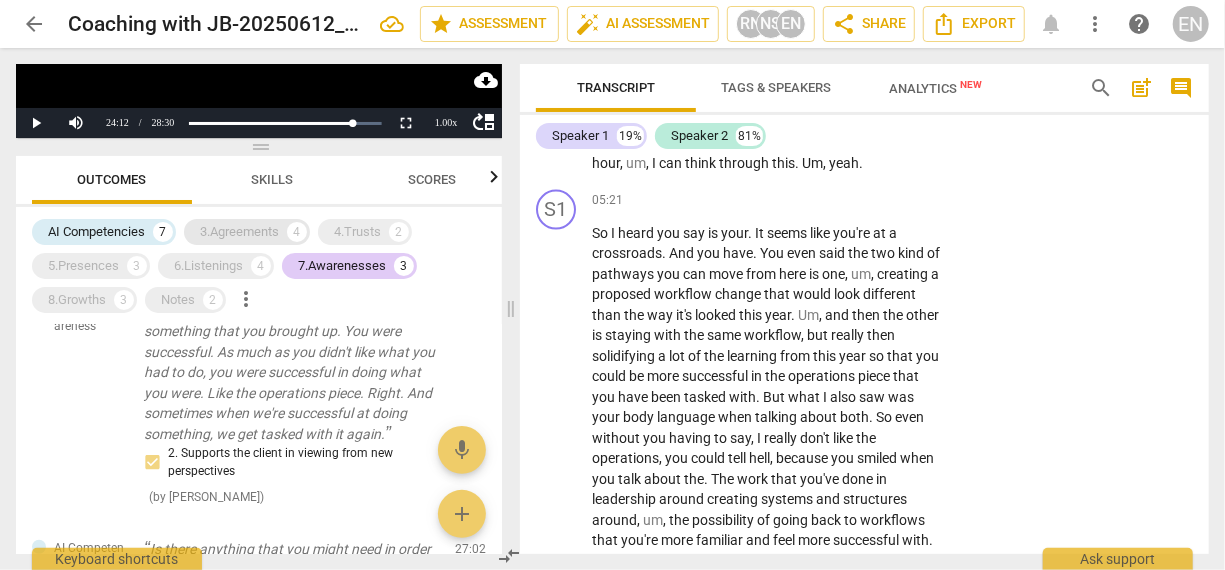 click on "3.Agreements" at bounding box center [239, 232] 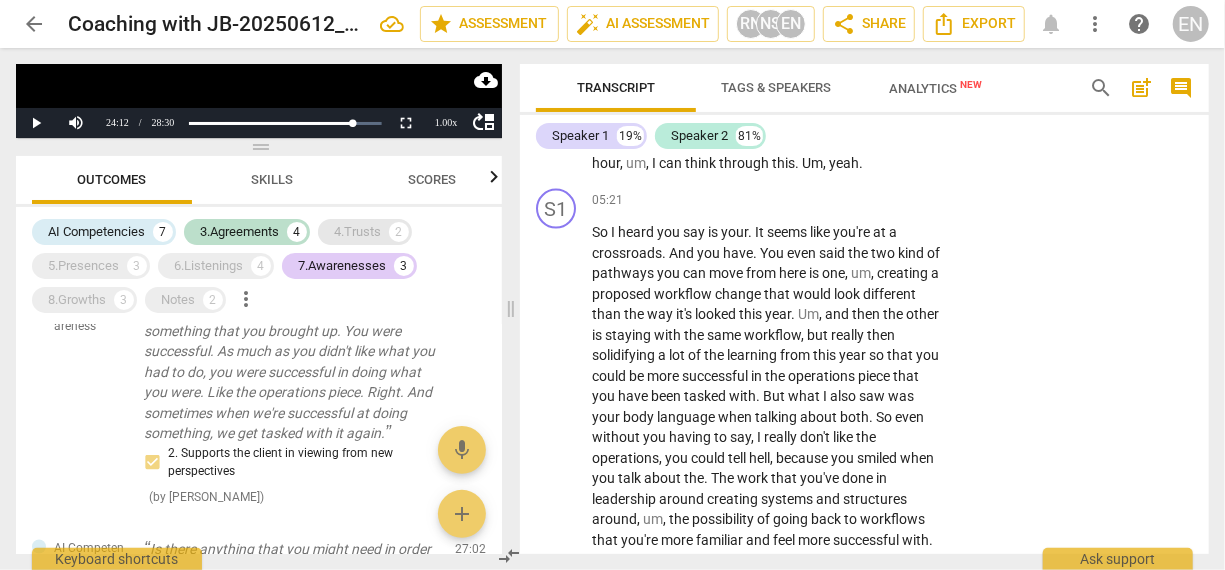 click on "4.Trusts" at bounding box center (357, 232) 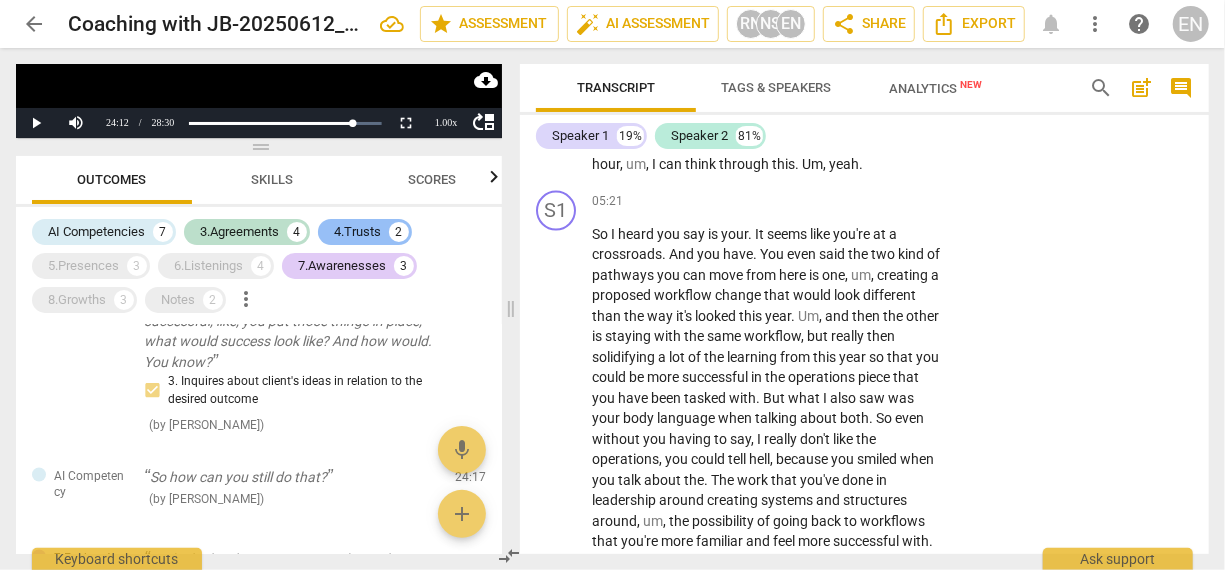 scroll, scrollTop: 1702, scrollLeft: 0, axis: vertical 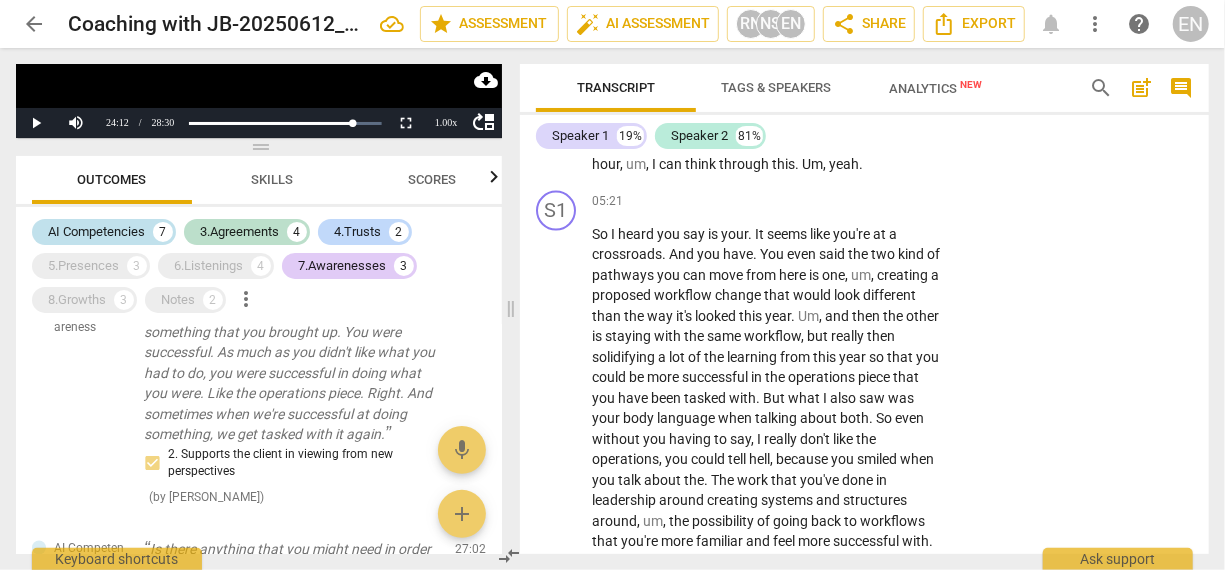 click on "AI Competencies" at bounding box center (96, 232) 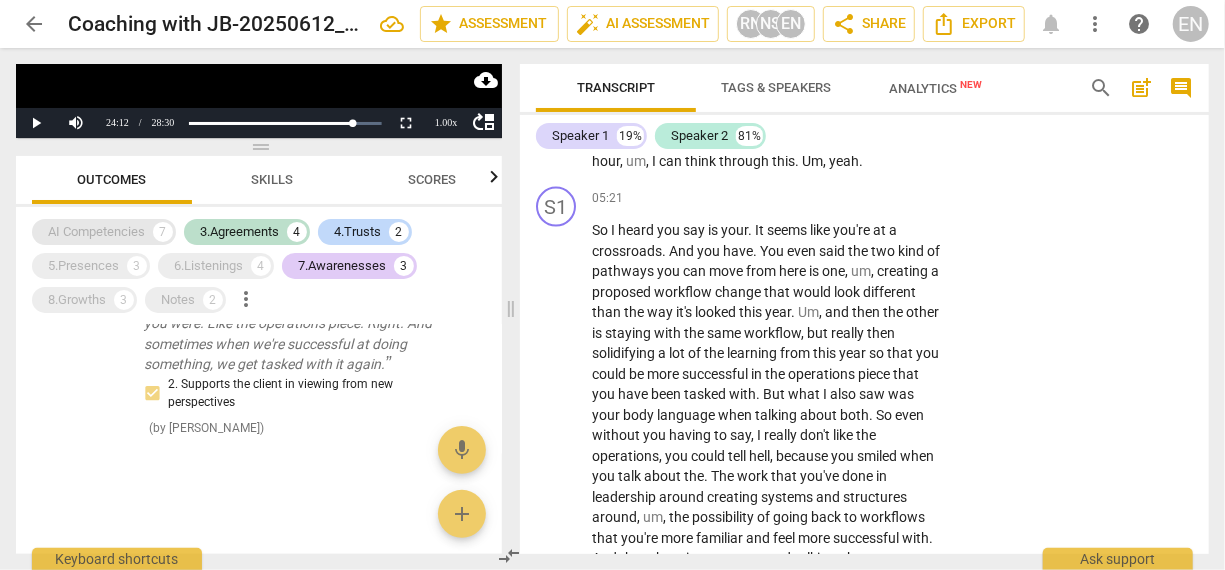 scroll, scrollTop: 1234, scrollLeft: 0, axis: vertical 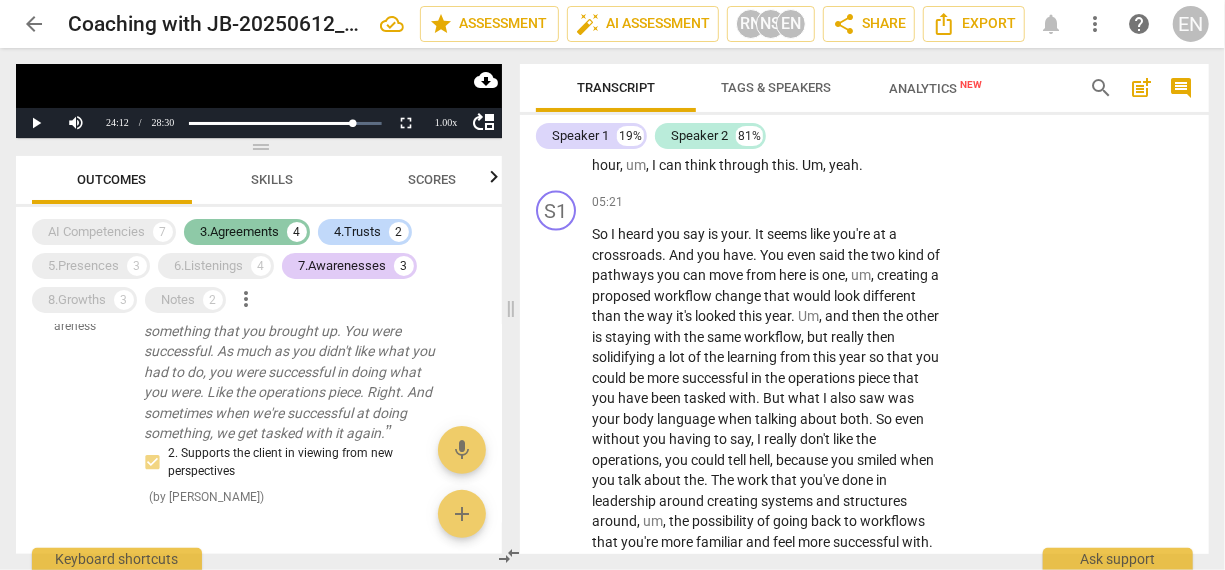 click on "3.Agreements" at bounding box center (239, 232) 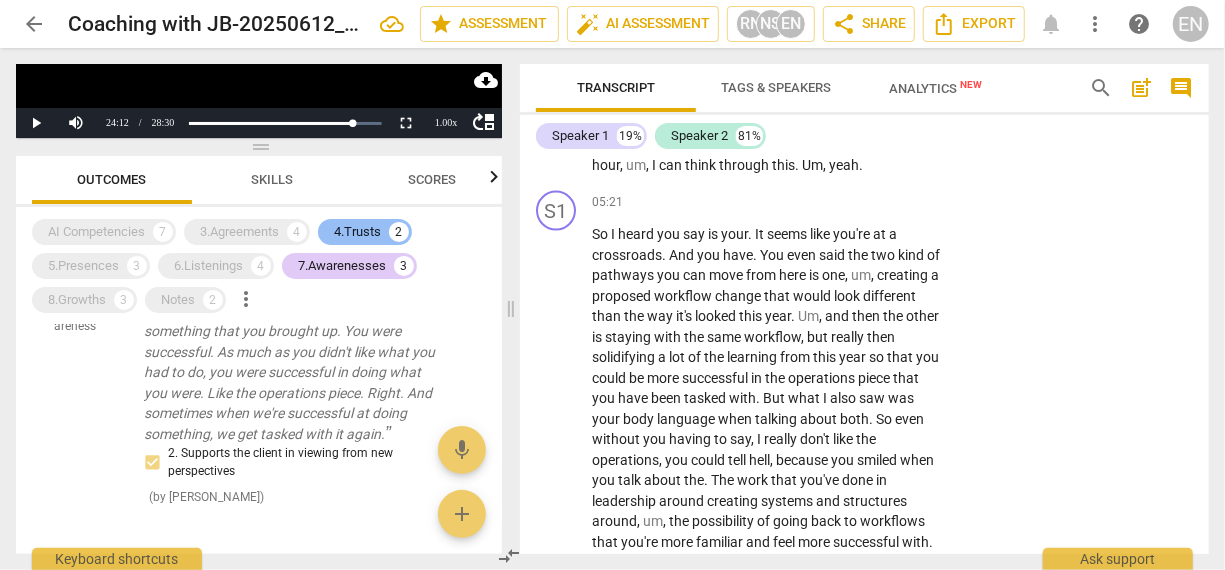 click on "4.Trusts 2" at bounding box center (365, 232) 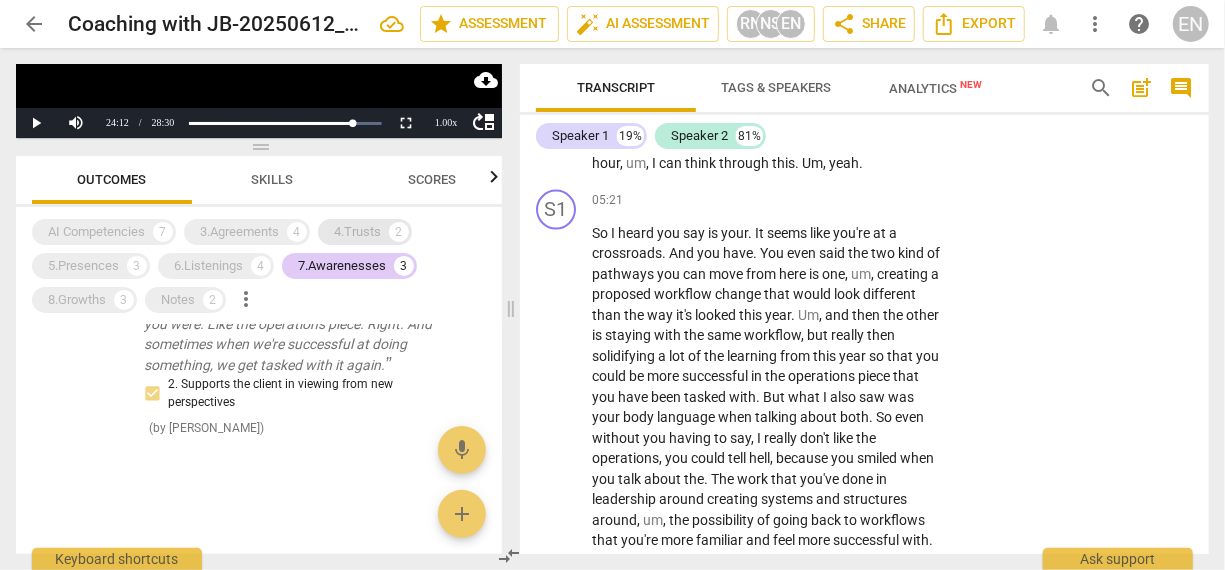 scroll, scrollTop: 332, scrollLeft: 0, axis: vertical 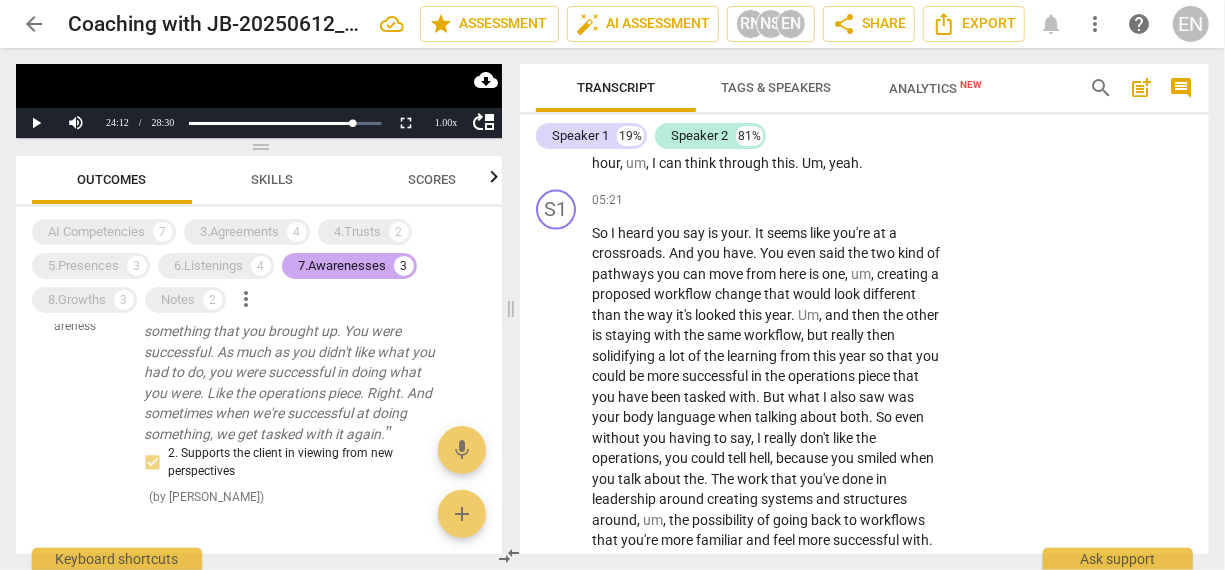 click on "7.Awarenesses" at bounding box center (342, 266) 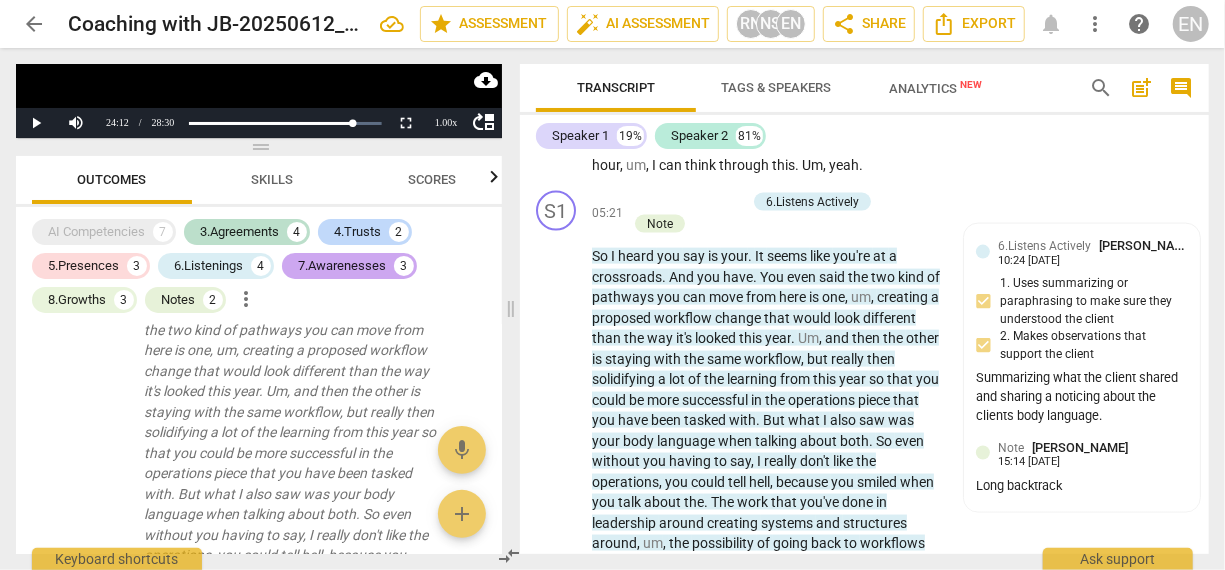 scroll, scrollTop: 4396, scrollLeft: 0, axis: vertical 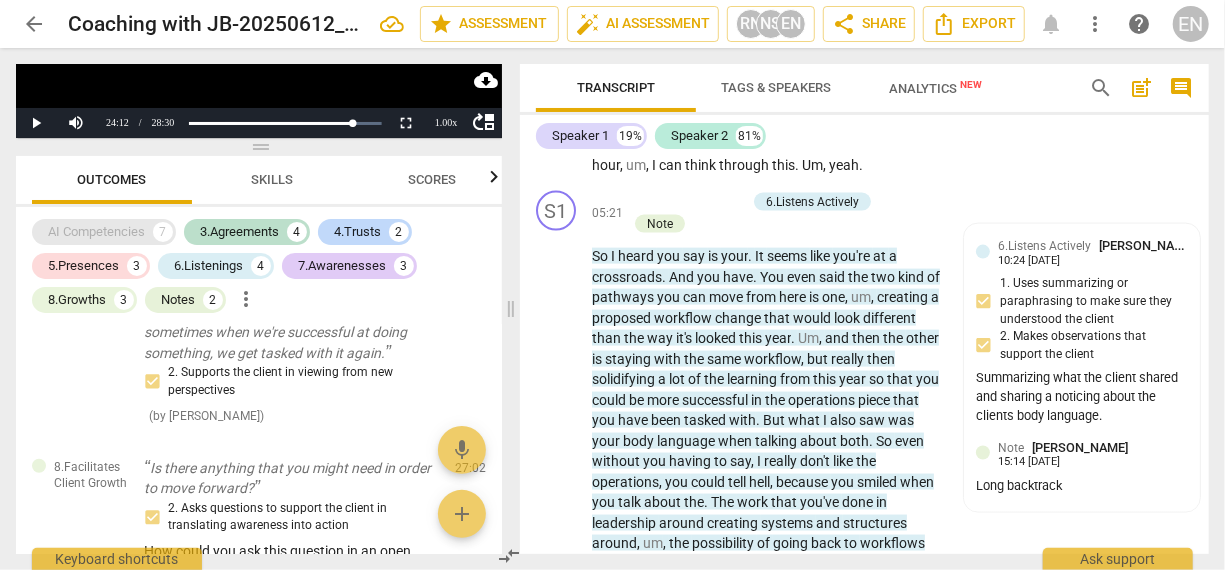 click on "AI Competencies" at bounding box center (96, 232) 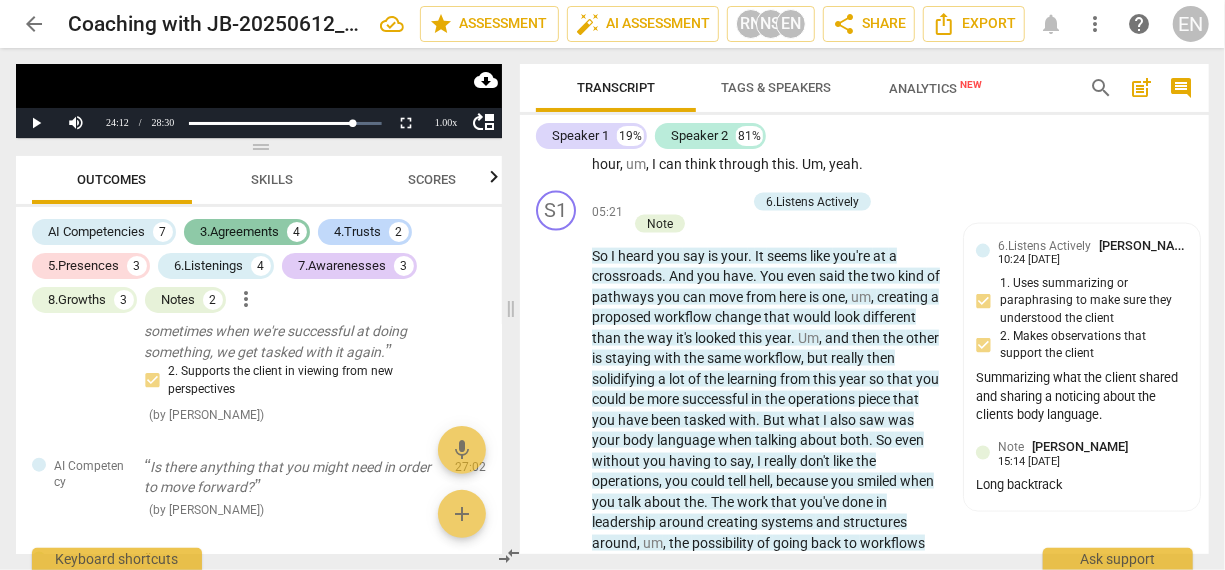 click on "3.Agreements" at bounding box center (239, 232) 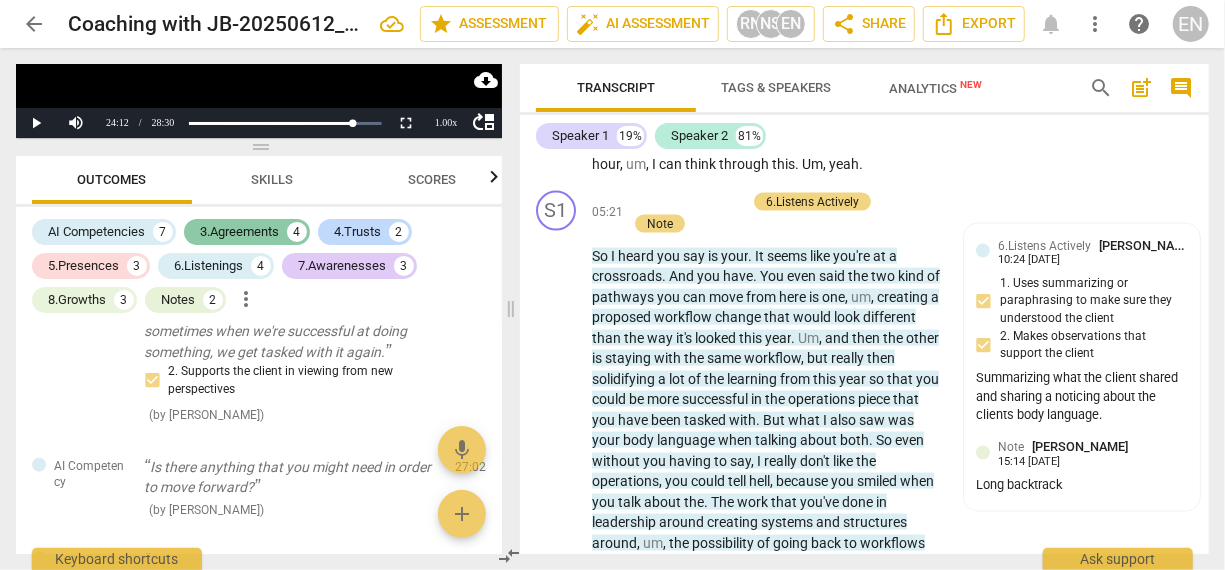 scroll, scrollTop: 523, scrollLeft: 0, axis: vertical 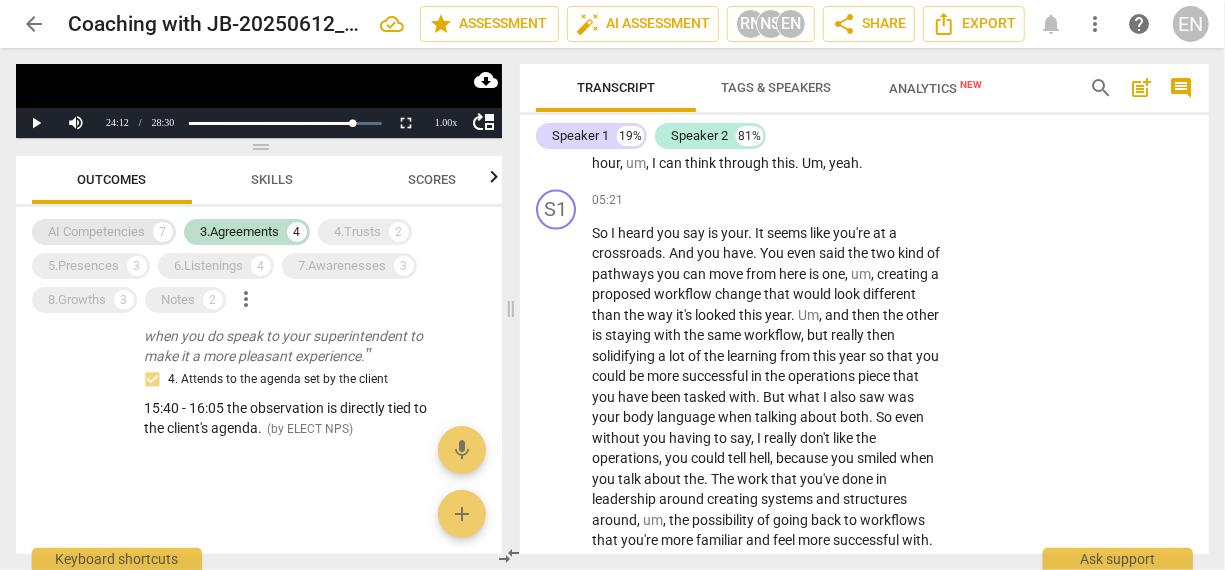 click on "AI Competencies" at bounding box center (96, 232) 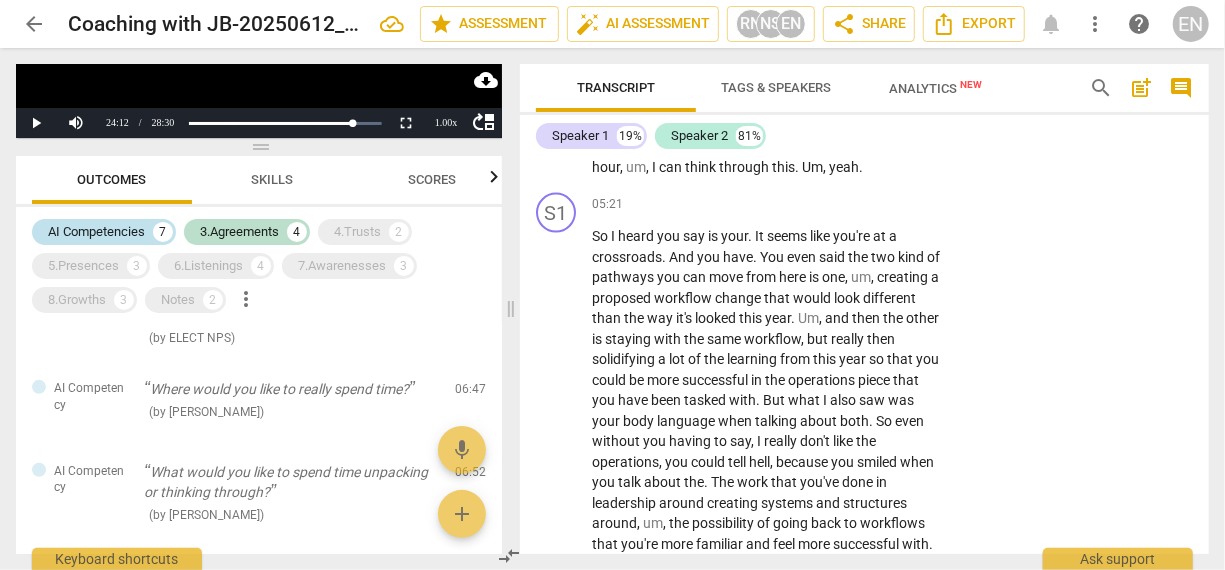scroll, scrollTop: 794, scrollLeft: 0, axis: vertical 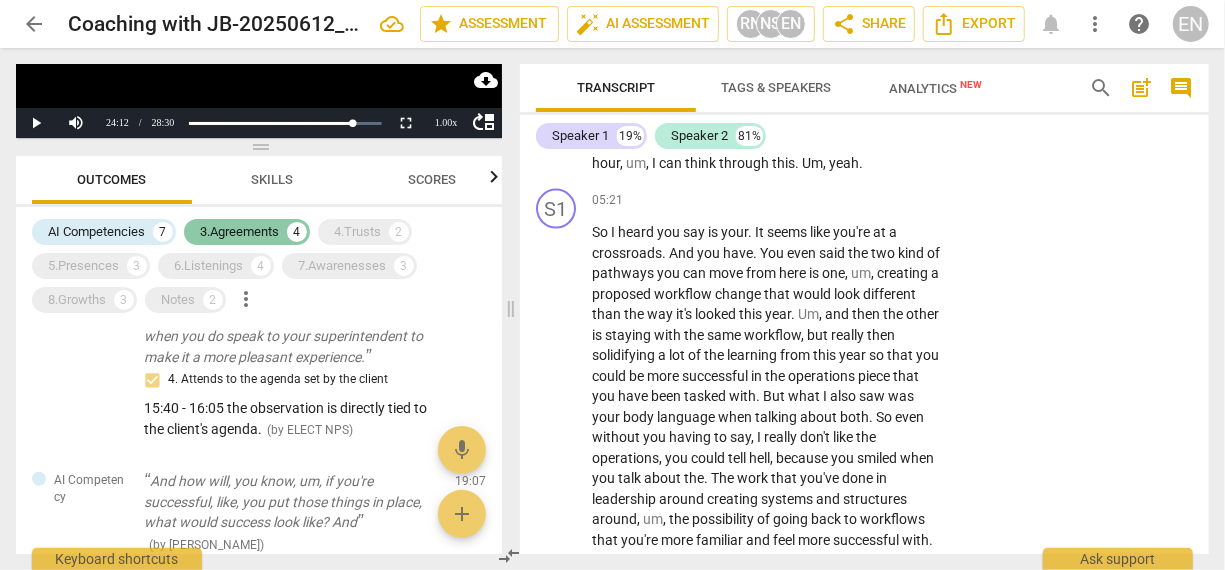 click on "3.Agreements" at bounding box center [239, 232] 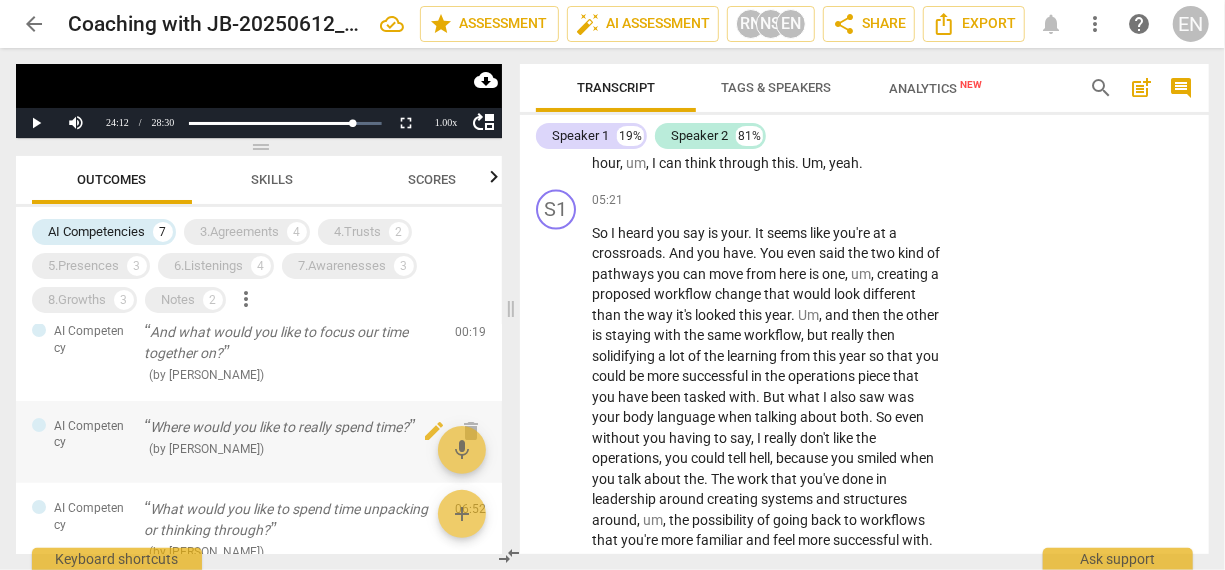 scroll, scrollTop: 0, scrollLeft: 0, axis: both 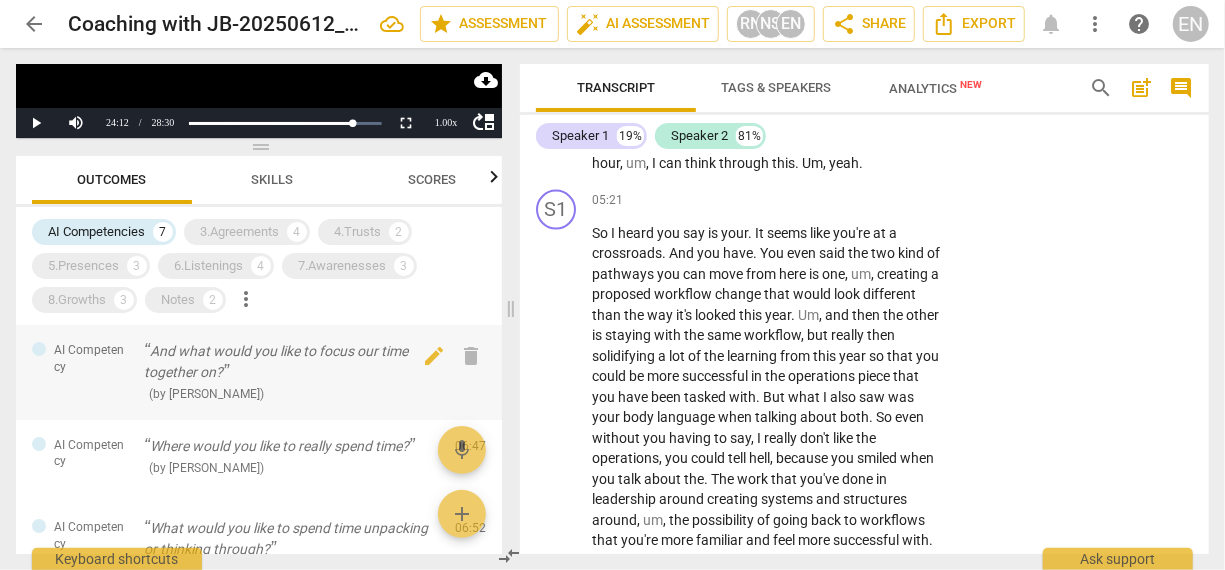 click on "And what would you like to focus our time together on?" at bounding box center [291, 361] 